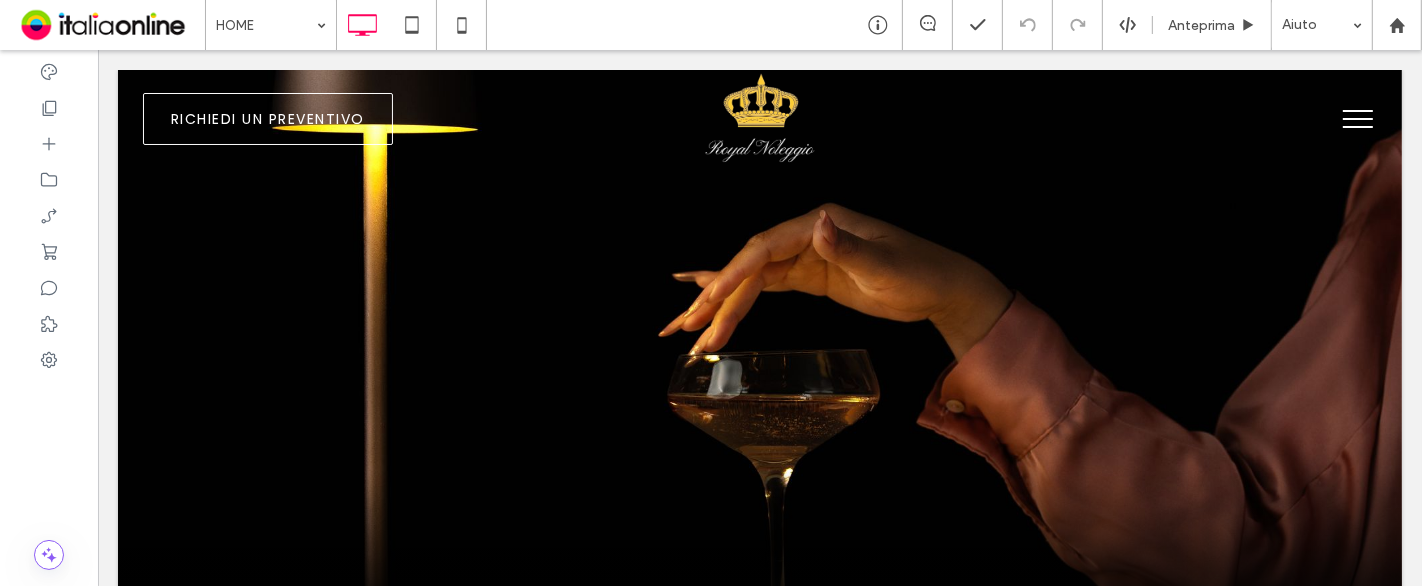 scroll, scrollTop: 0, scrollLeft: 0, axis: both 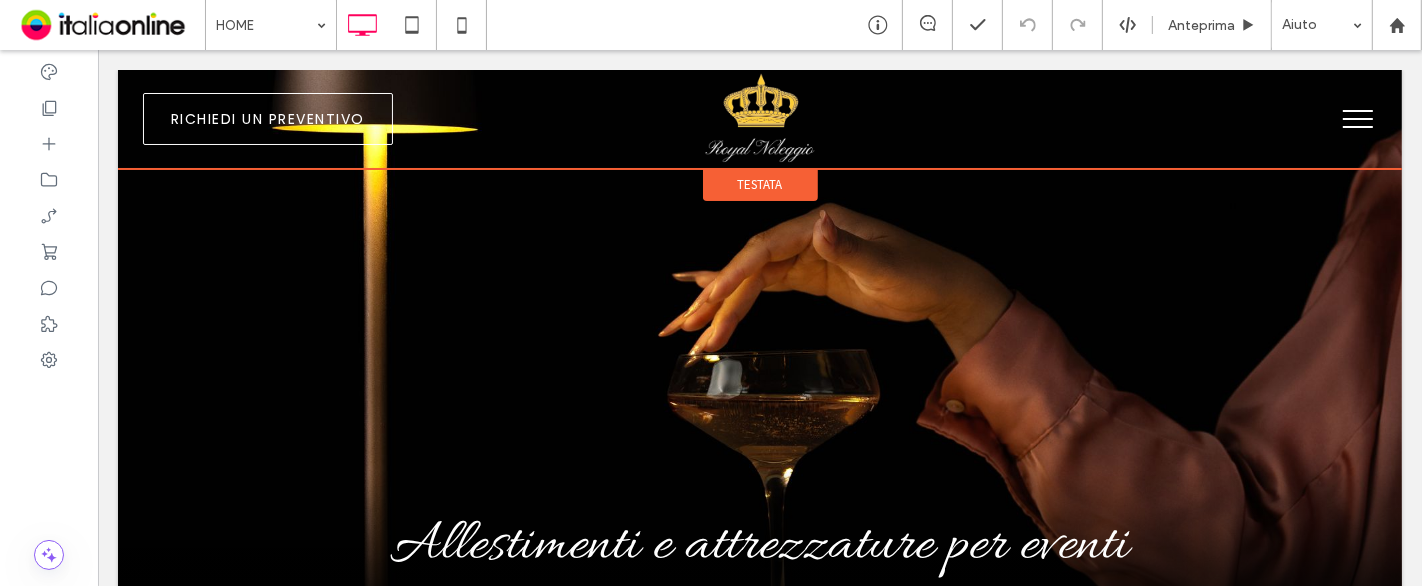 click on "Testata" at bounding box center (759, 185) 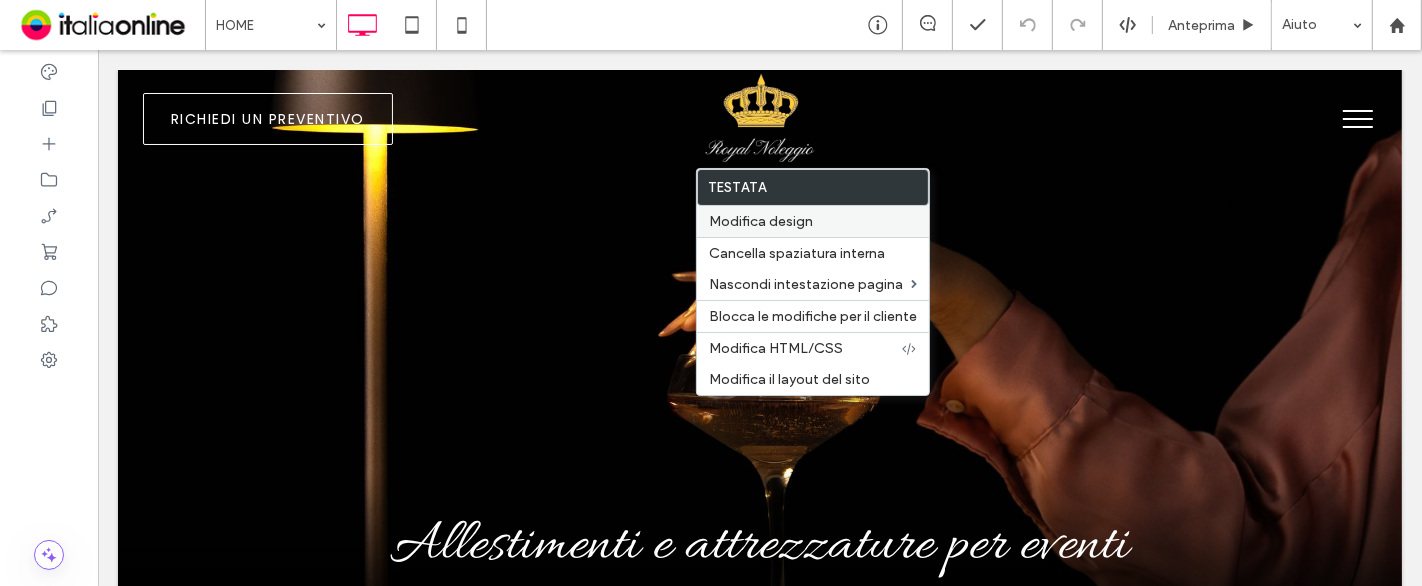 click on "Modifica design" at bounding box center (761, 221) 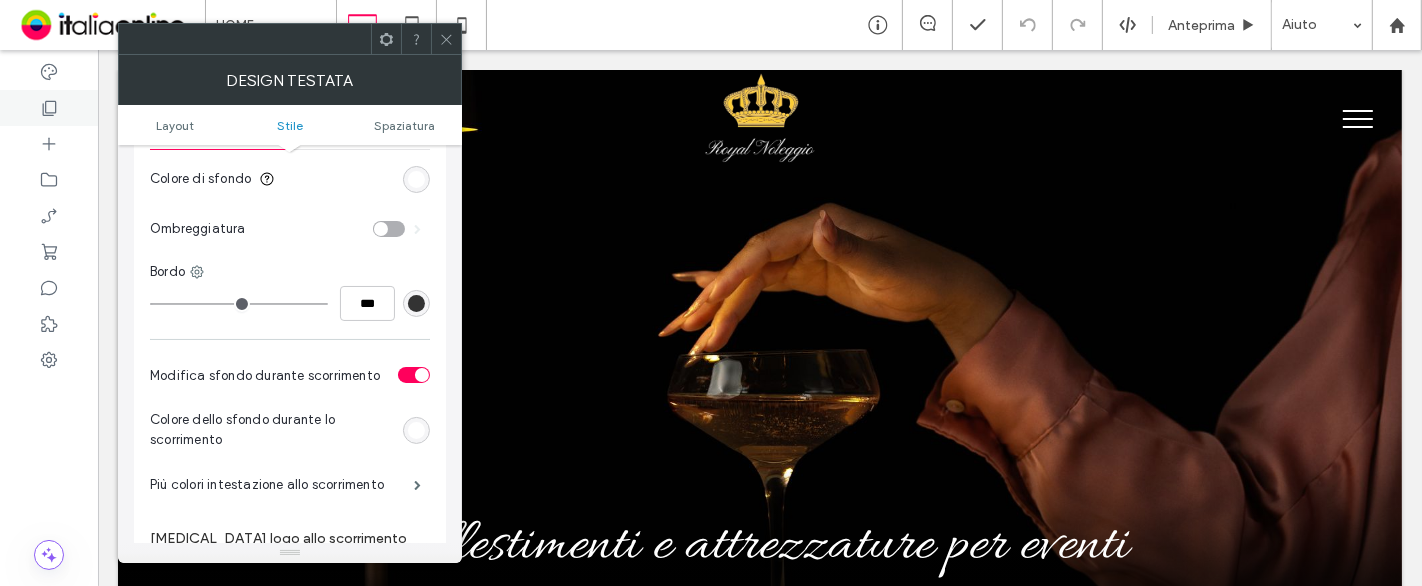 scroll, scrollTop: 111, scrollLeft: 0, axis: vertical 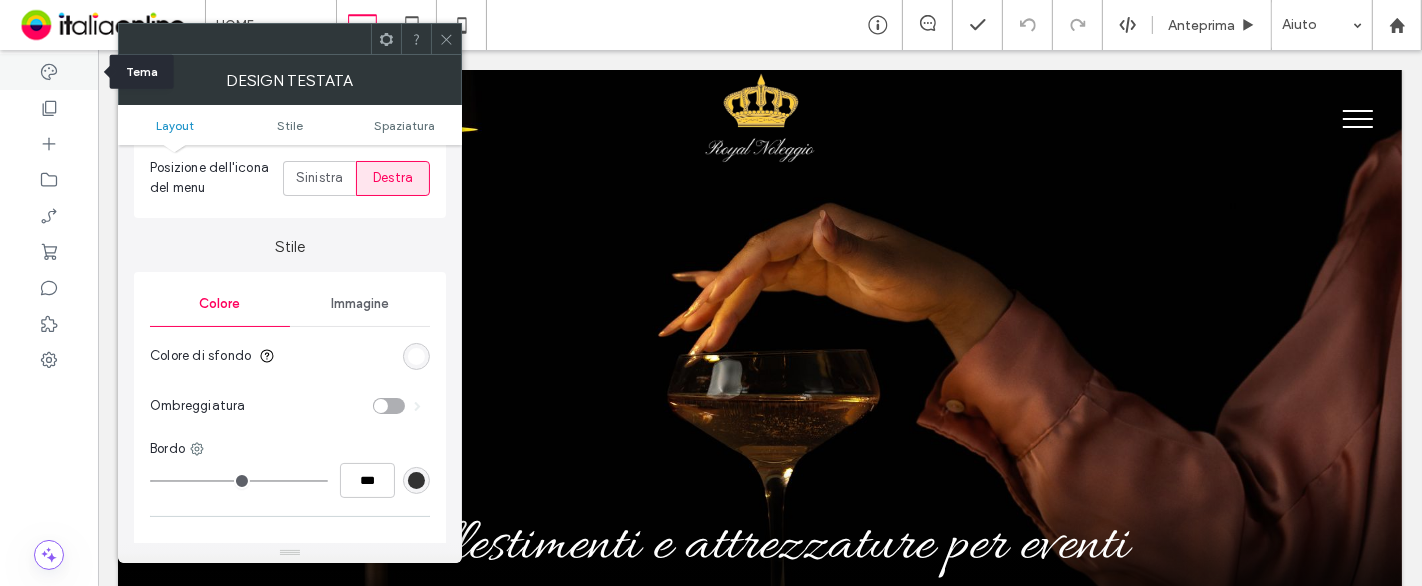 drag, startPoint x: 53, startPoint y: 73, endPoint x: 86, endPoint y: 173, distance: 105.30432 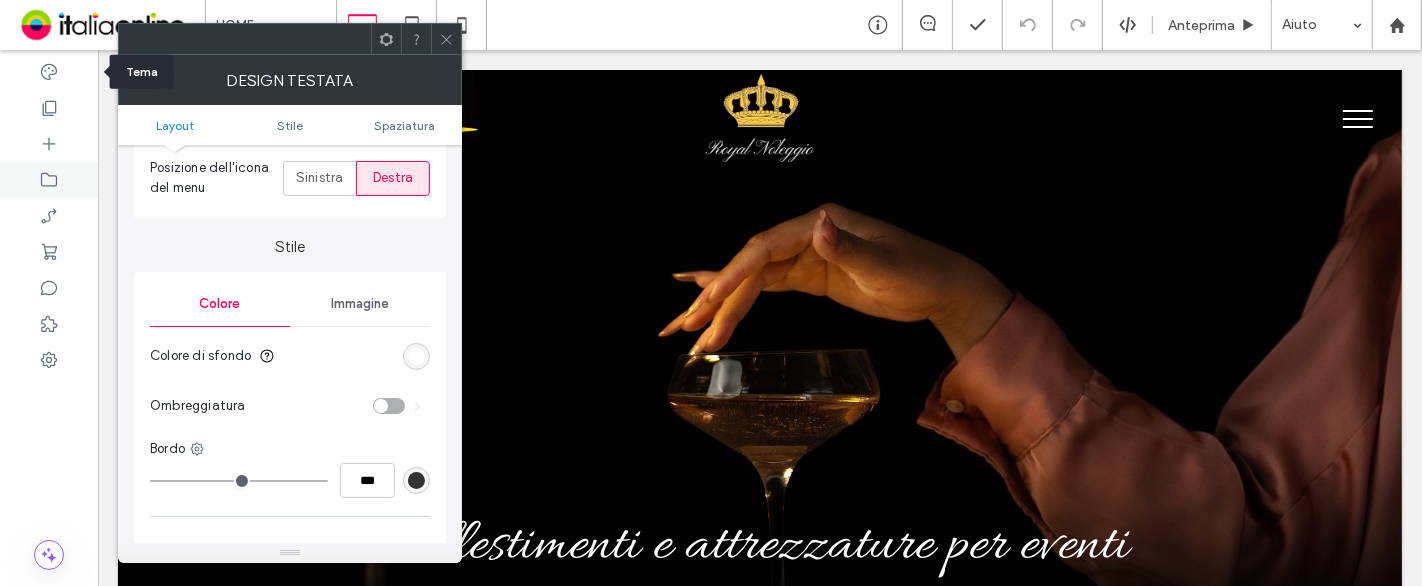 click 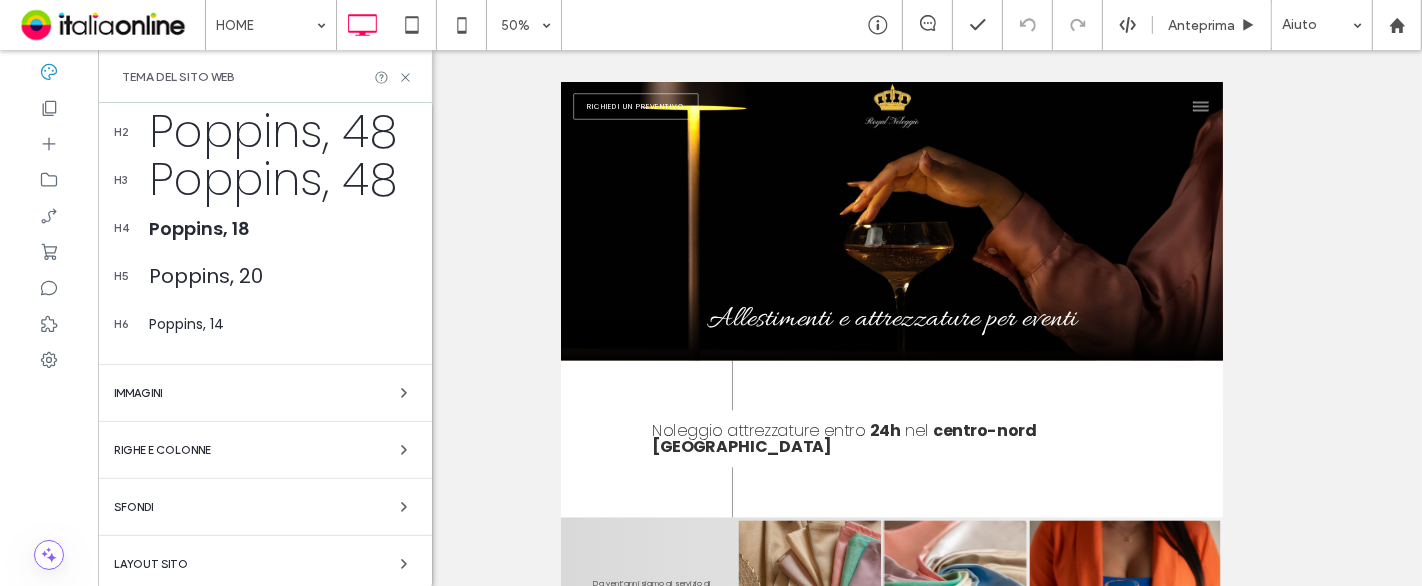 scroll, scrollTop: 461, scrollLeft: 0, axis: vertical 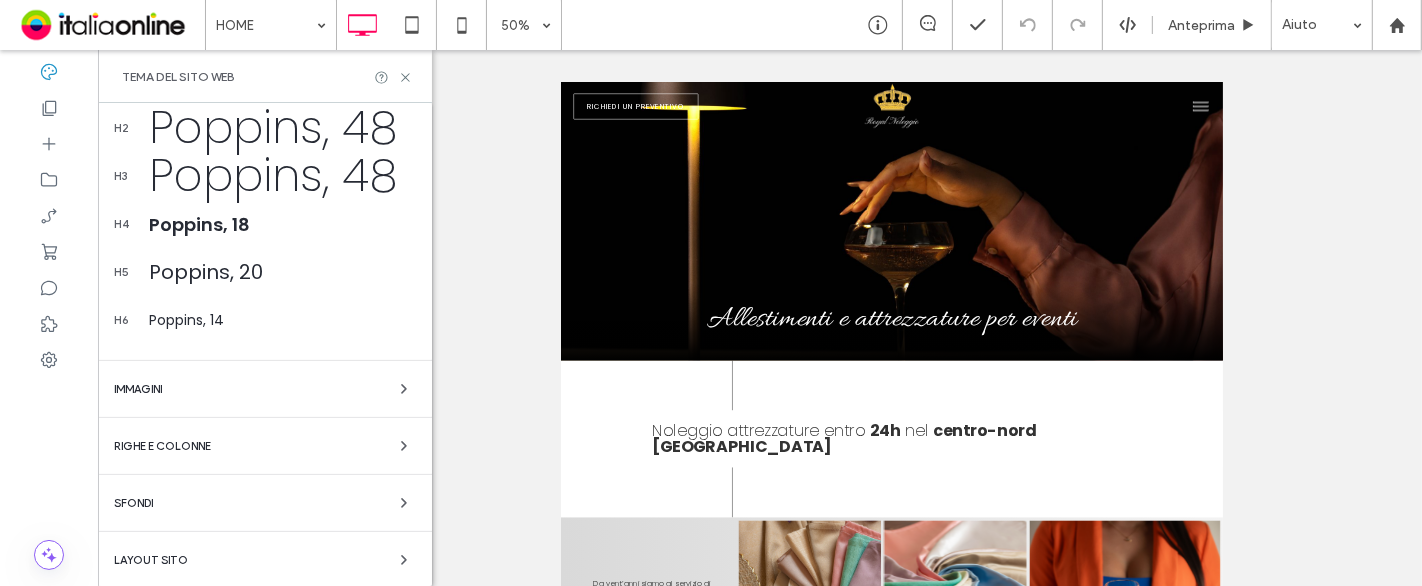 click on "Colori Pulsanti Primario Secondario Testo dflt Poppins, 15 par Poppins, 15 h1 Allura, 60 h2 Poppins, 48 h3 Poppins, 48 h4 Poppins, 18 h5 Poppins, 20 h6 Poppins, 14 Immagini  Righe e colonne Sfondi Layout sito" at bounding box center [265, 115] 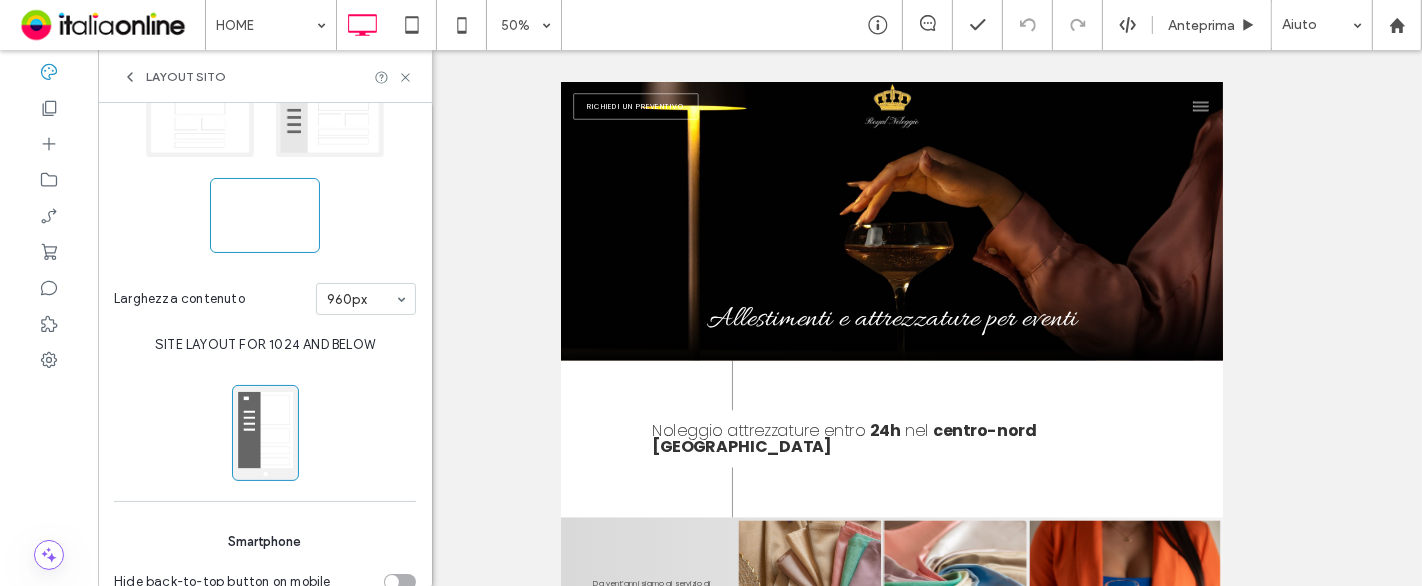 scroll, scrollTop: 0, scrollLeft: 0, axis: both 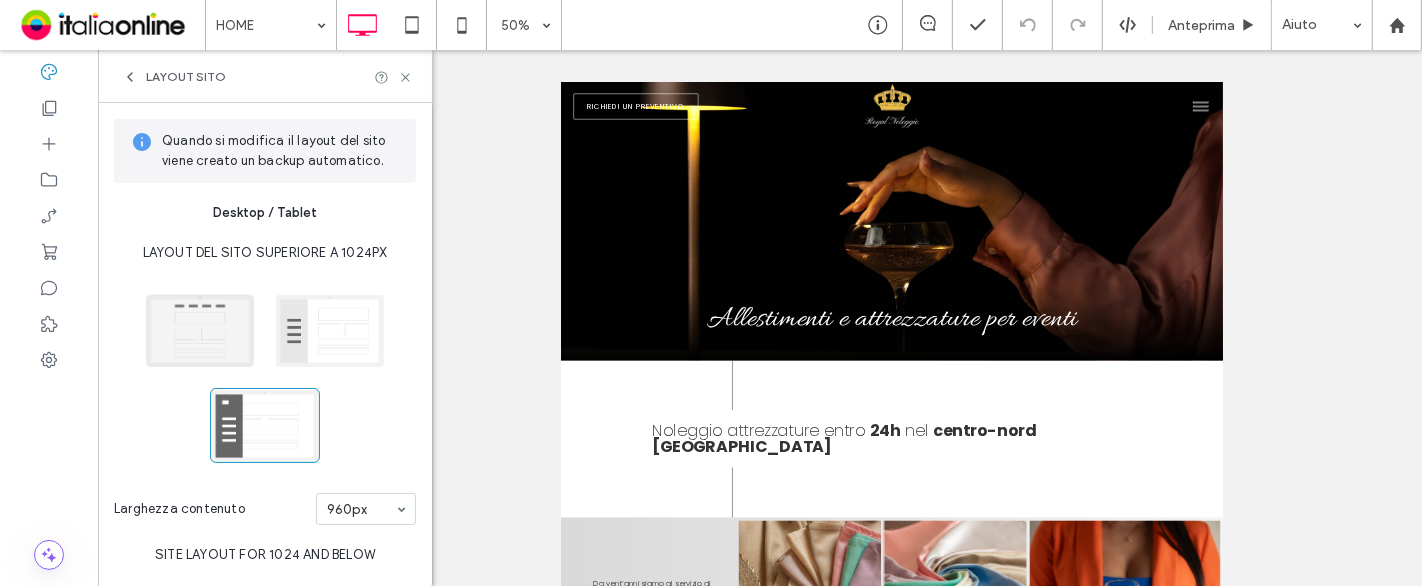 click at bounding box center [200, 330] 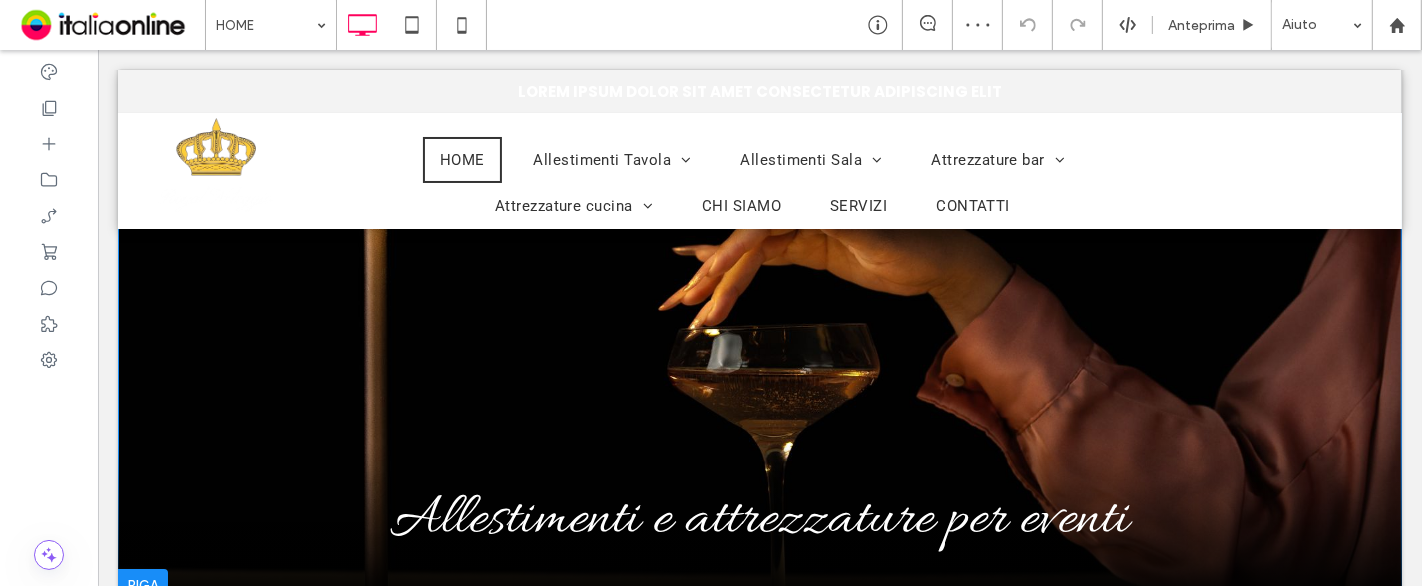 scroll, scrollTop: 0, scrollLeft: 0, axis: both 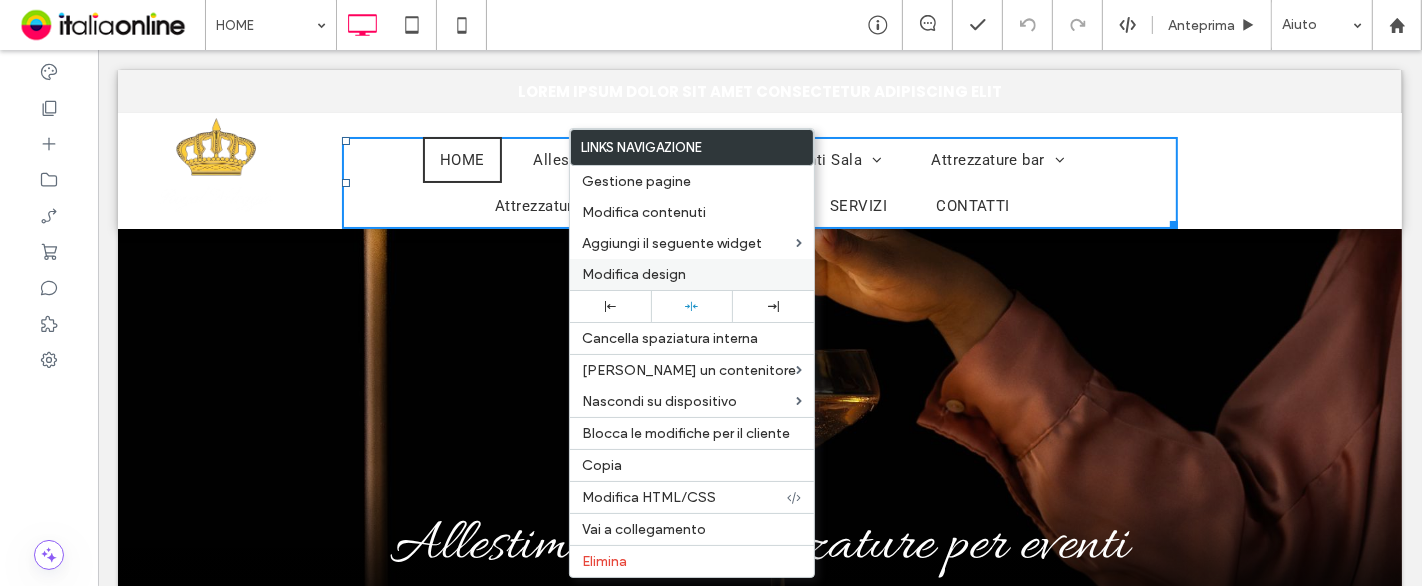 drag, startPoint x: 648, startPoint y: 273, endPoint x: 637, endPoint y: 276, distance: 11.401754 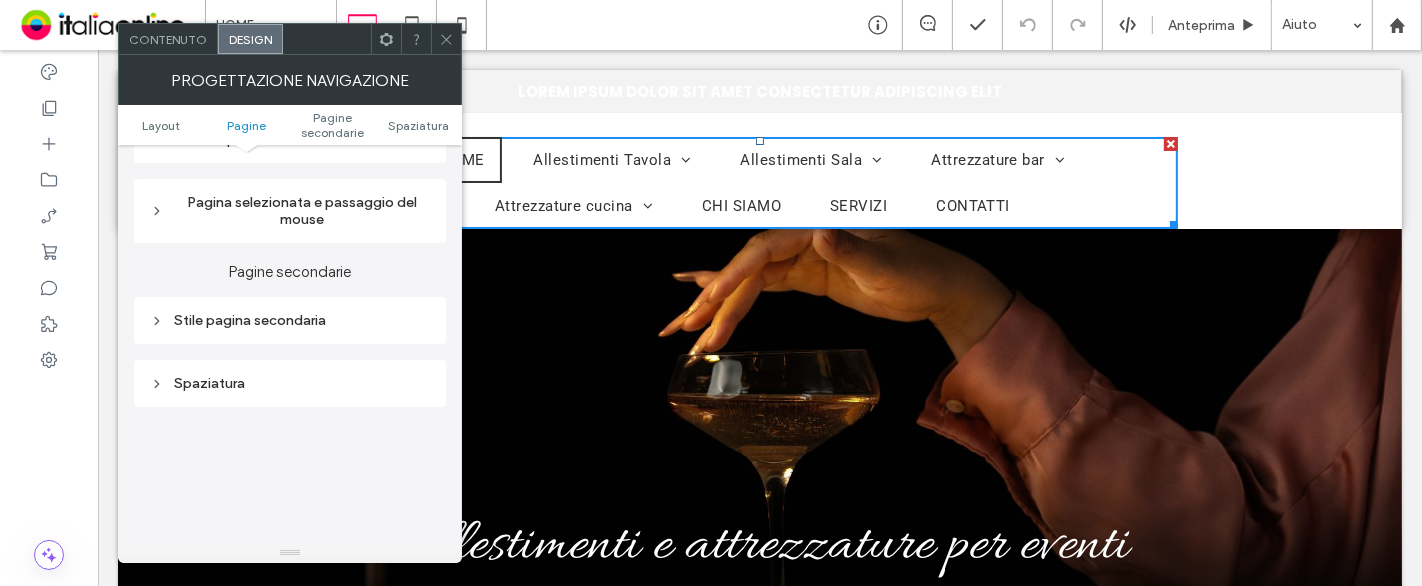 scroll, scrollTop: 444, scrollLeft: 0, axis: vertical 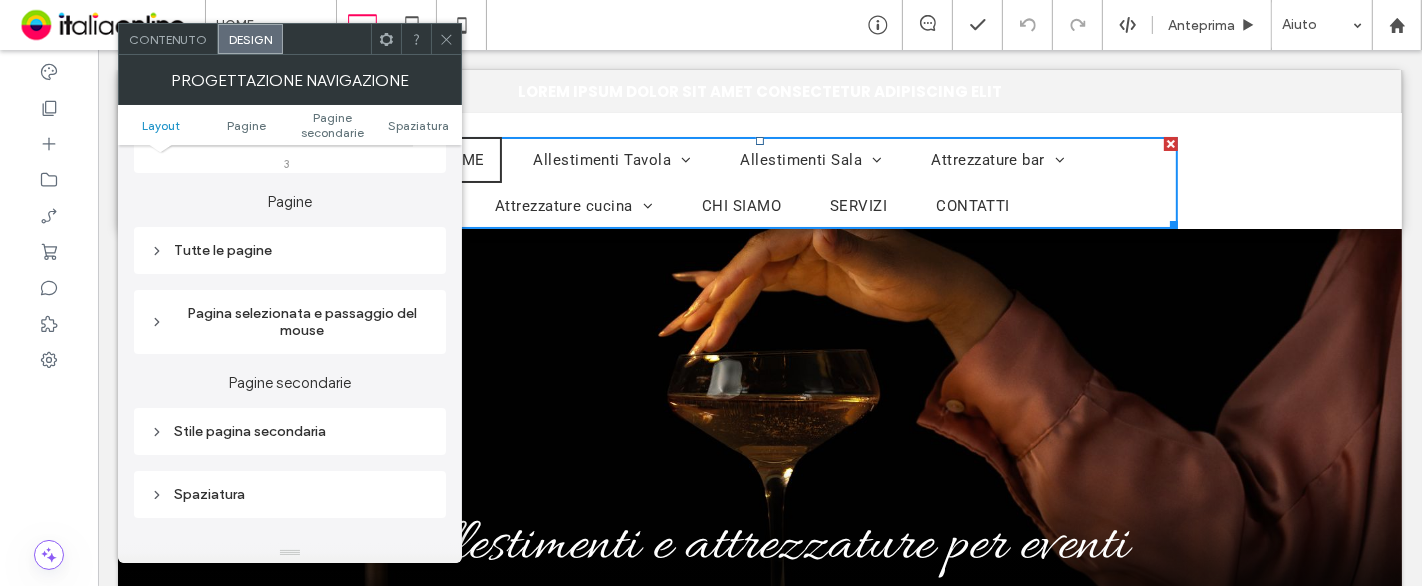 click on "Tutte le pagine" at bounding box center [290, 250] 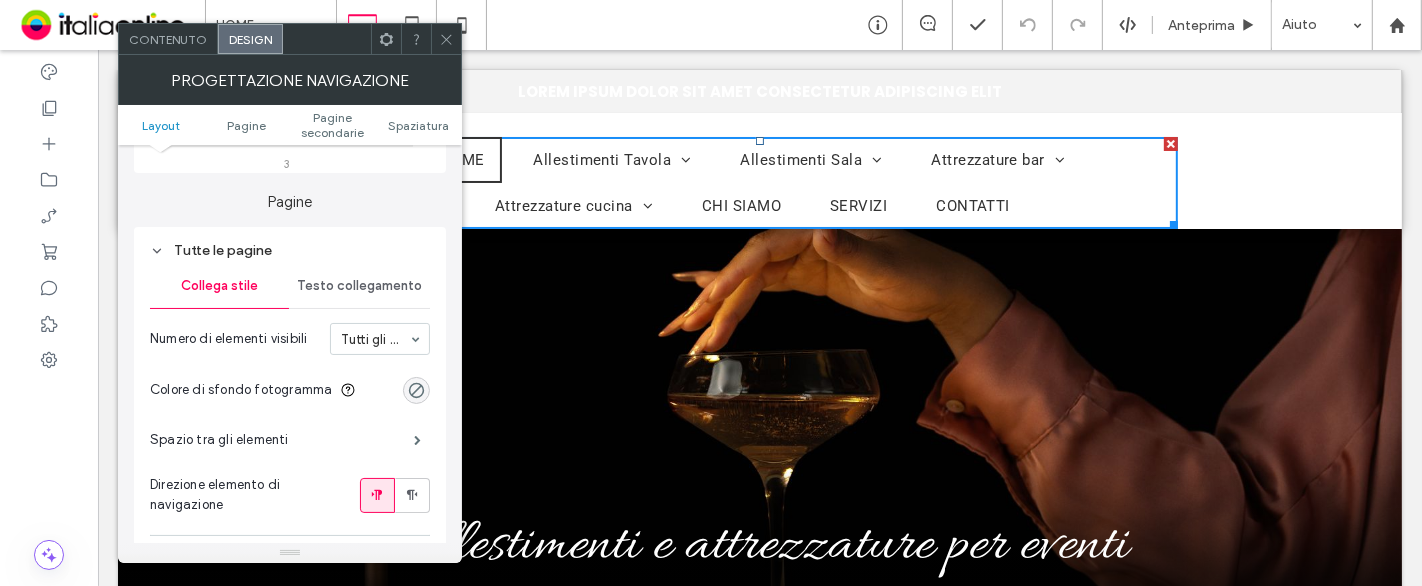 click on "Testo collegamento" at bounding box center [359, 286] 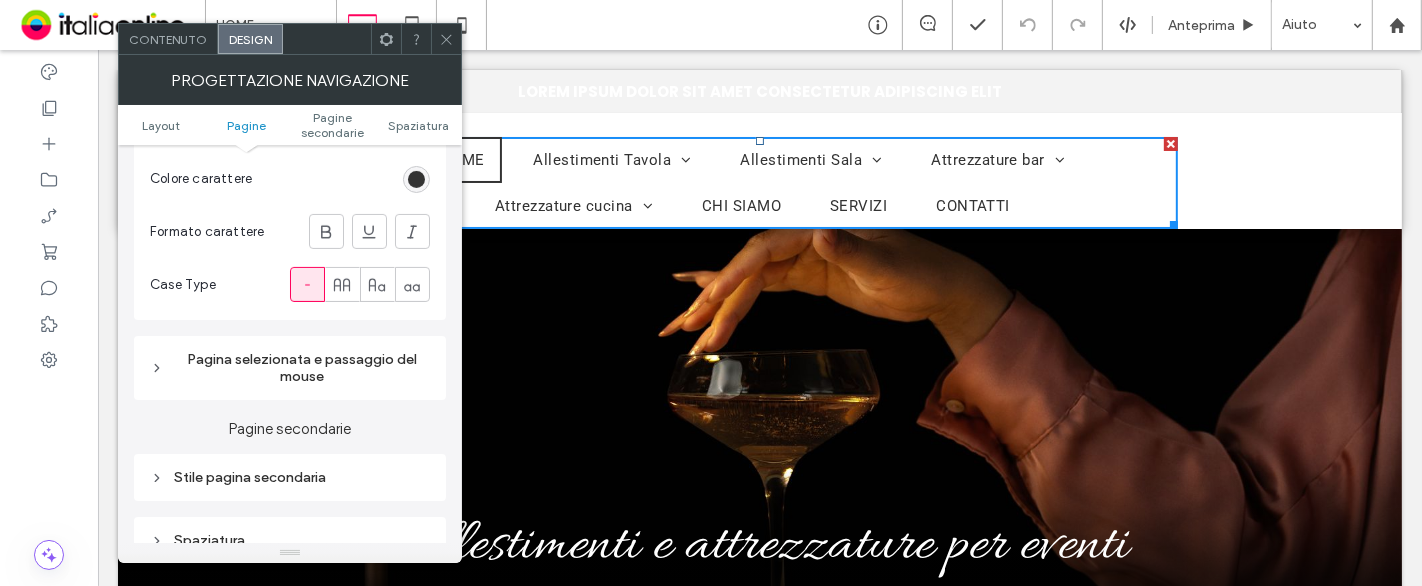 scroll, scrollTop: 777, scrollLeft: 0, axis: vertical 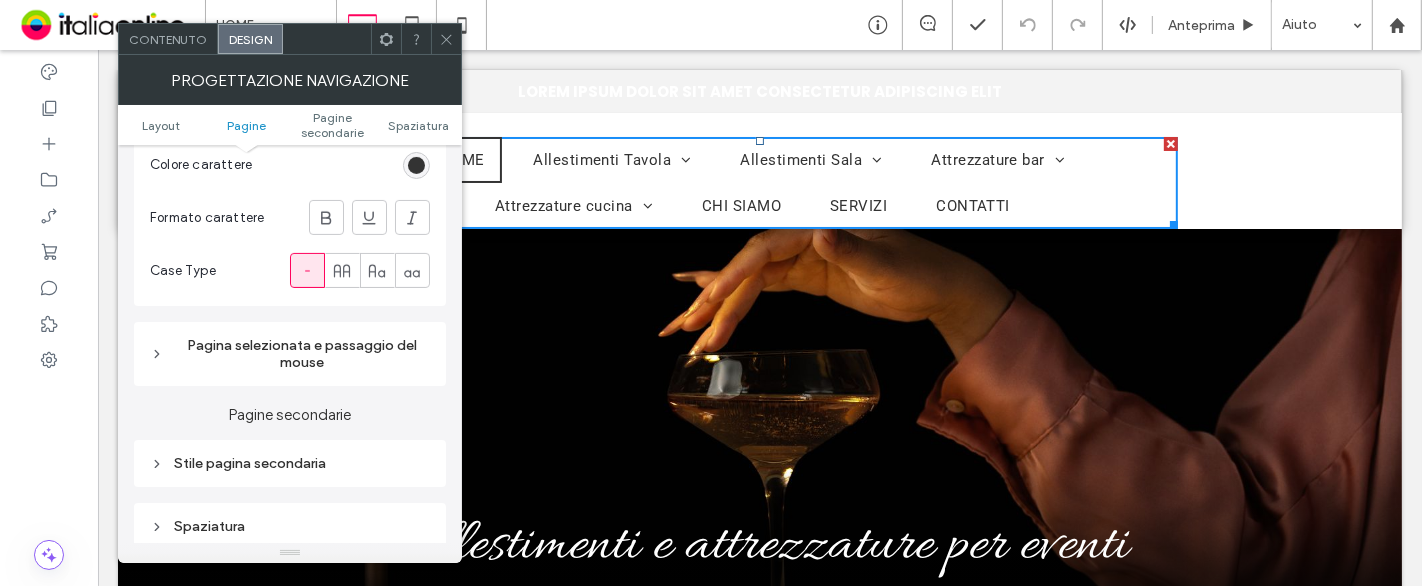 click 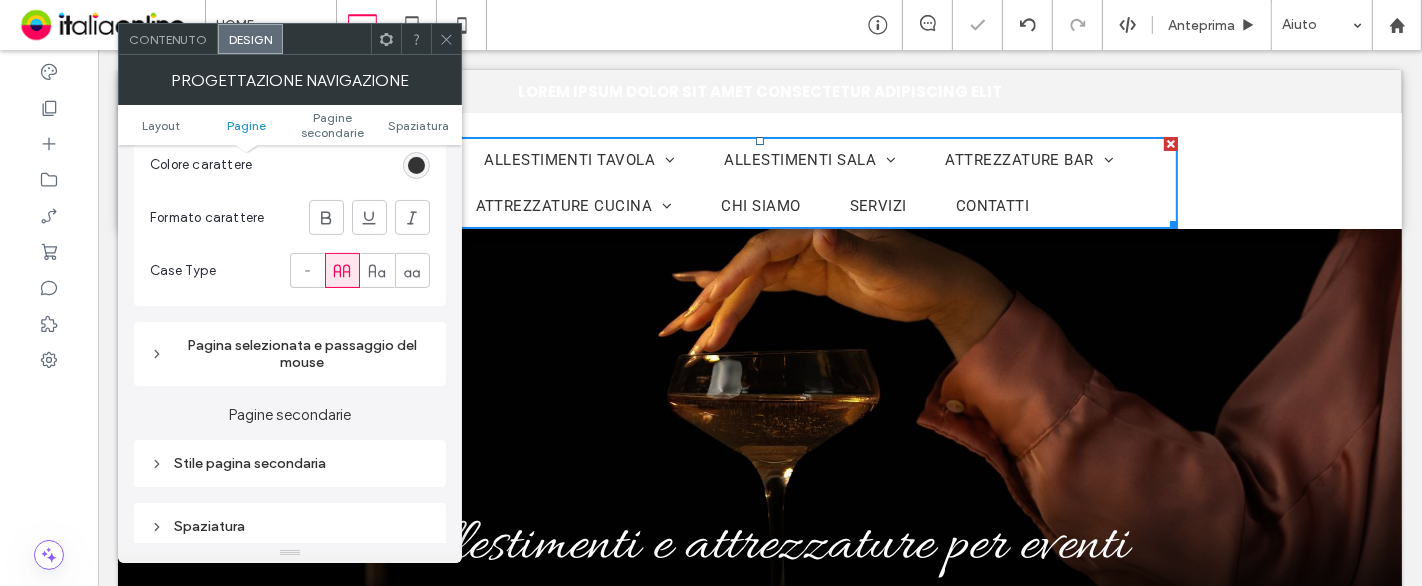 click 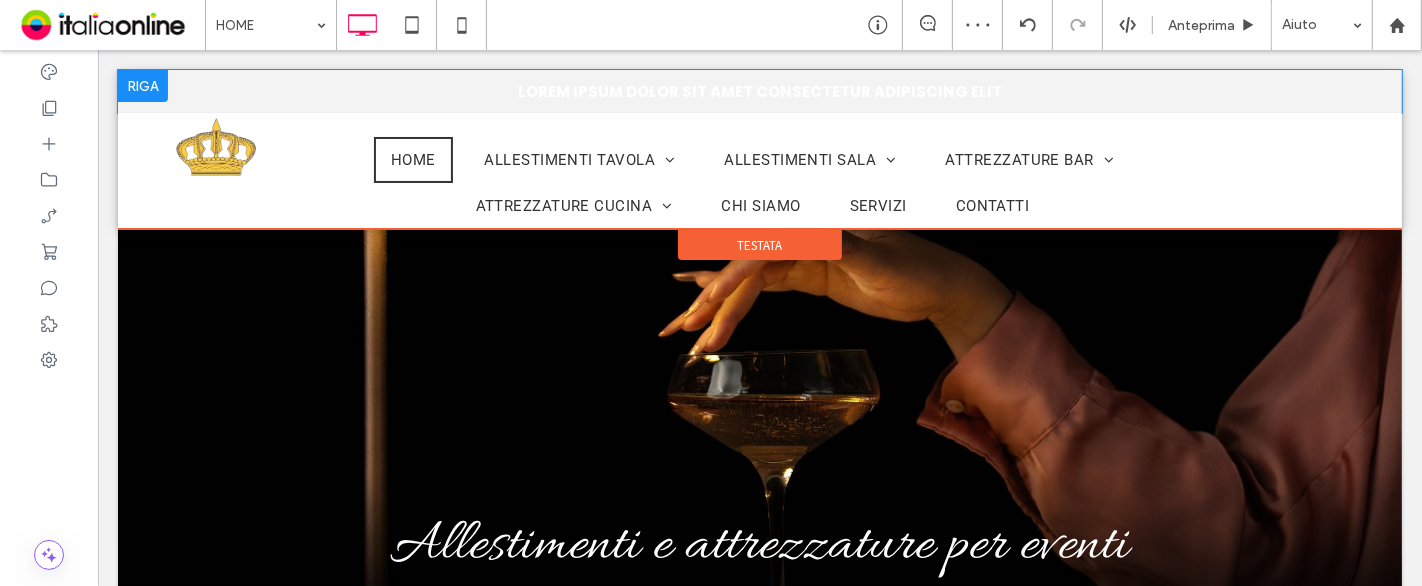 click at bounding box center [142, 86] 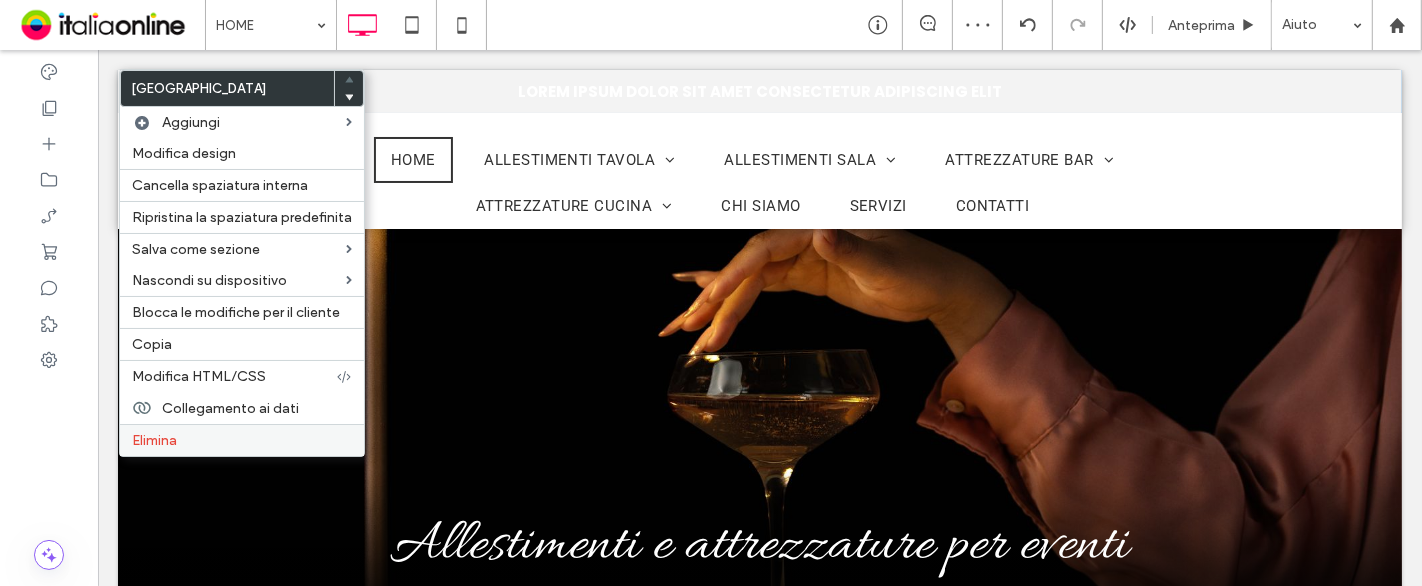 click on "Elimina" at bounding box center [154, 440] 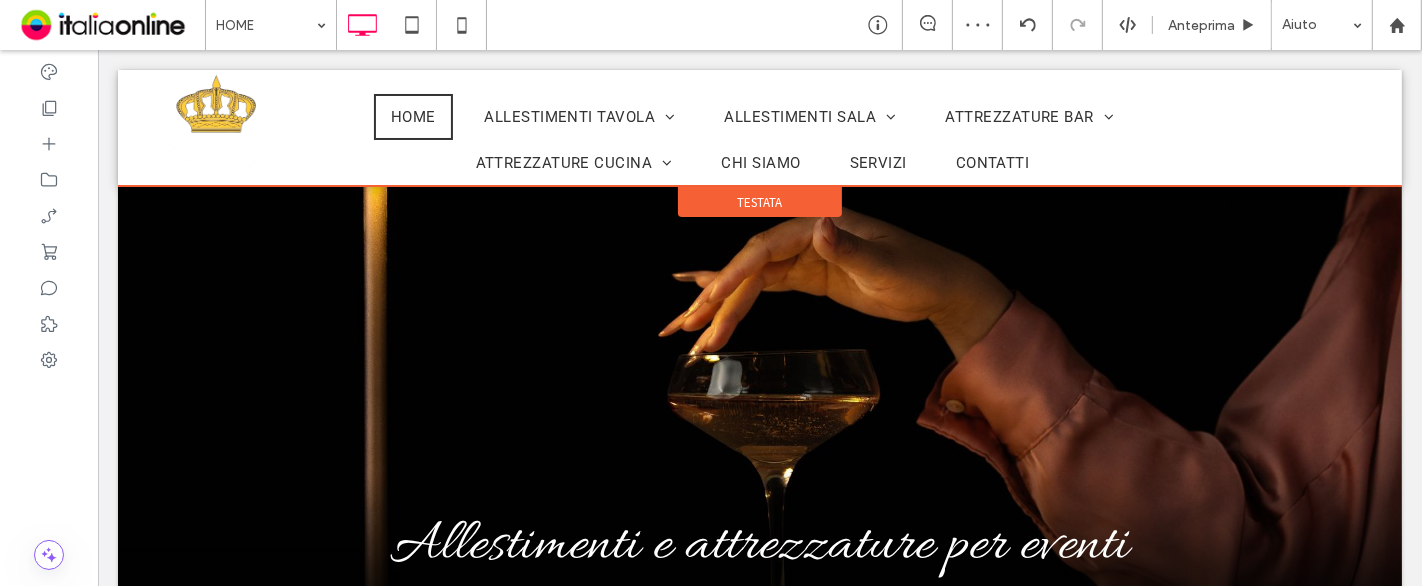 click on "Testata" at bounding box center (759, 202) 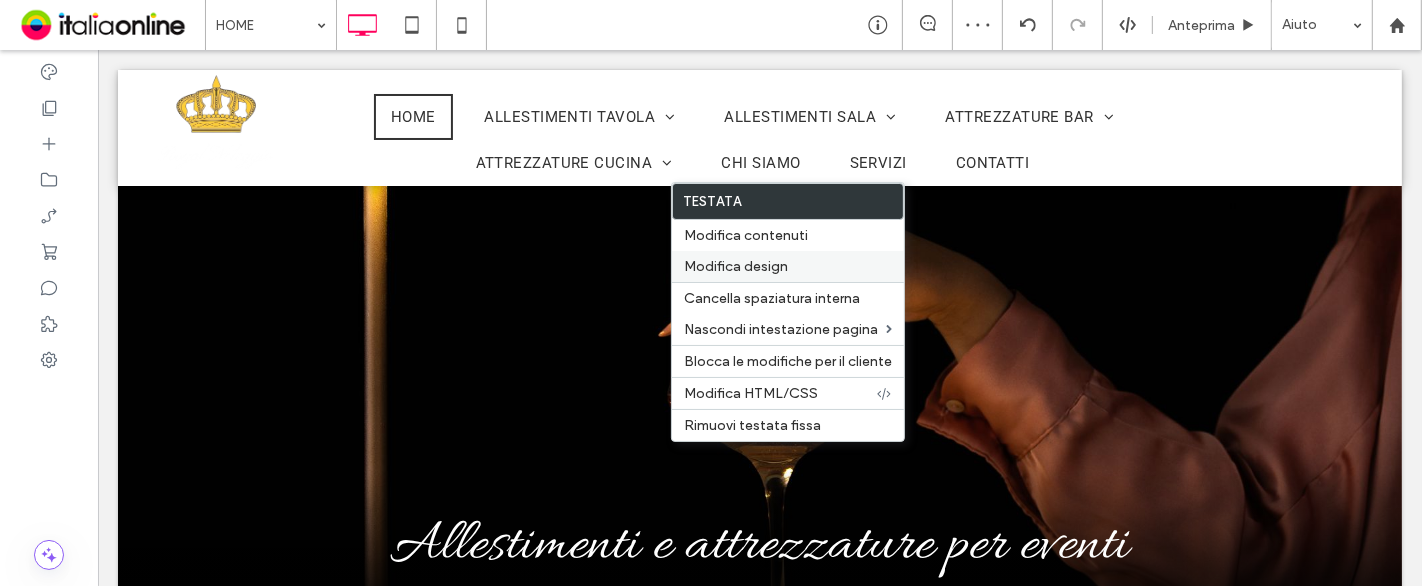 drag, startPoint x: 728, startPoint y: 264, endPoint x: 699, endPoint y: 277, distance: 31.780497 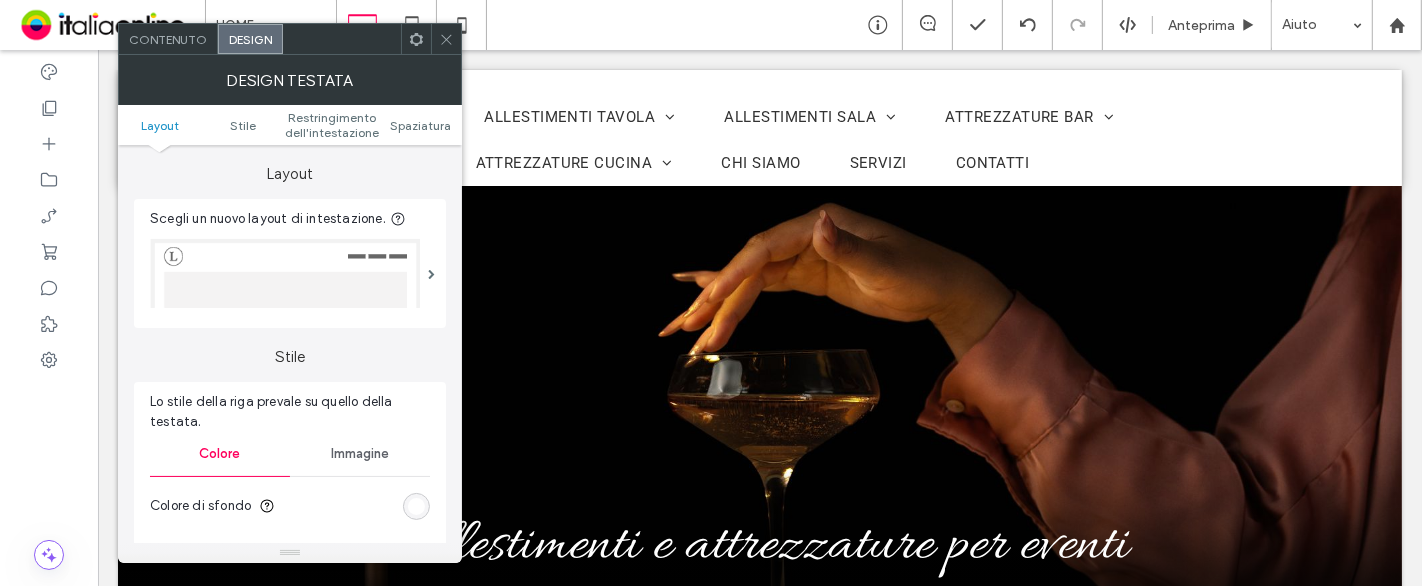 scroll, scrollTop: 222, scrollLeft: 0, axis: vertical 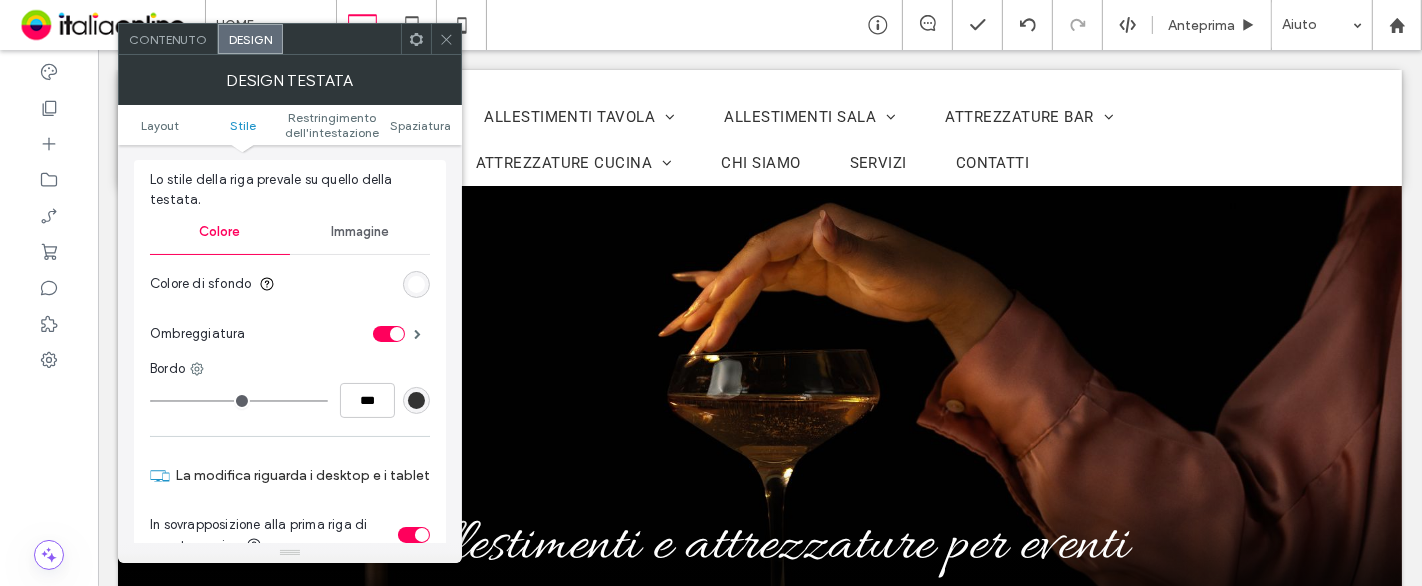 click at bounding box center [397, 334] 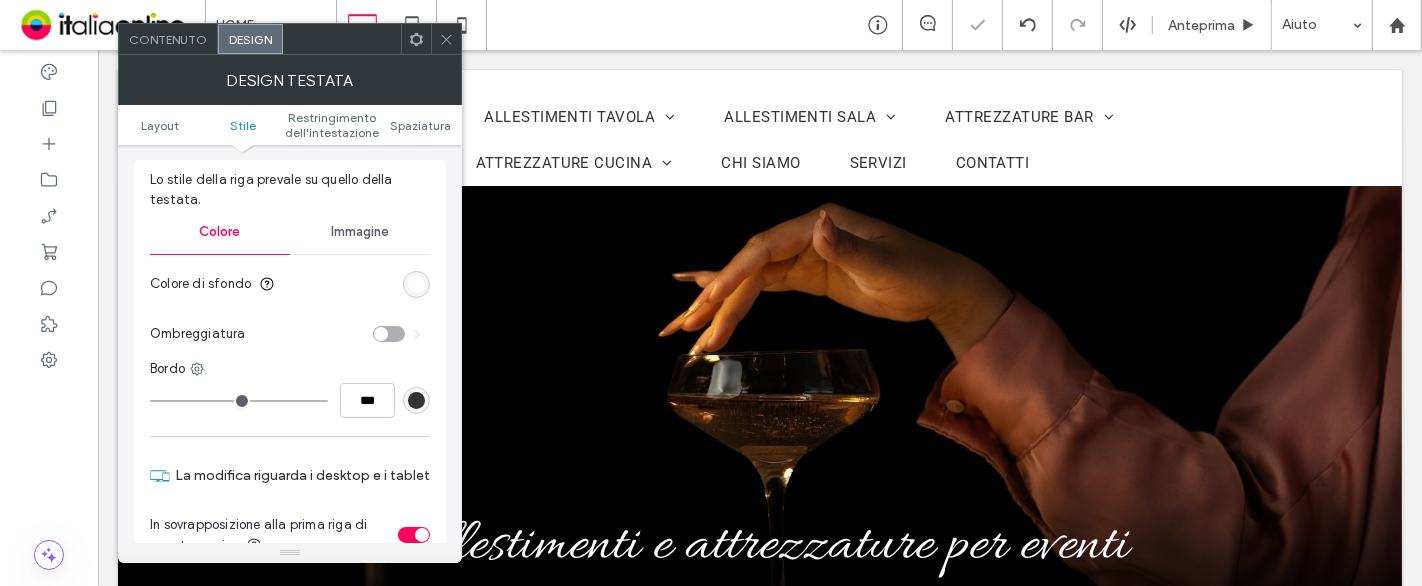 click at bounding box center (416, 284) 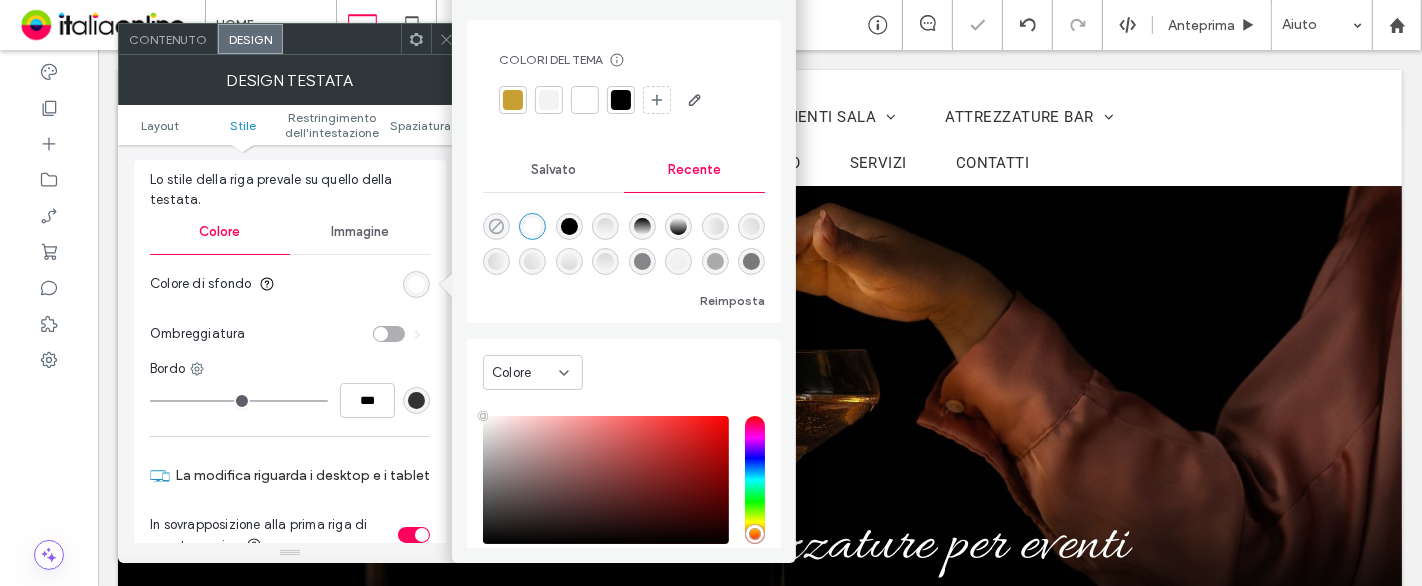 click 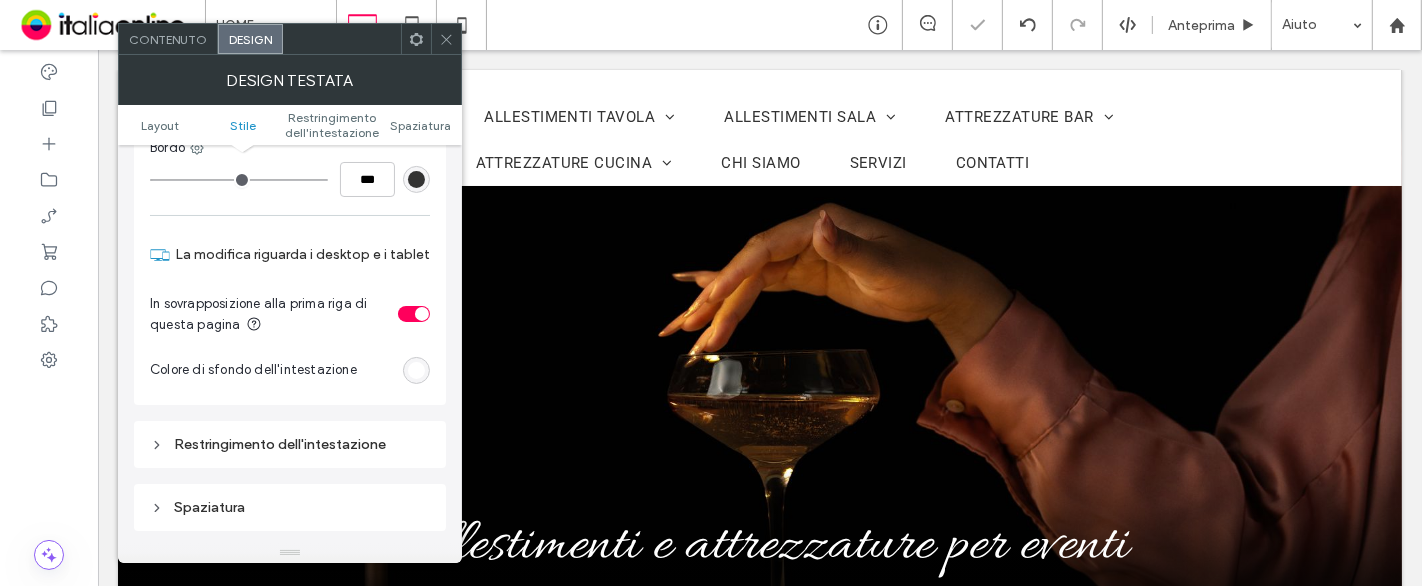 scroll, scrollTop: 444, scrollLeft: 0, axis: vertical 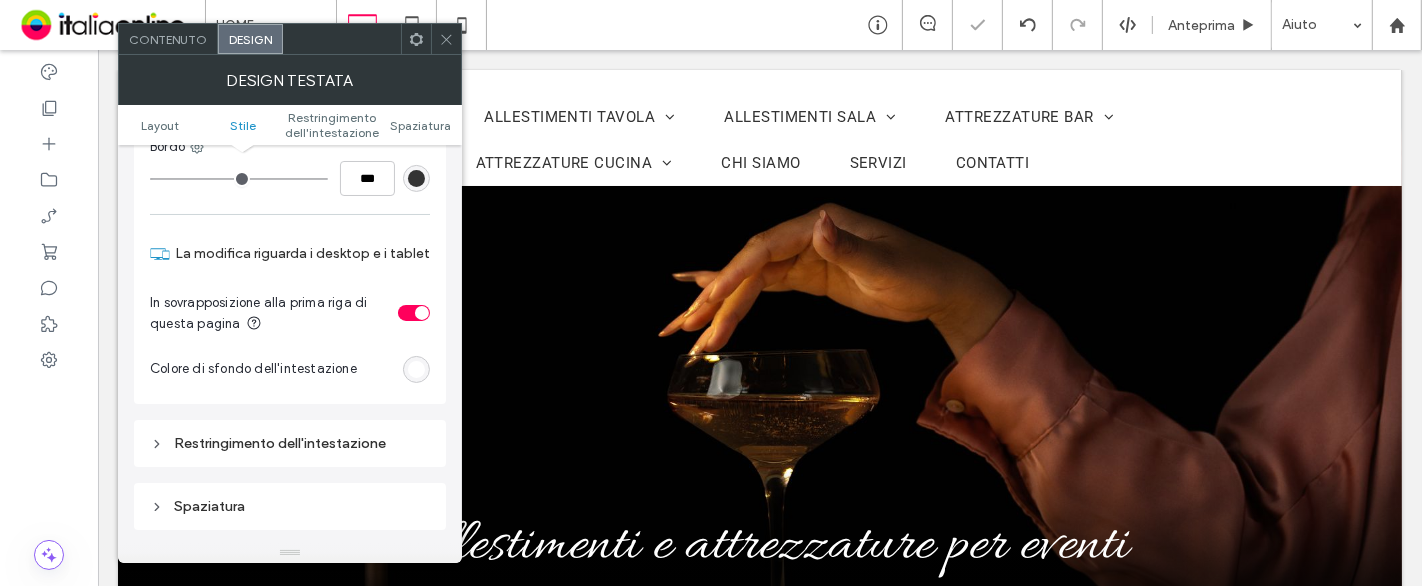 click at bounding box center (414, 313) 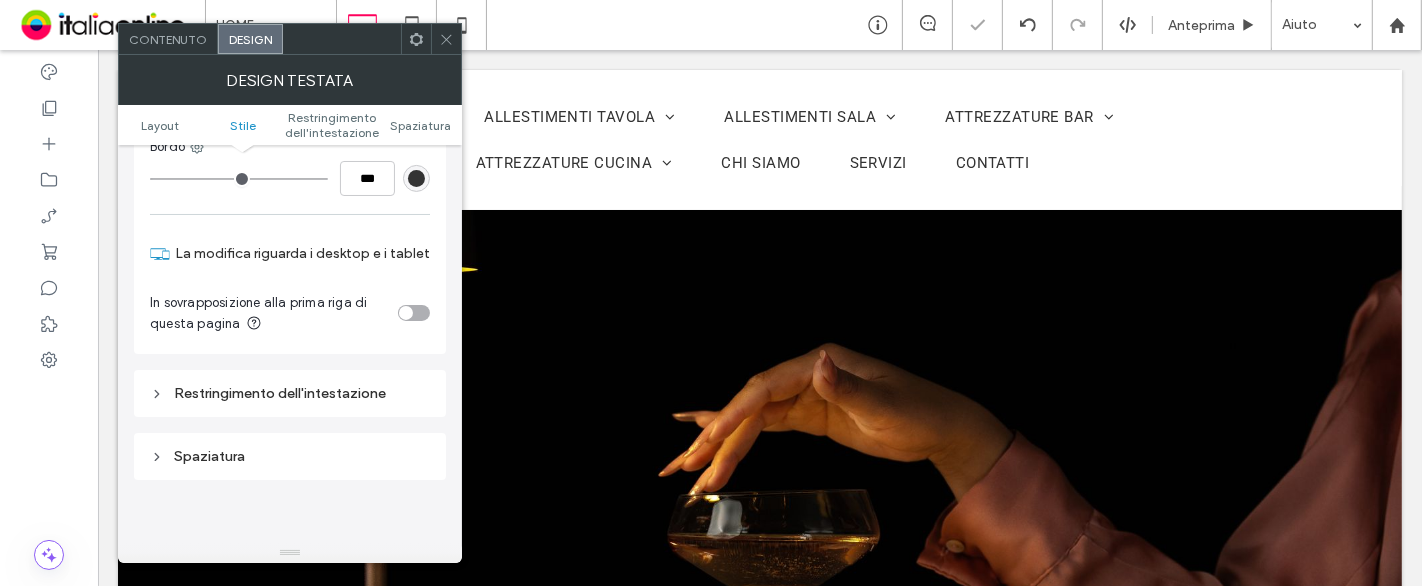 click at bounding box center (406, 313) 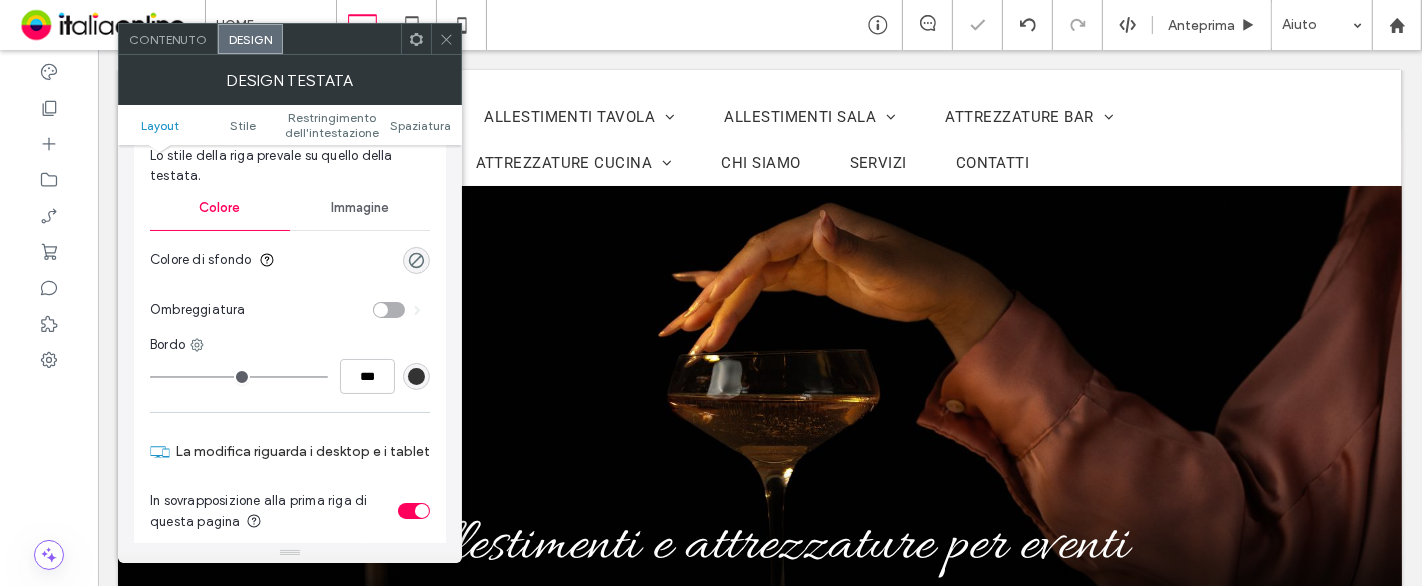 scroll, scrollTop: 111, scrollLeft: 0, axis: vertical 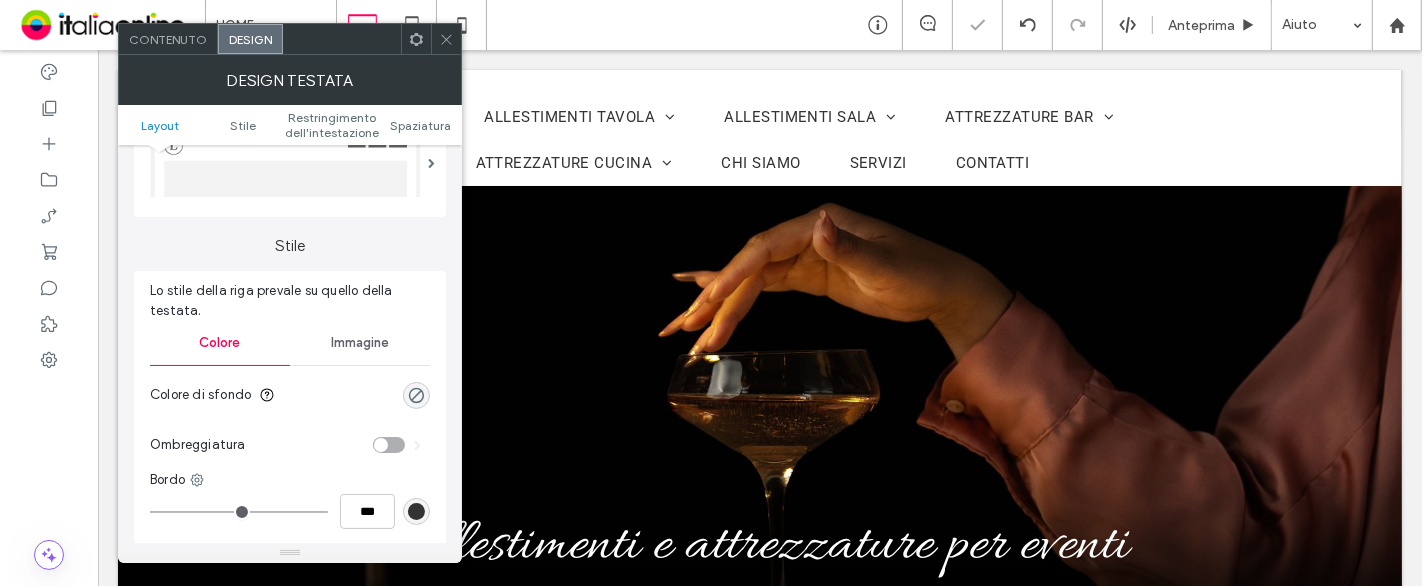 click at bounding box center [446, 39] 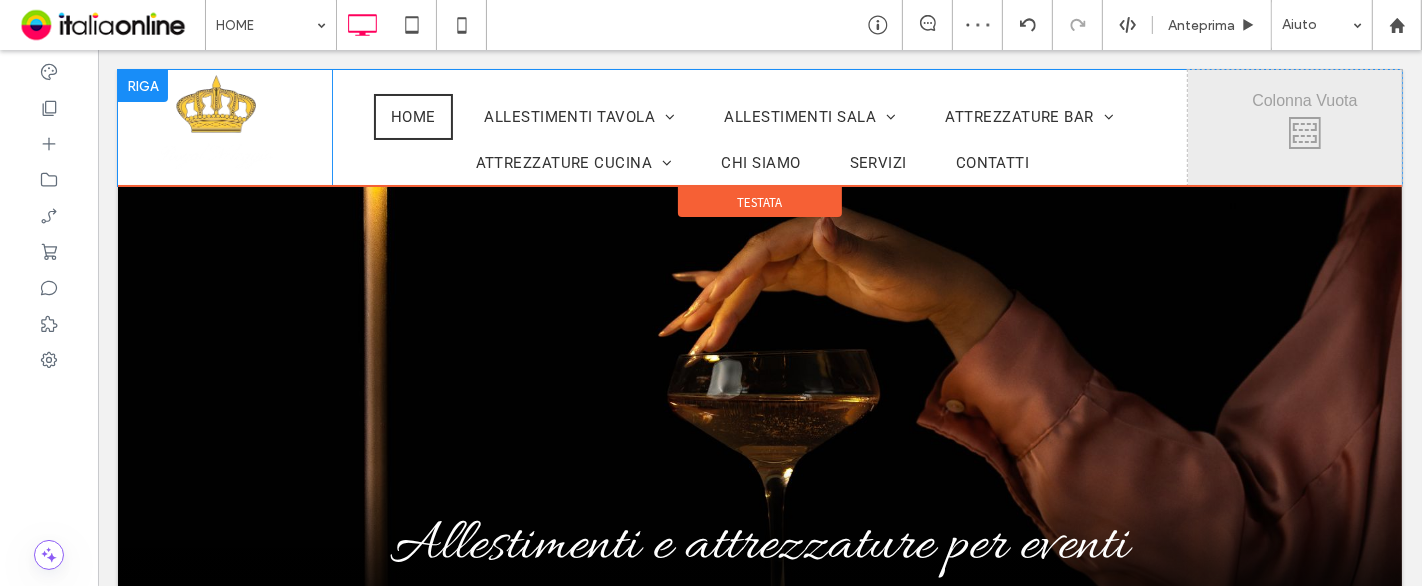 click at bounding box center [142, 86] 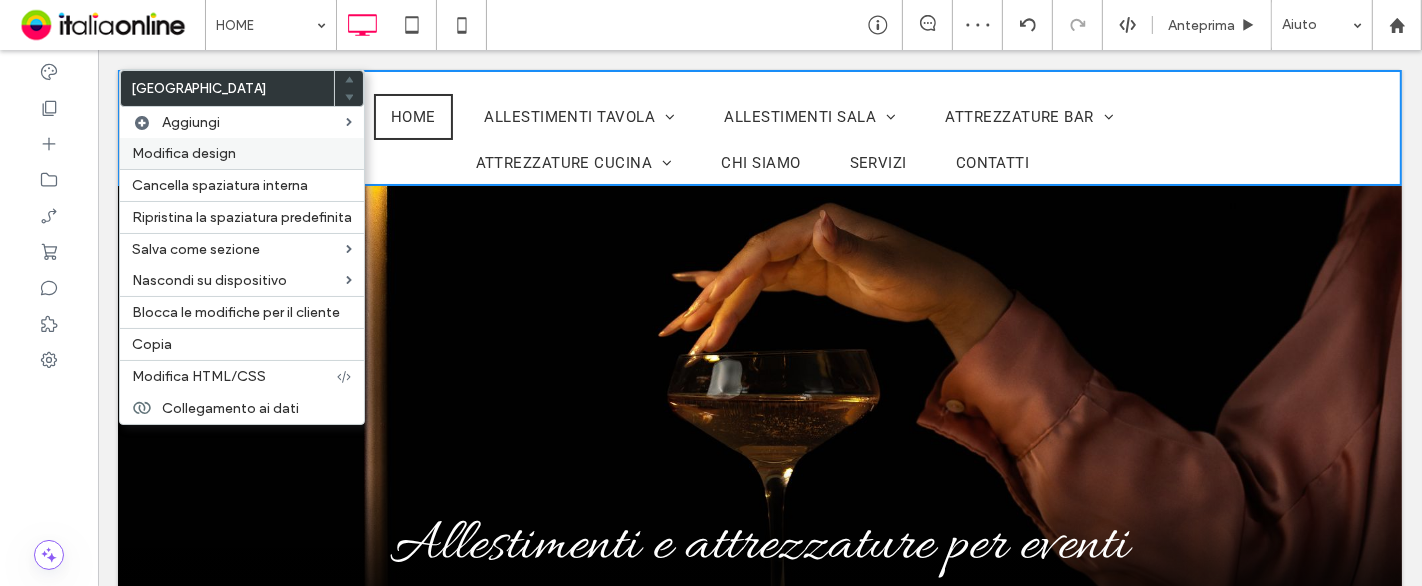 click on "Modifica design" at bounding box center (184, 153) 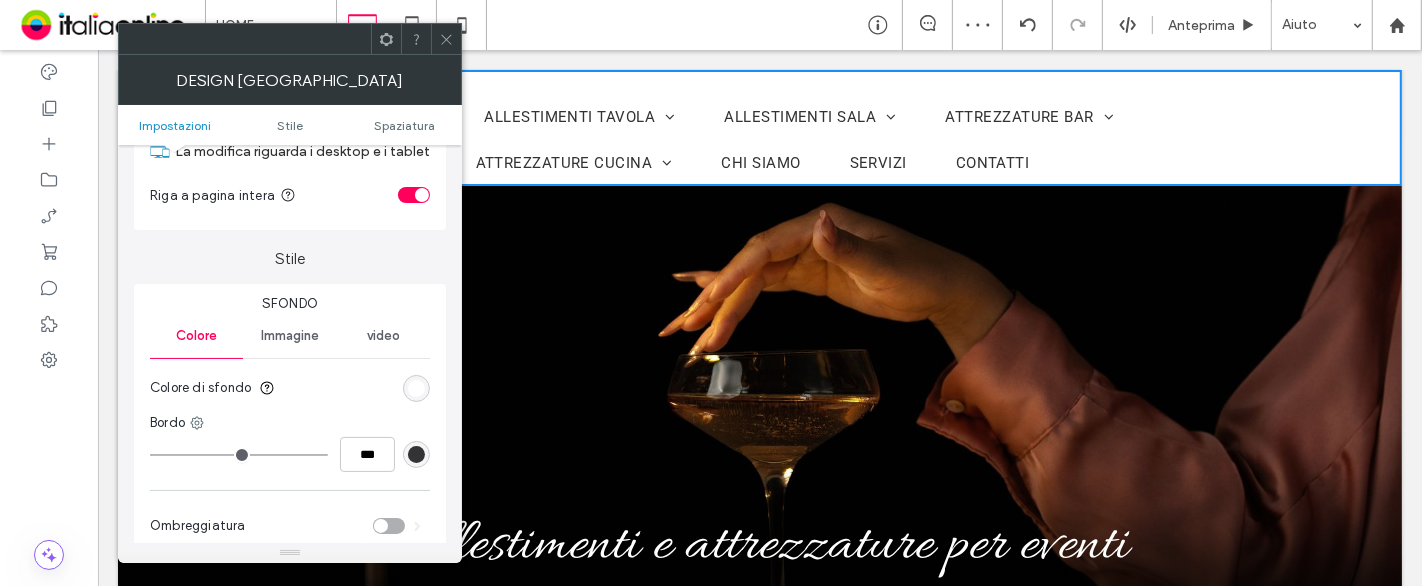 scroll, scrollTop: 222, scrollLeft: 0, axis: vertical 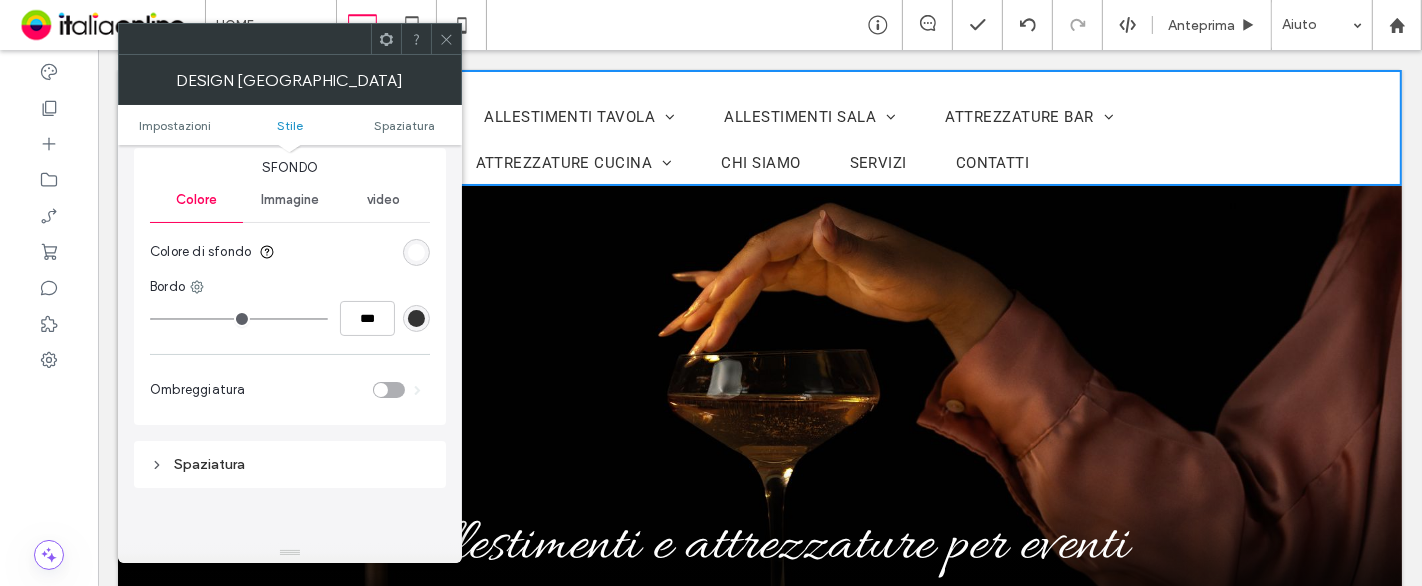 click at bounding box center [416, 252] 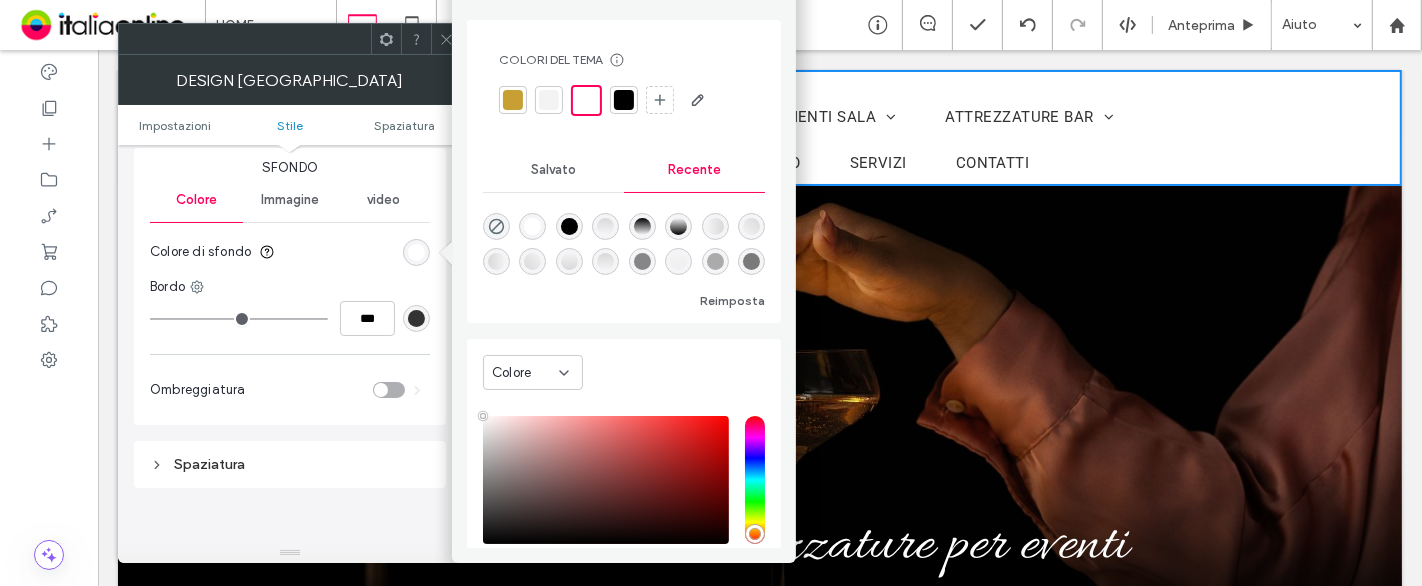 click at bounding box center [496, 226] 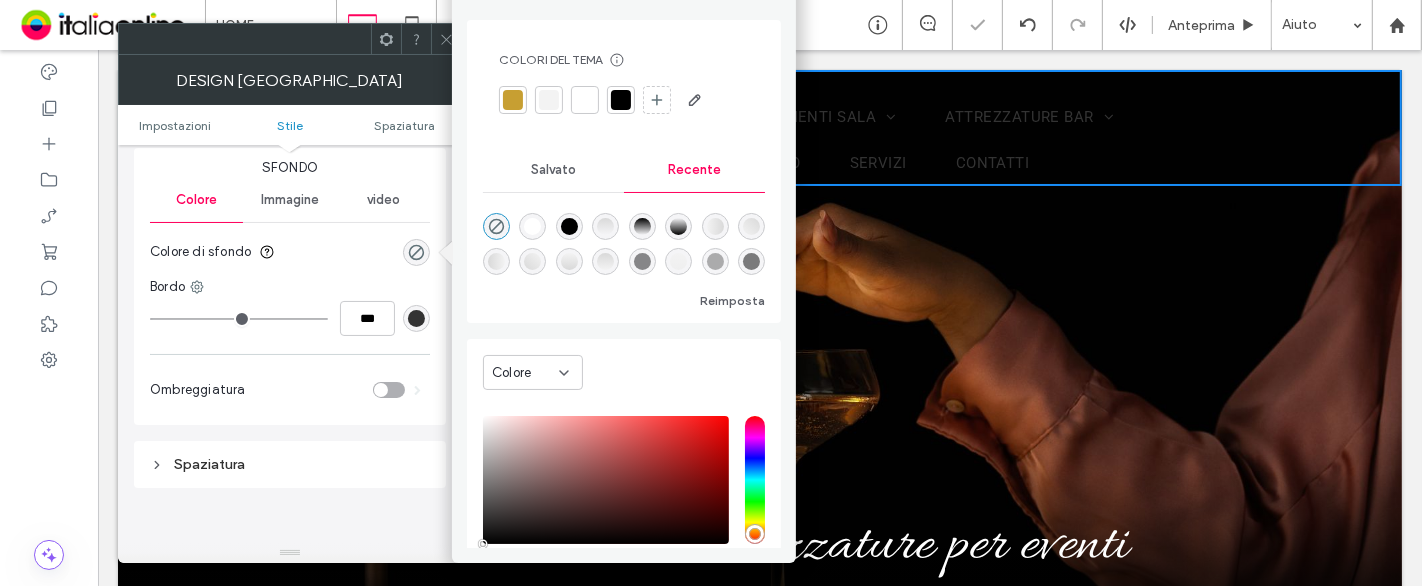 drag, startPoint x: 444, startPoint y: 35, endPoint x: 406, endPoint y: 199, distance: 168.34488 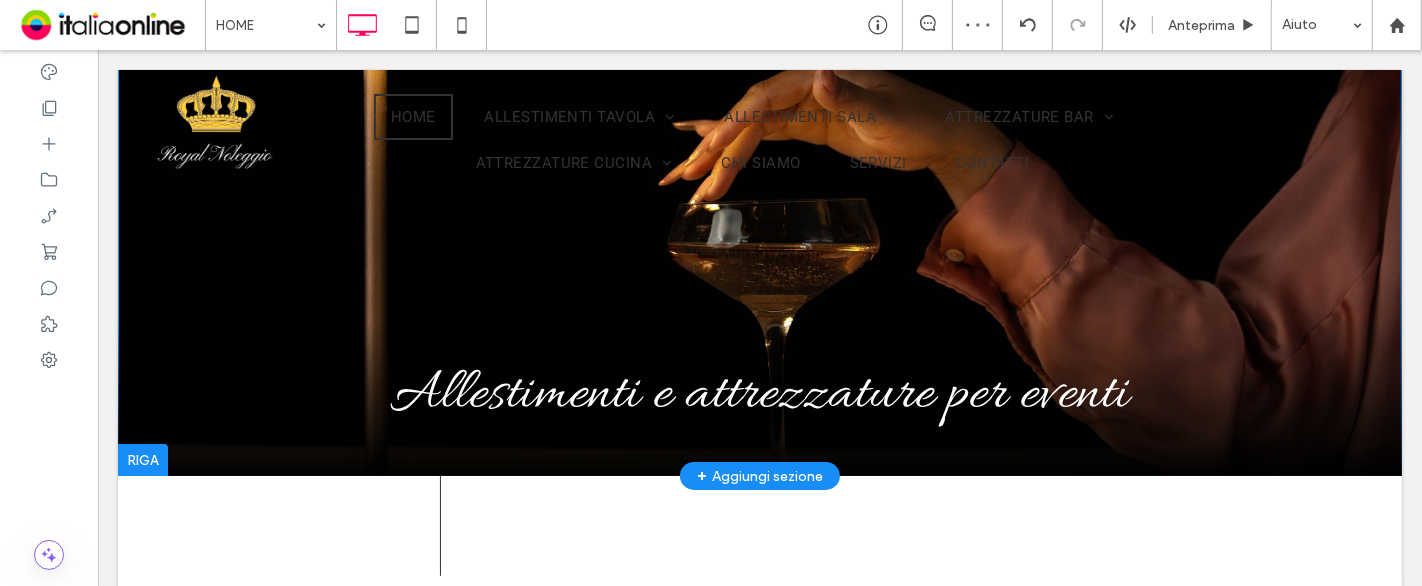 scroll, scrollTop: 0, scrollLeft: 0, axis: both 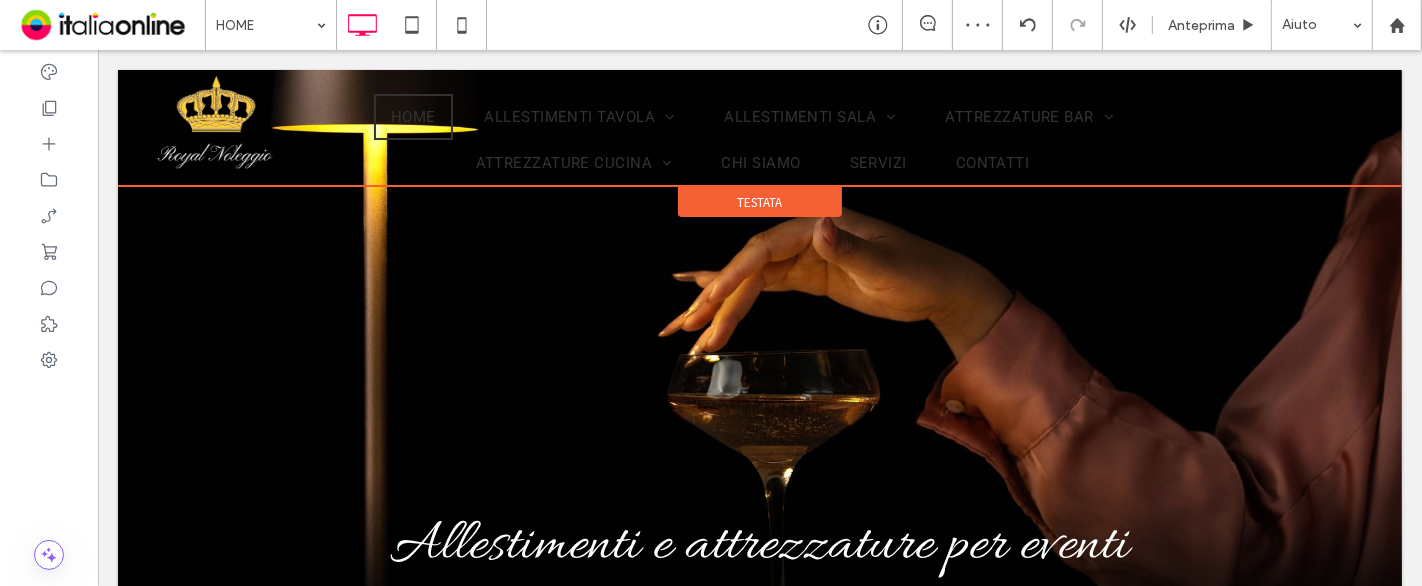 click on "Testata" at bounding box center (759, 202) 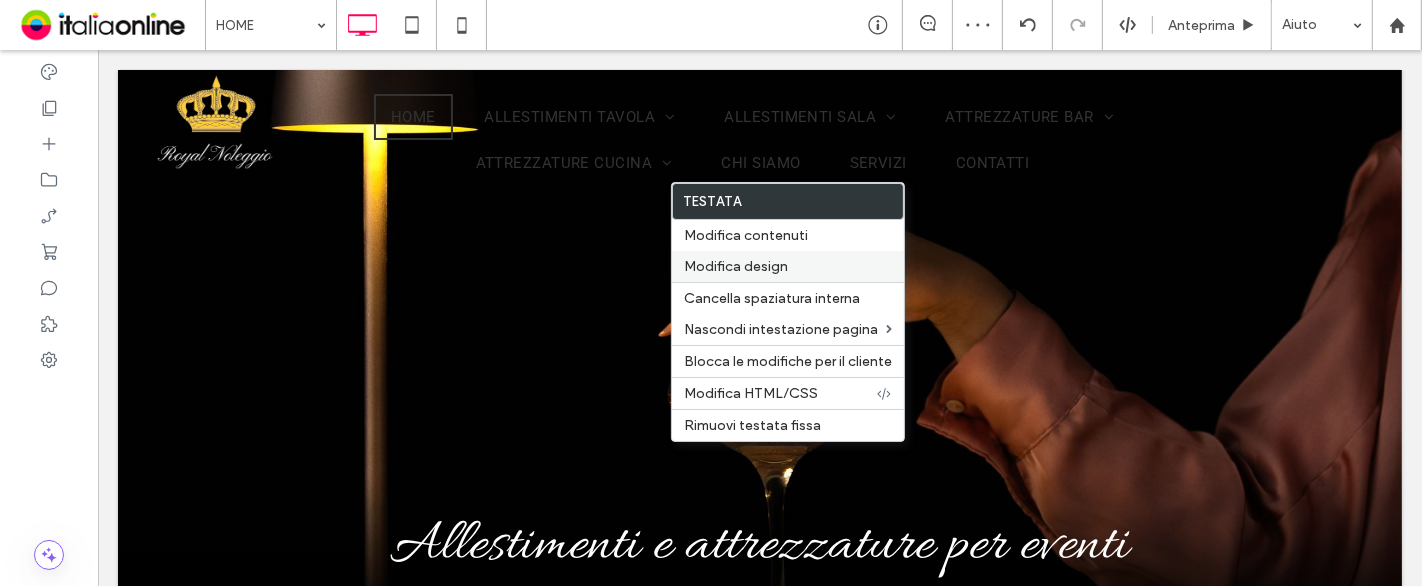 click on "Modifica design" at bounding box center (736, 266) 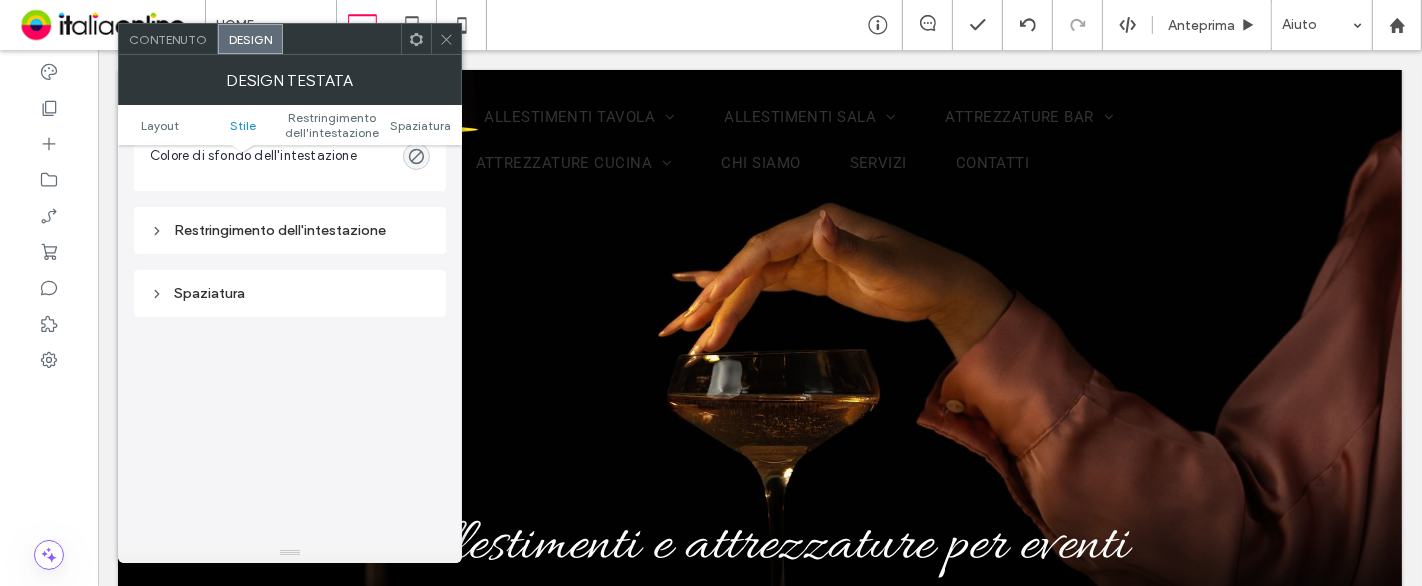 scroll, scrollTop: 666, scrollLeft: 0, axis: vertical 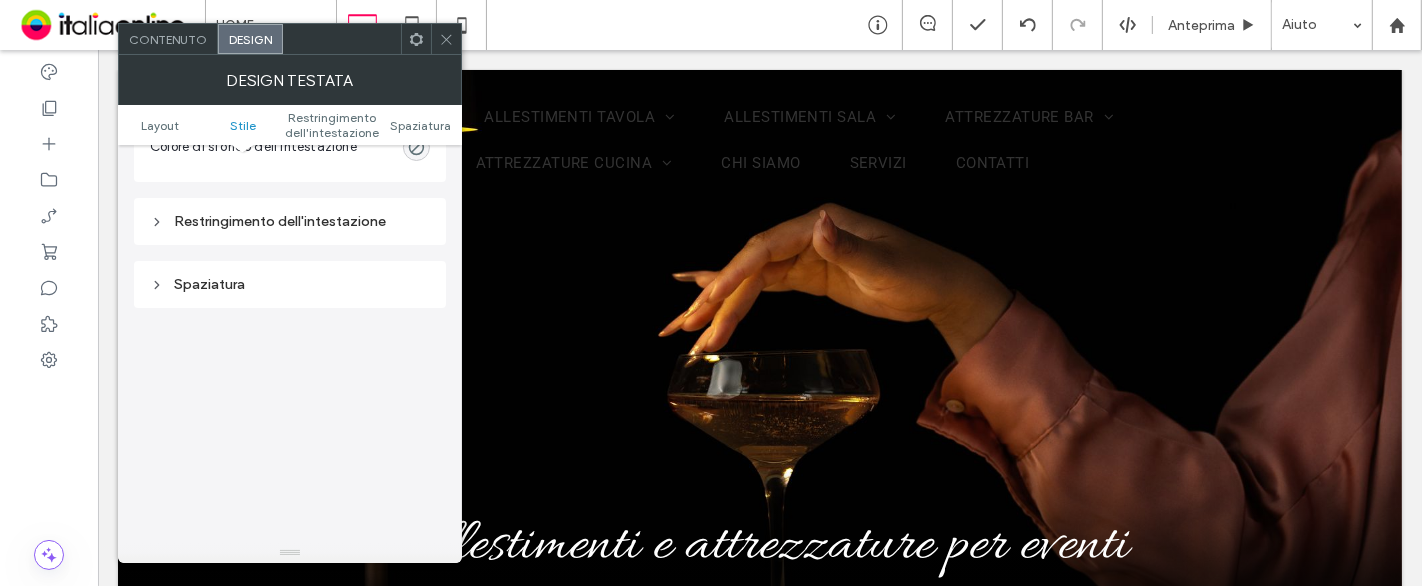 click on "Restringimento dell'intestazione" at bounding box center (290, 213) 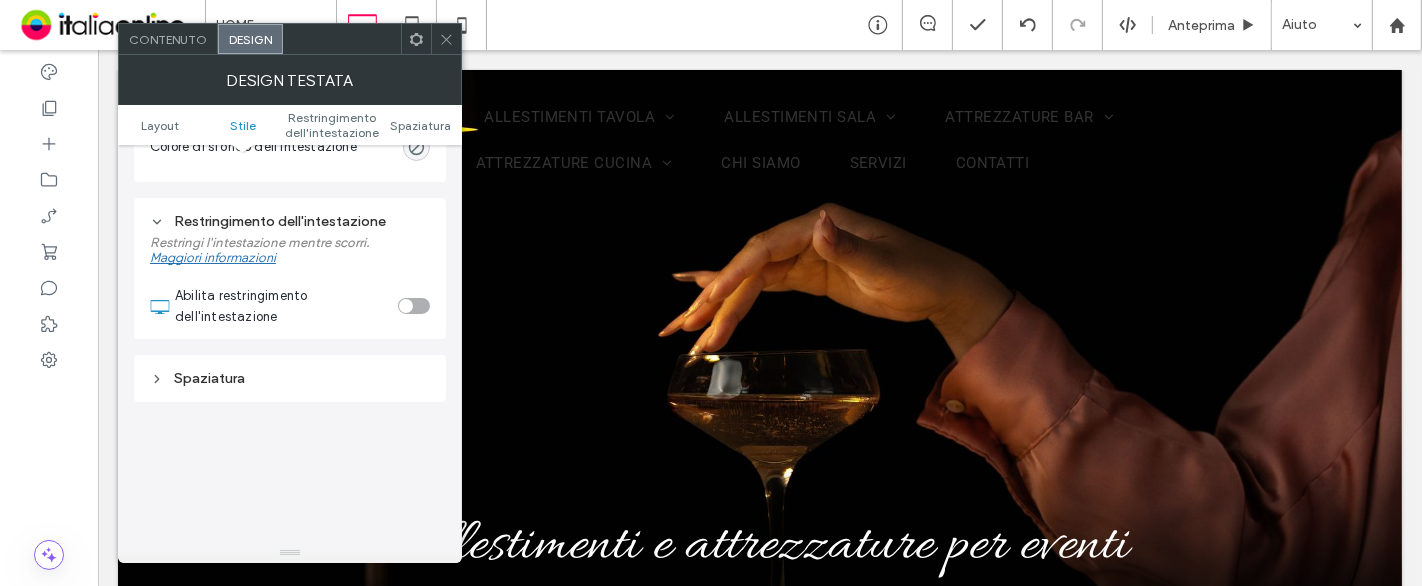 click at bounding box center (414, 306) 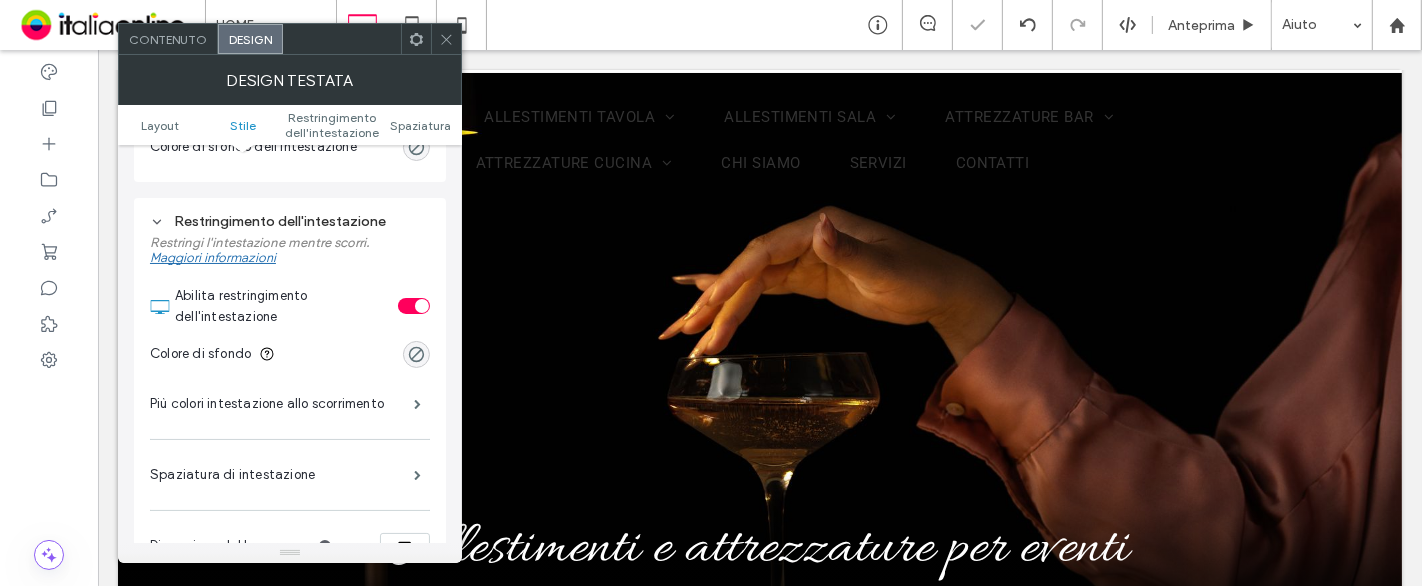 click on ".wqwq-1{fill:#231f20;}
.cls-1q, .cls-2q { fill-rule: evenodd; }
.cls-2q { fill: #6e8188; }
True_local
Agendize
HealthEngine
x_close_popup
from_your_site
multi_language
zoom-out
zoom-in
z_vimeo
z_yelp
z_picassa
w_vCita
youtube
yelp
x2
x
x_x
x_alignright
x_handwritten
[GEOGRAPHIC_DATA]
wordpress
windowsvv
win8
whats_app
wallet
warning-sign
w_youtube
w_youtube_channel
w_yelp
w_video
w_twitter
w_title
w_tabs
w_social_icons
w_spacer
w_share
w_rss_feed
w_recent-posts
w_push
w_paypal
w_photo_gallery" at bounding box center [711, 293] 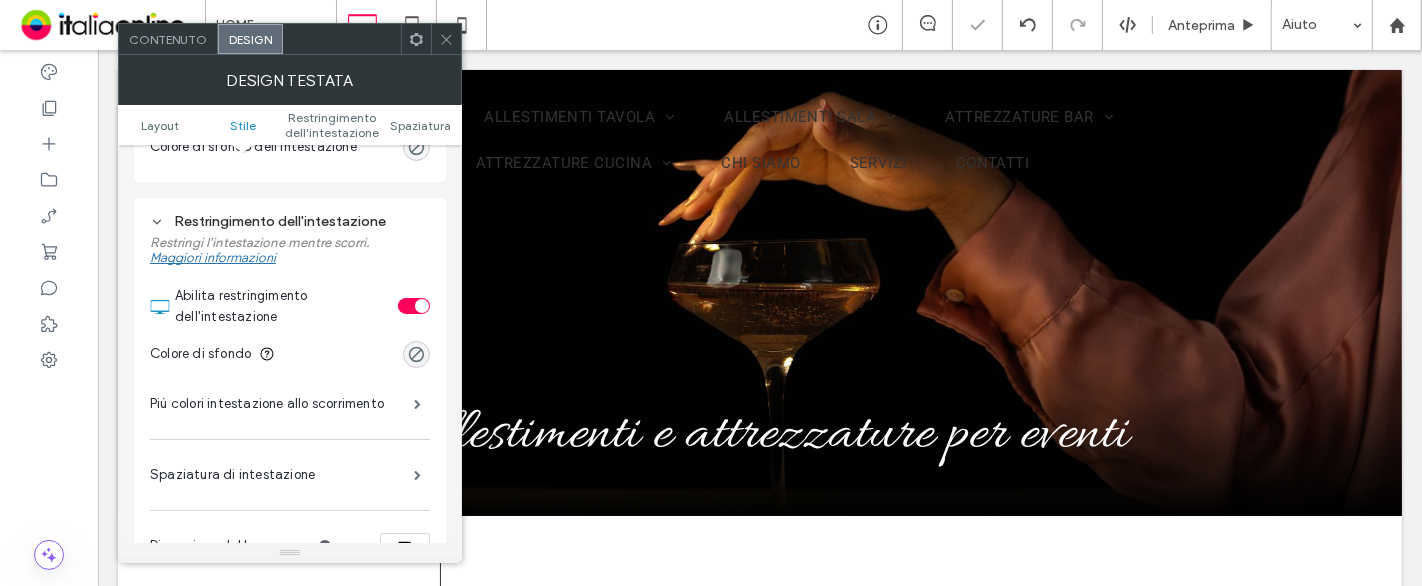 scroll, scrollTop: 114, scrollLeft: 0, axis: vertical 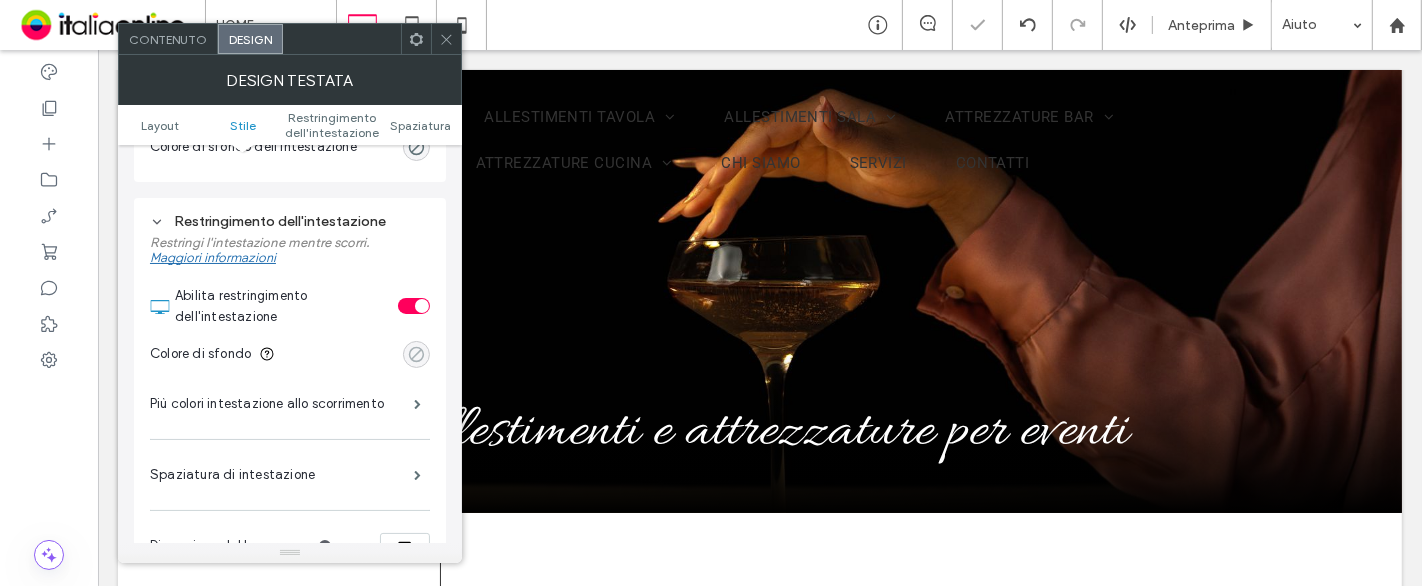 click at bounding box center [416, 354] 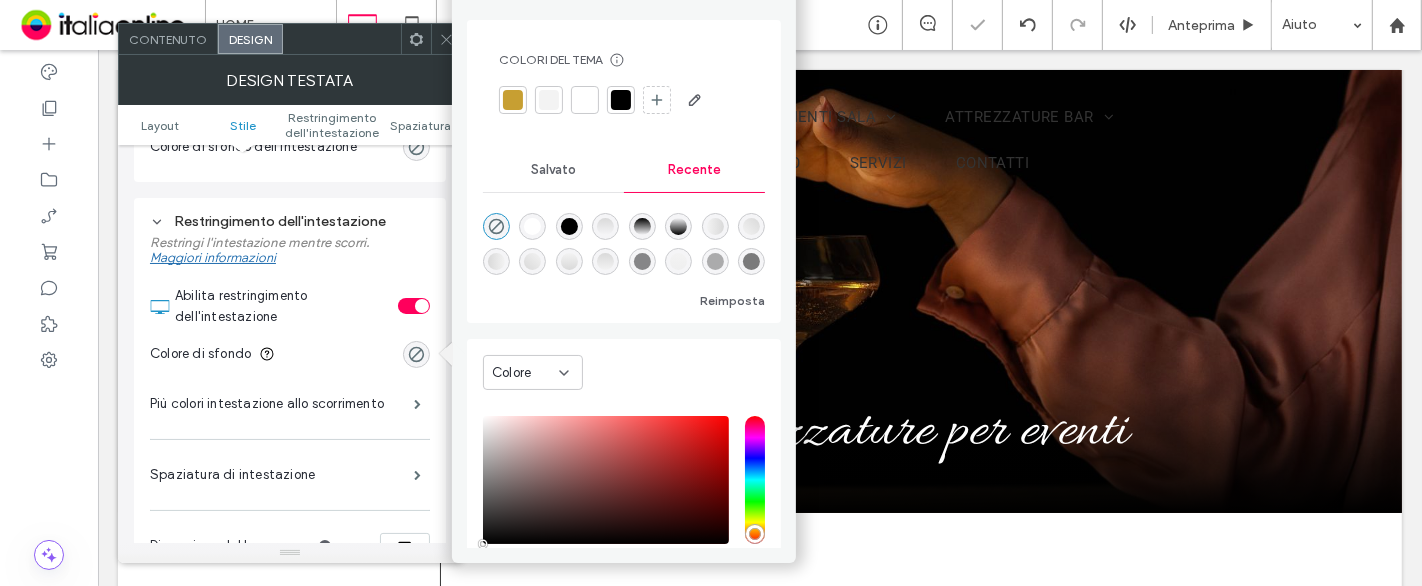 drag, startPoint x: 592, startPoint y: 98, endPoint x: 547, endPoint y: 138, distance: 60.207973 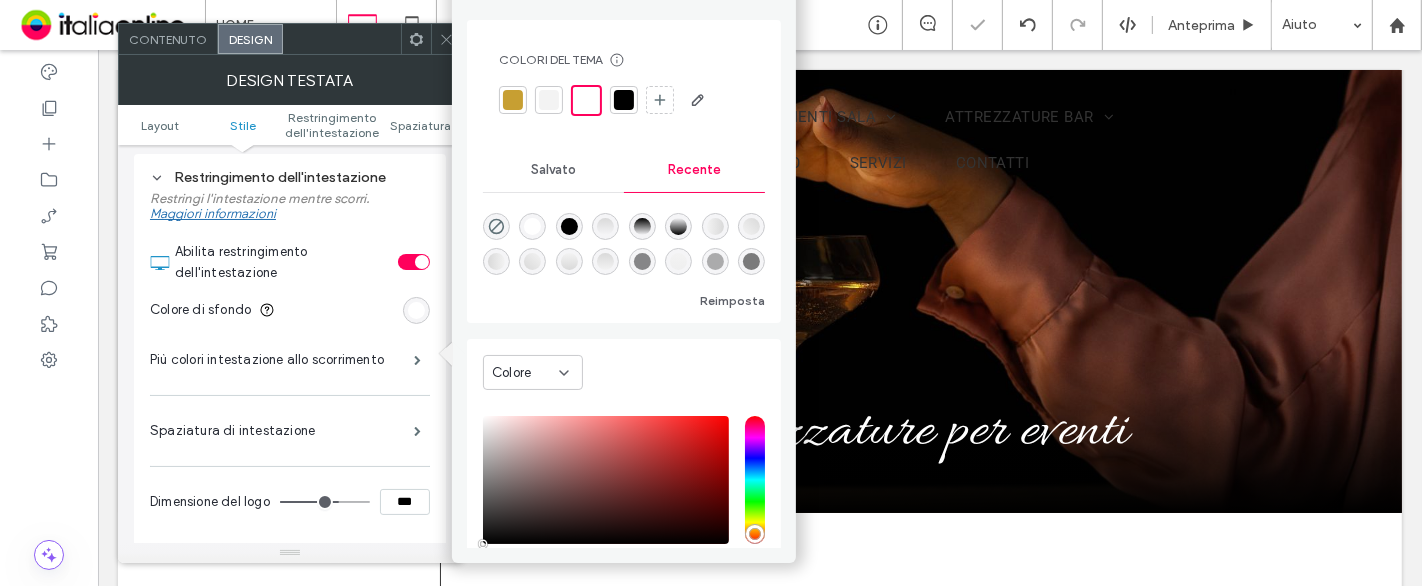 scroll, scrollTop: 777, scrollLeft: 0, axis: vertical 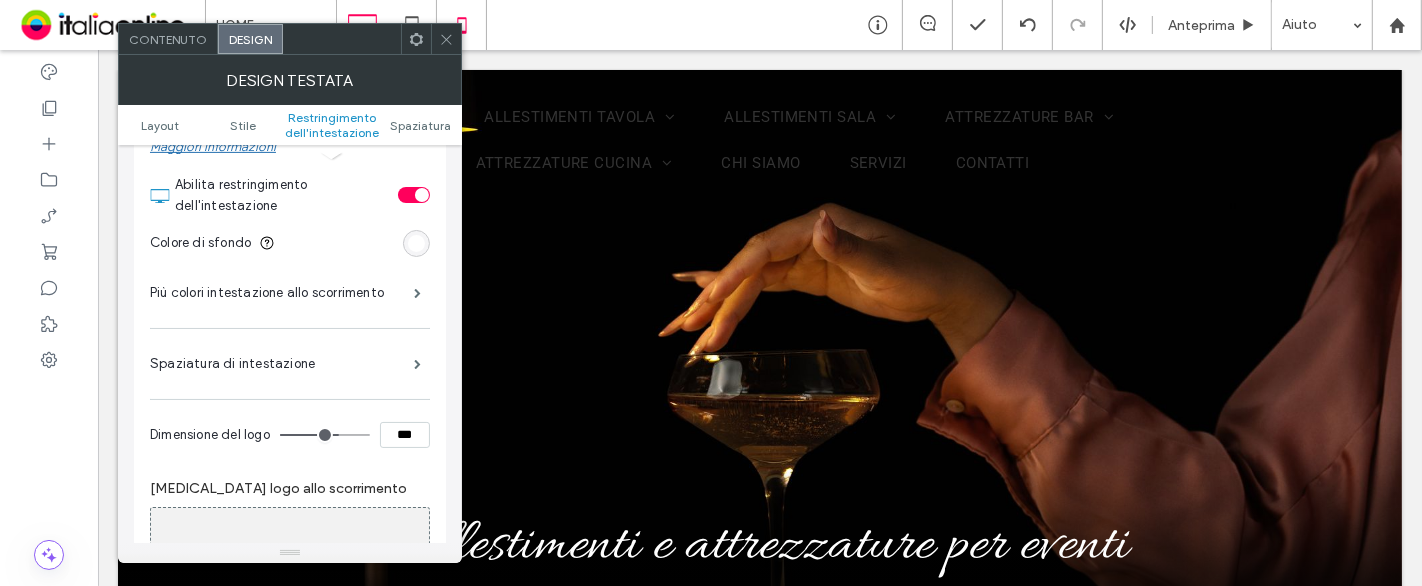 drag, startPoint x: 452, startPoint y: 32, endPoint x: 465, endPoint y: 44, distance: 17.691807 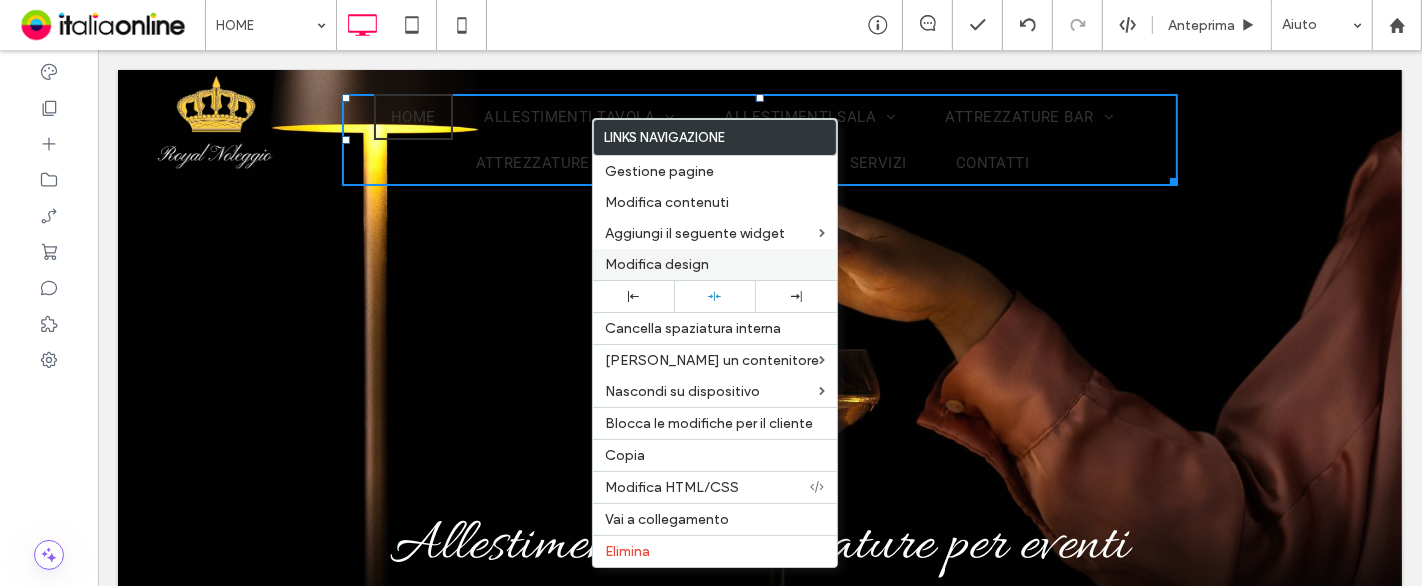 click on "Modifica design" at bounding box center [657, 264] 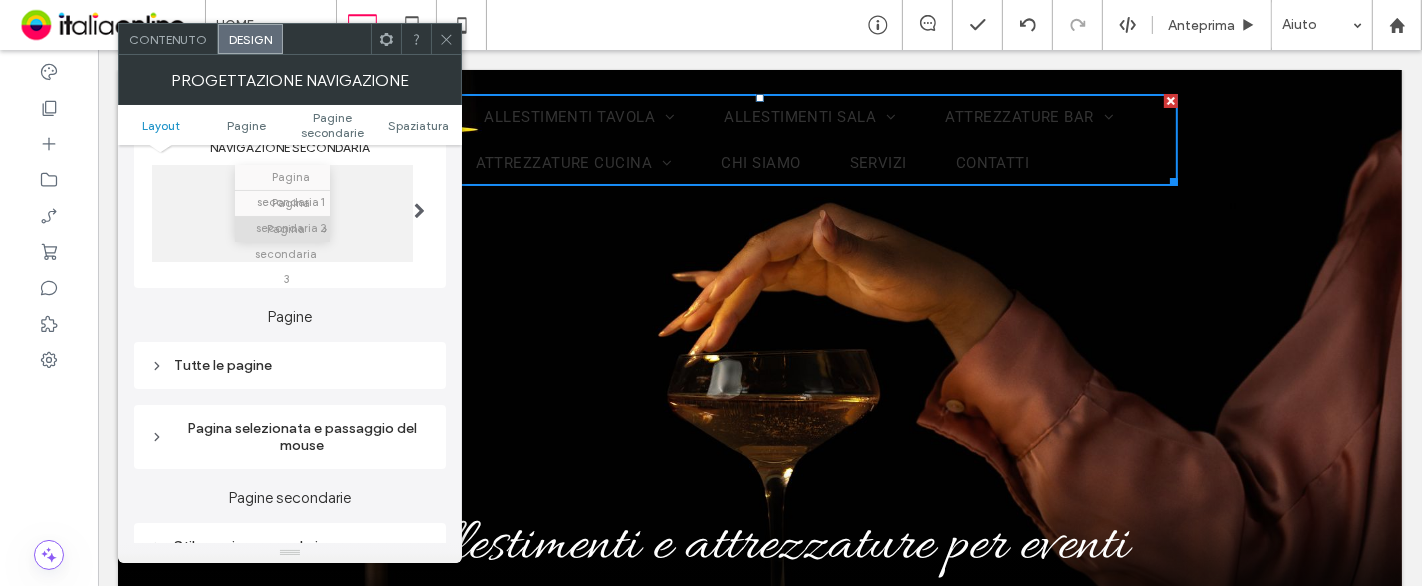 scroll, scrollTop: 333, scrollLeft: 0, axis: vertical 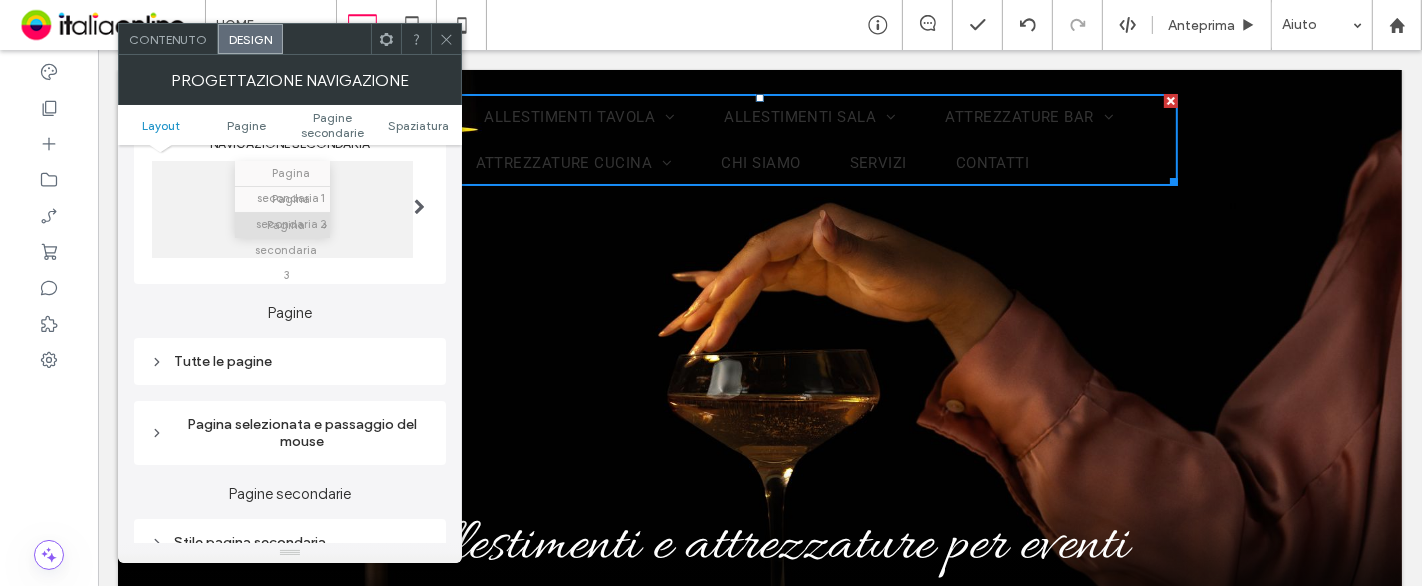drag, startPoint x: 260, startPoint y: 376, endPoint x: 252, endPoint y: 361, distance: 17 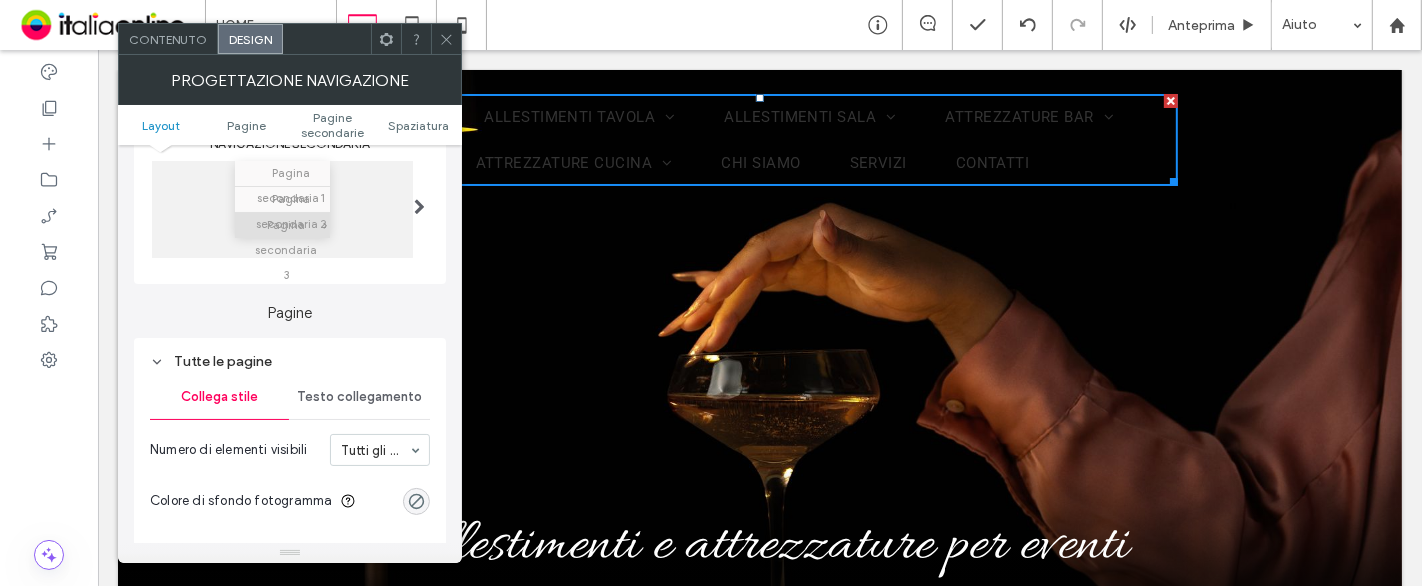 click on "Testo collegamento" at bounding box center (359, 397) 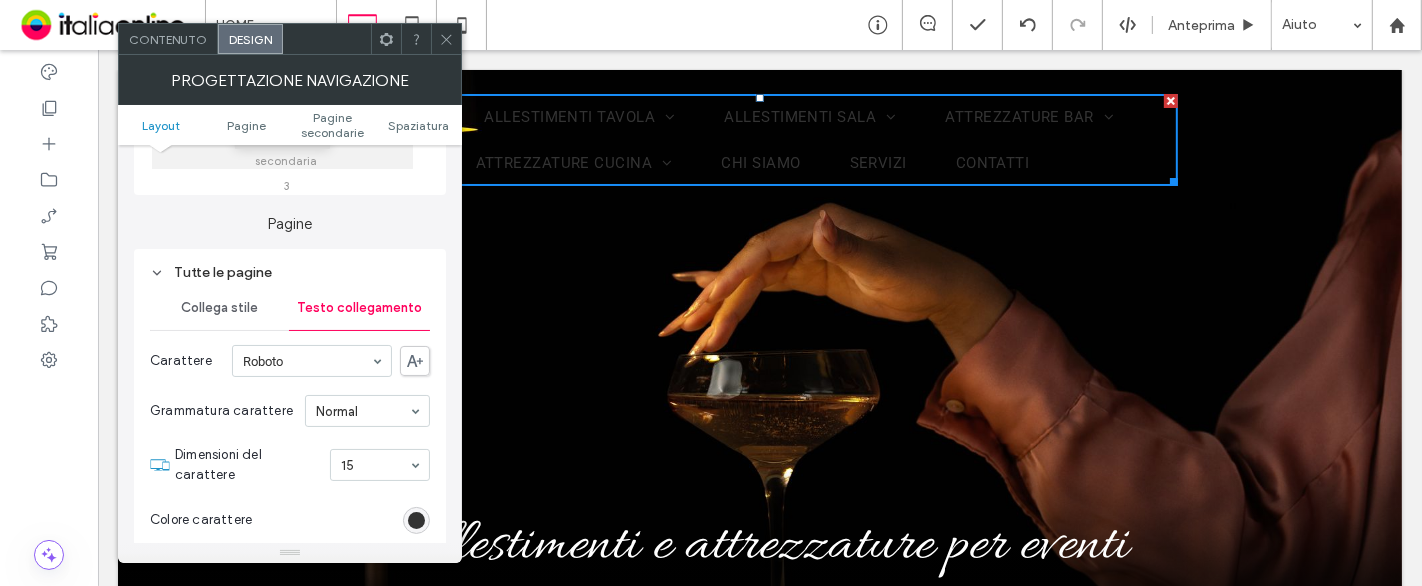 scroll, scrollTop: 555, scrollLeft: 0, axis: vertical 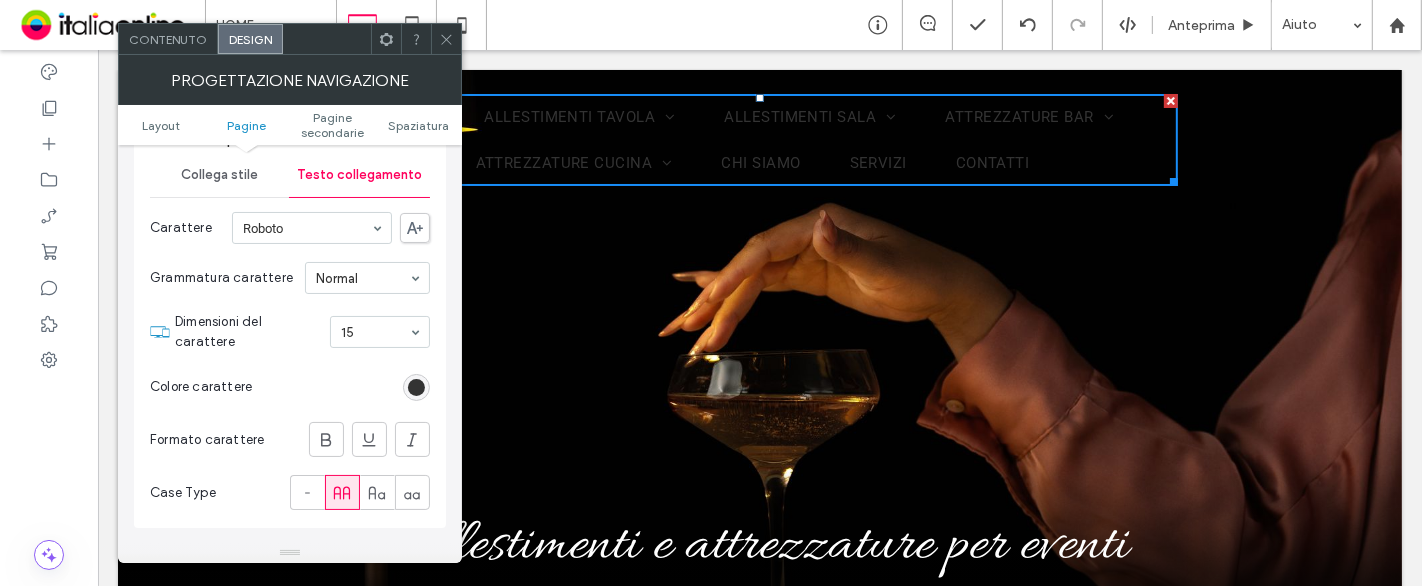 drag, startPoint x: 417, startPoint y: 381, endPoint x: 434, endPoint y: 352, distance: 33.61547 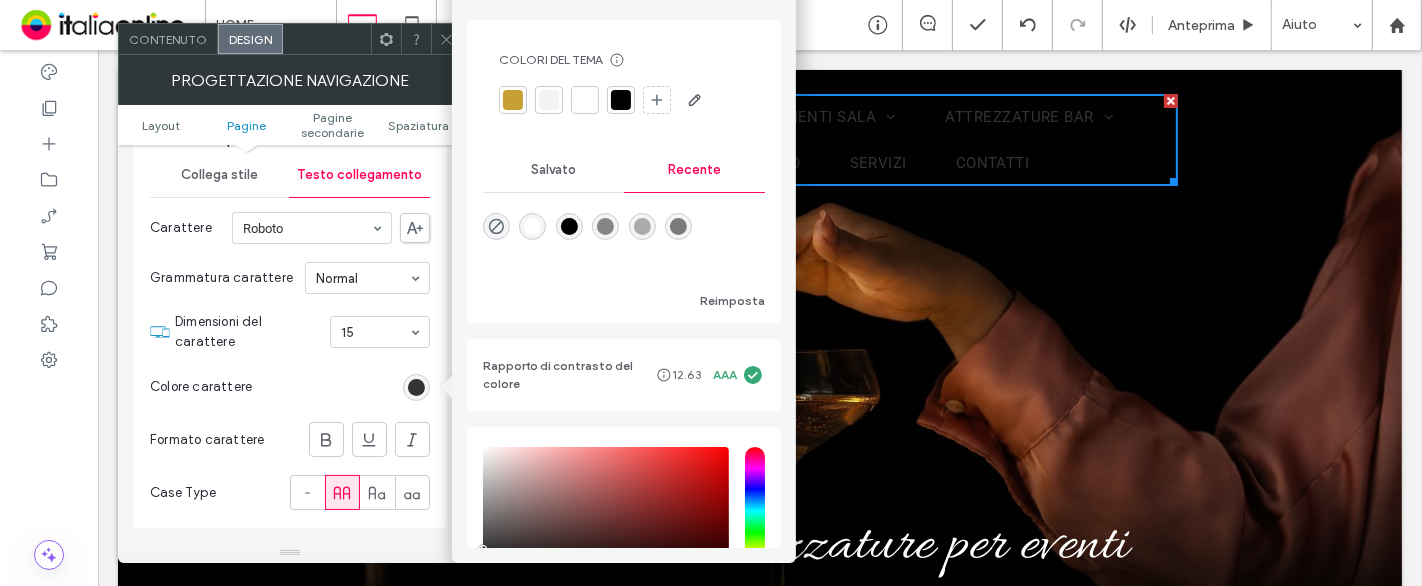 click at bounding box center (624, 100) 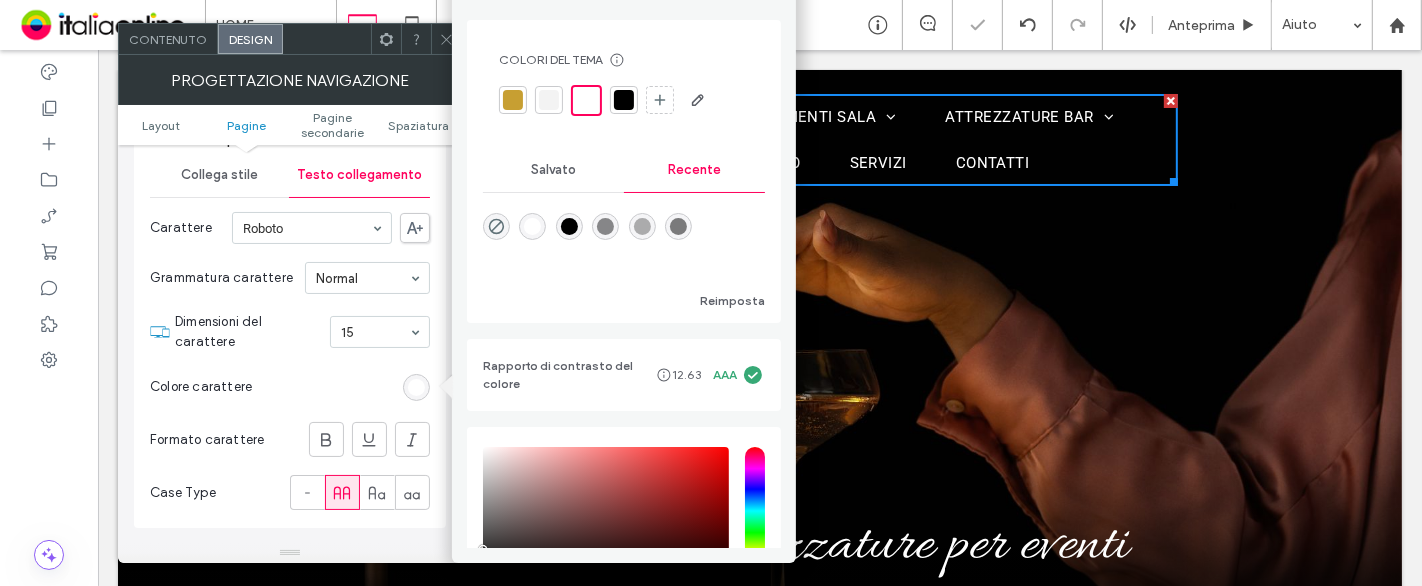 click 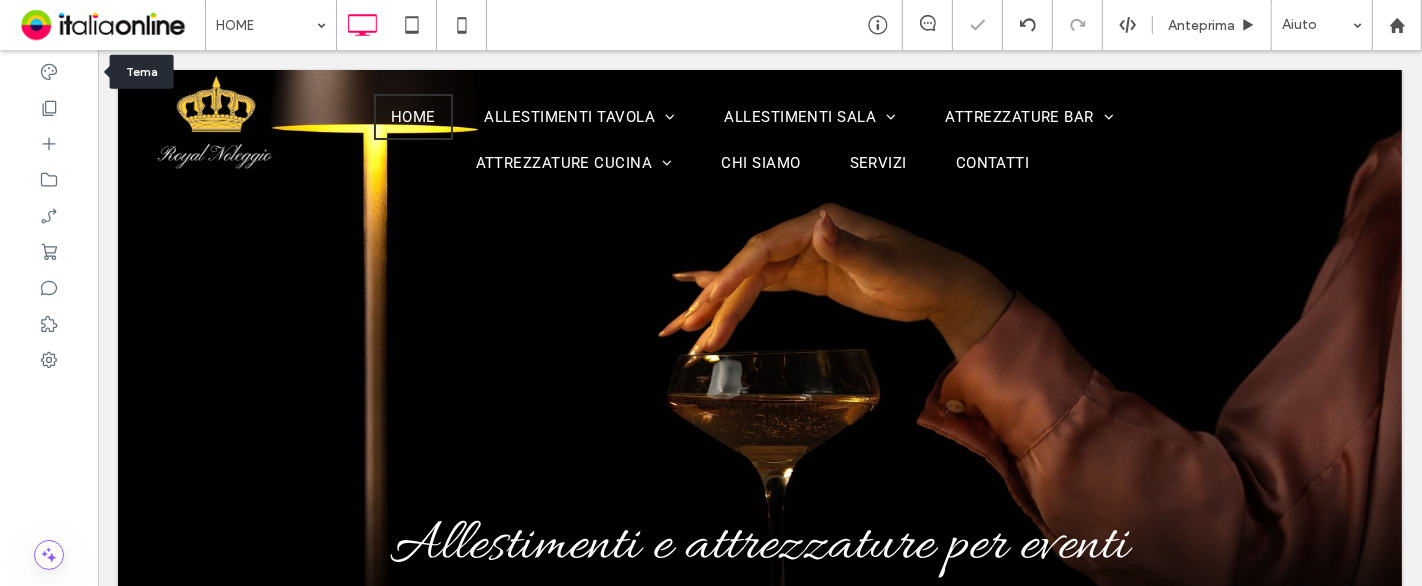 drag, startPoint x: 51, startPoint y: 68, endPoint x: 198, endPoint y: 139, distance: 163.24828 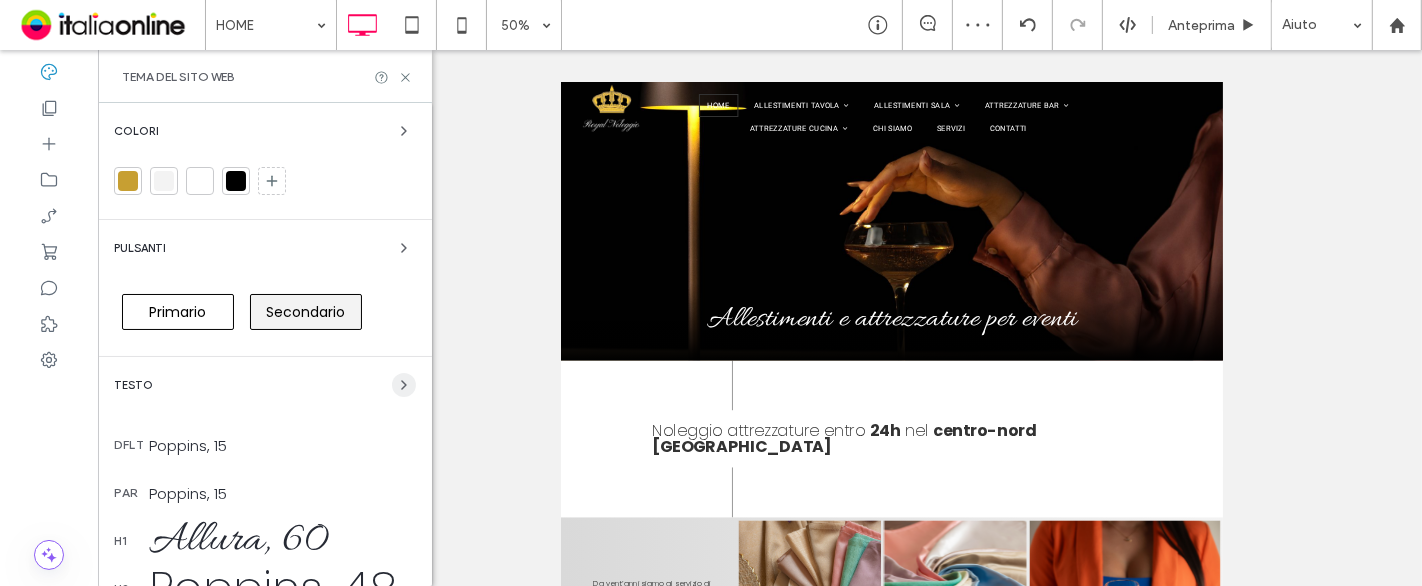 click 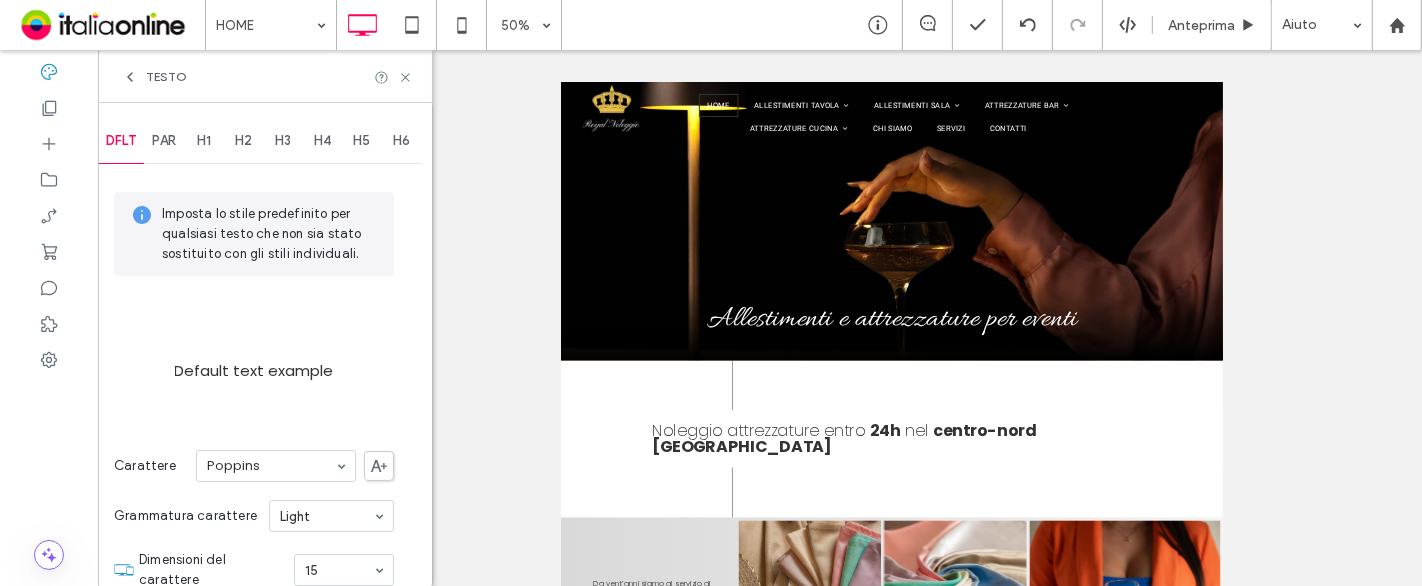 click on "PAR" at bounding box center (164, 141) 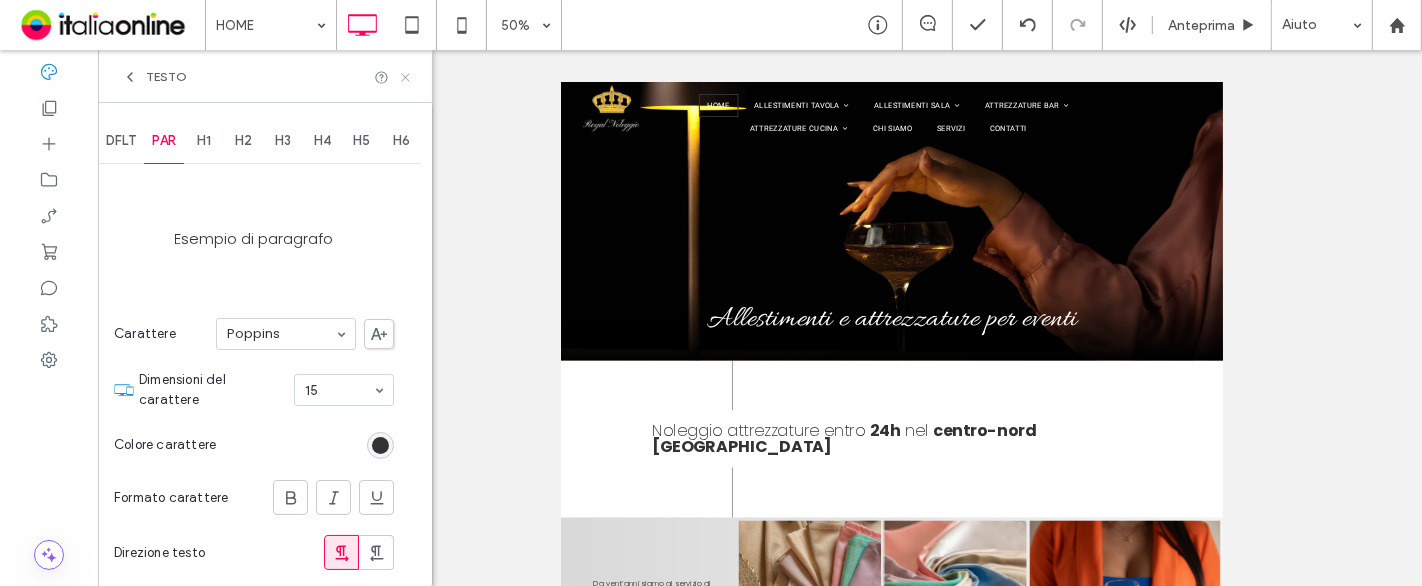 click 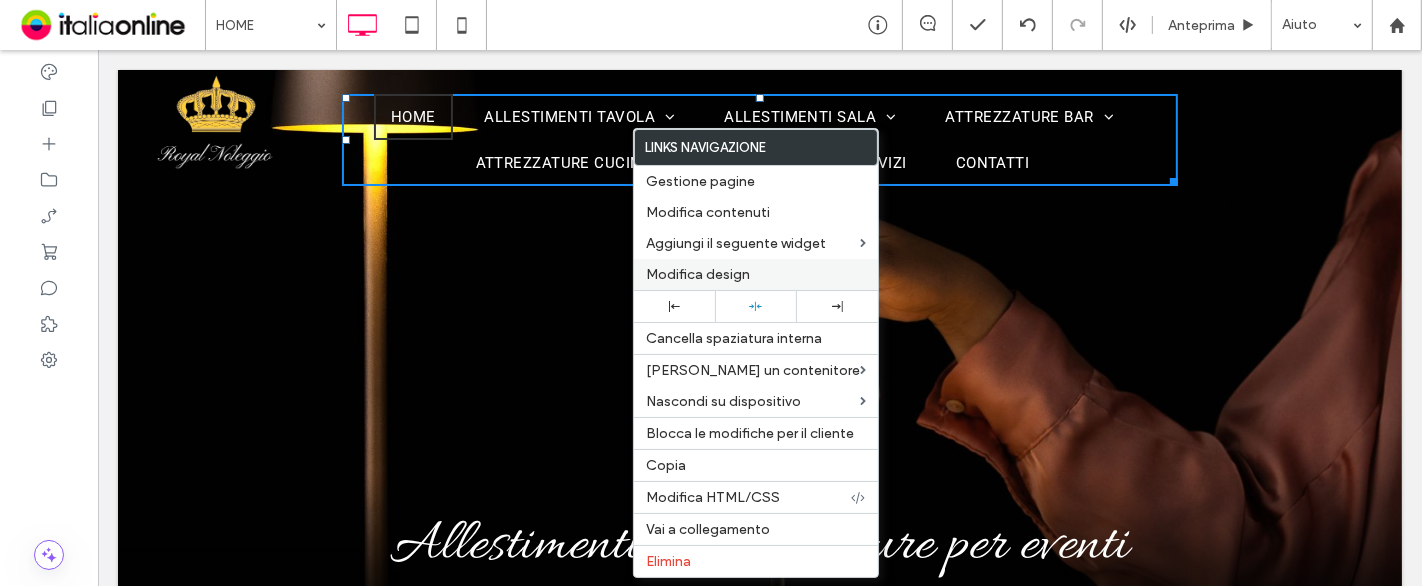 drag, startPoint x: 684, startPoint y: 265, endPoint x: 645, endPoint y: 270, distance: 39.319206 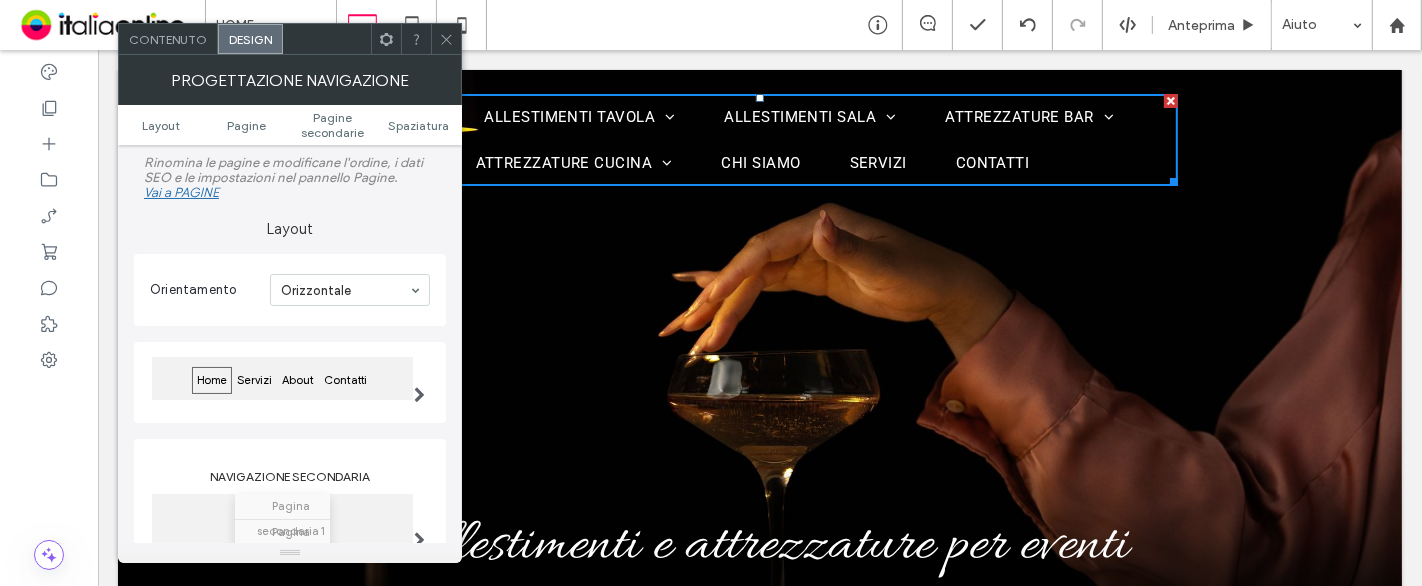 scroll, scrollTop: 222, scrollLeft: 0, axis: vertical 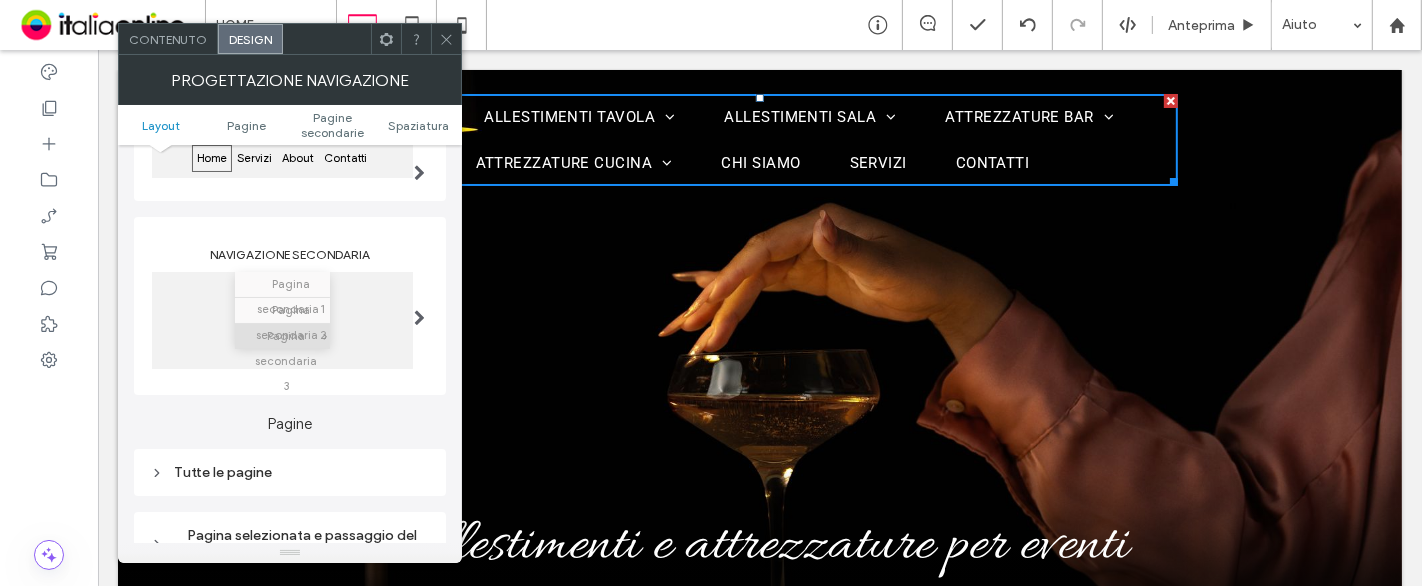 drag, startPoint x: 251, startPoint y: 454, endPoint x: 271, endPoint y: 373, distance: 83.43261 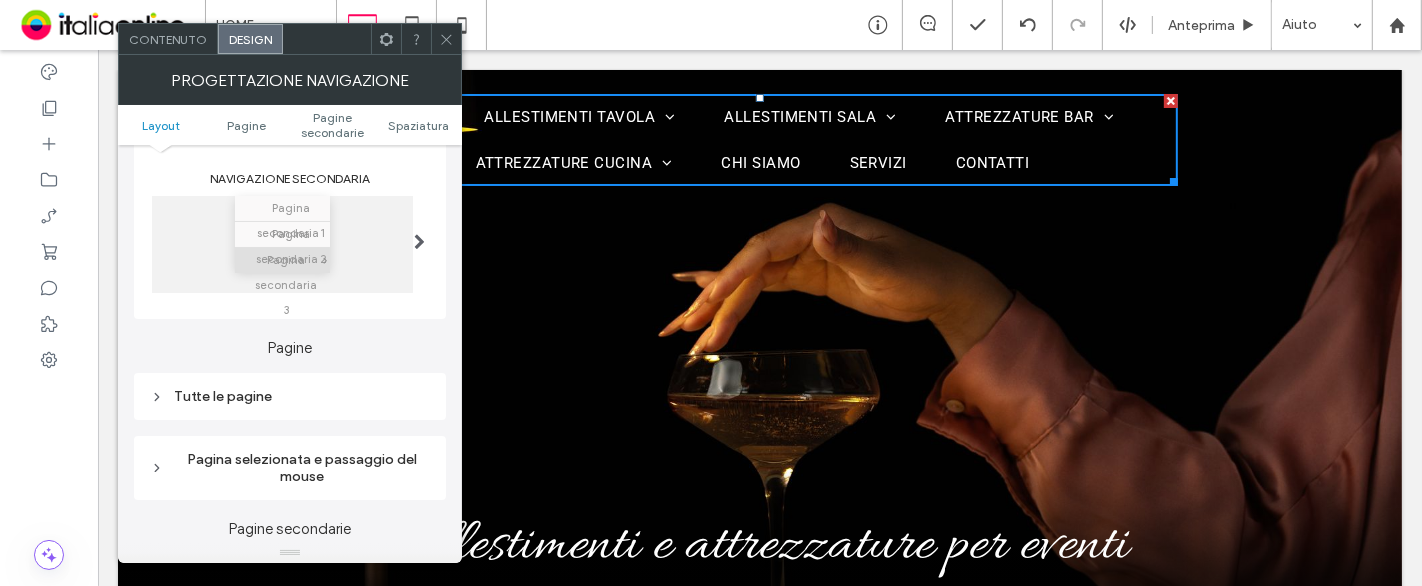 scroll, scrollTop: 333, scrollLeft: 0, axis: vertical 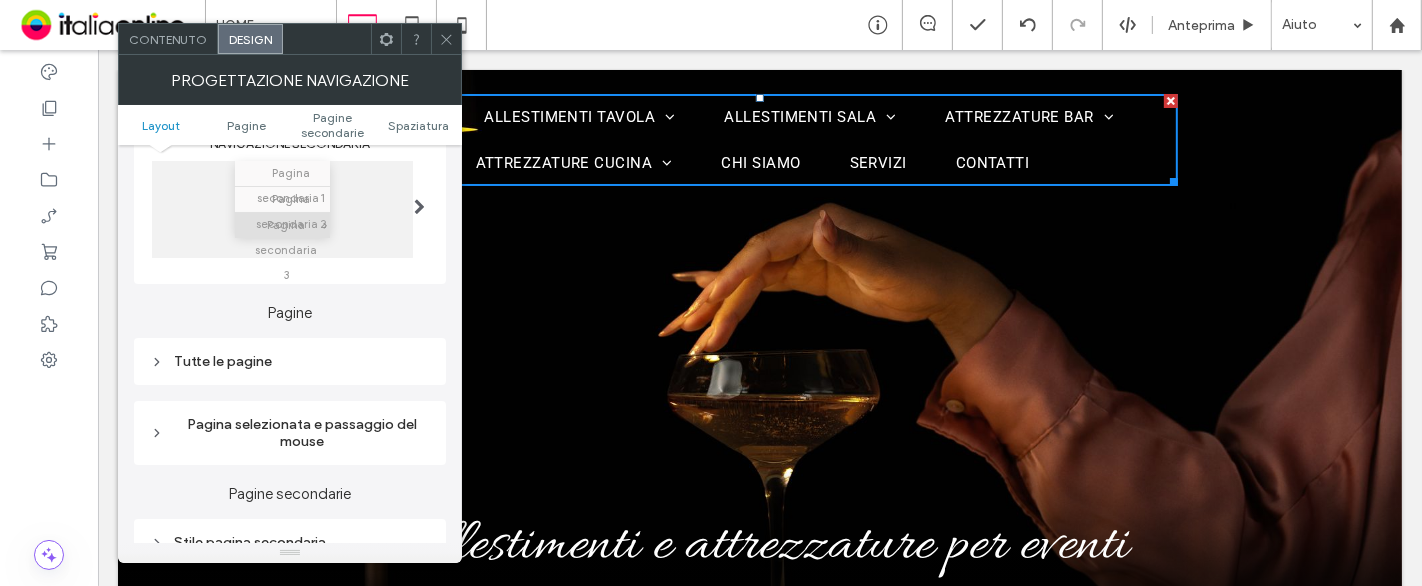 click on "Tutte le pagine" at bounding box center [290, 361] 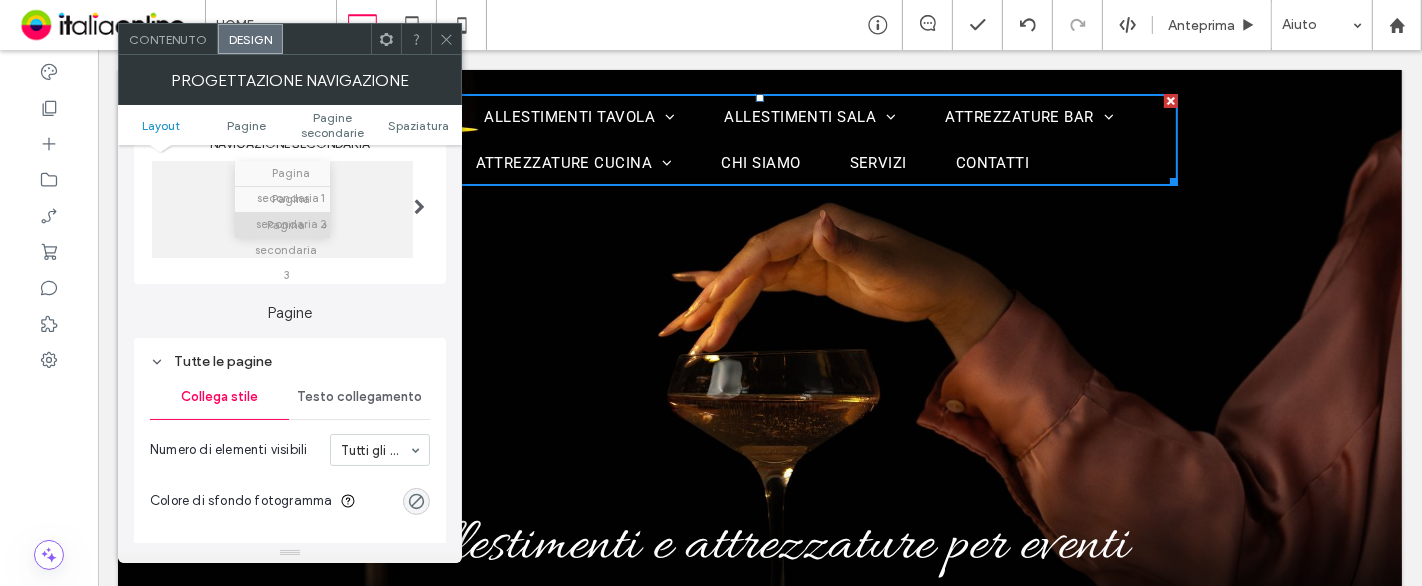 click on "Testo collegamento" at bounding box center [359, 397] 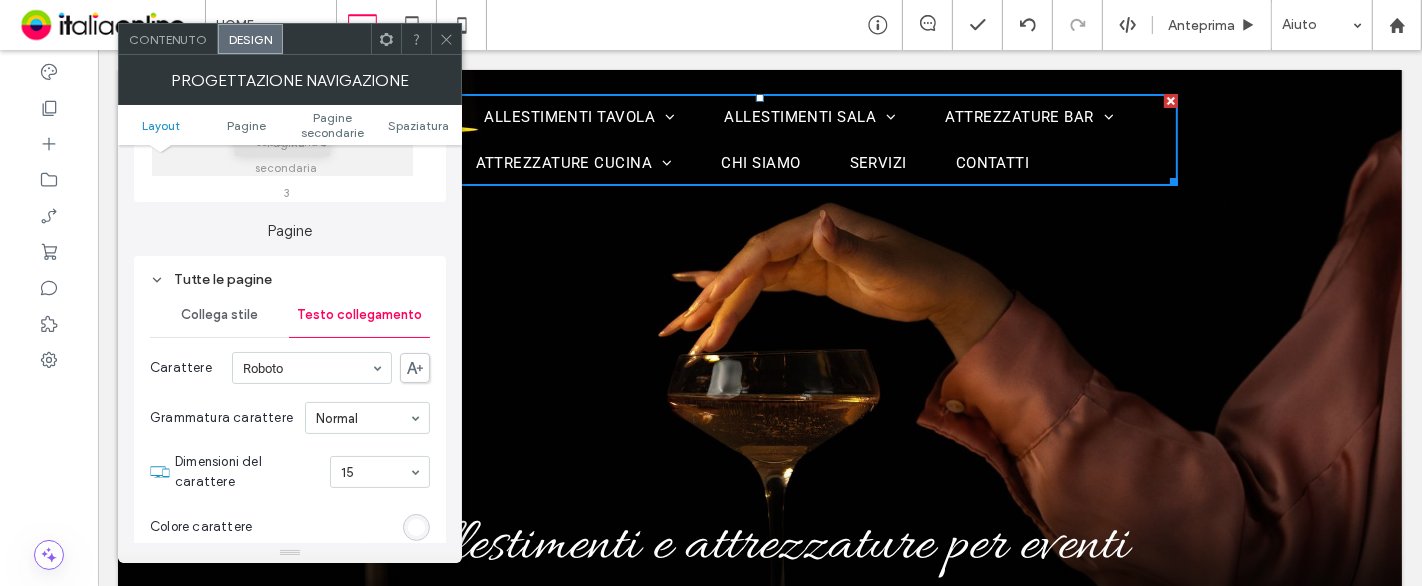 scroll, scrollTop: 555, scrollLeft: 0, axis: vertical 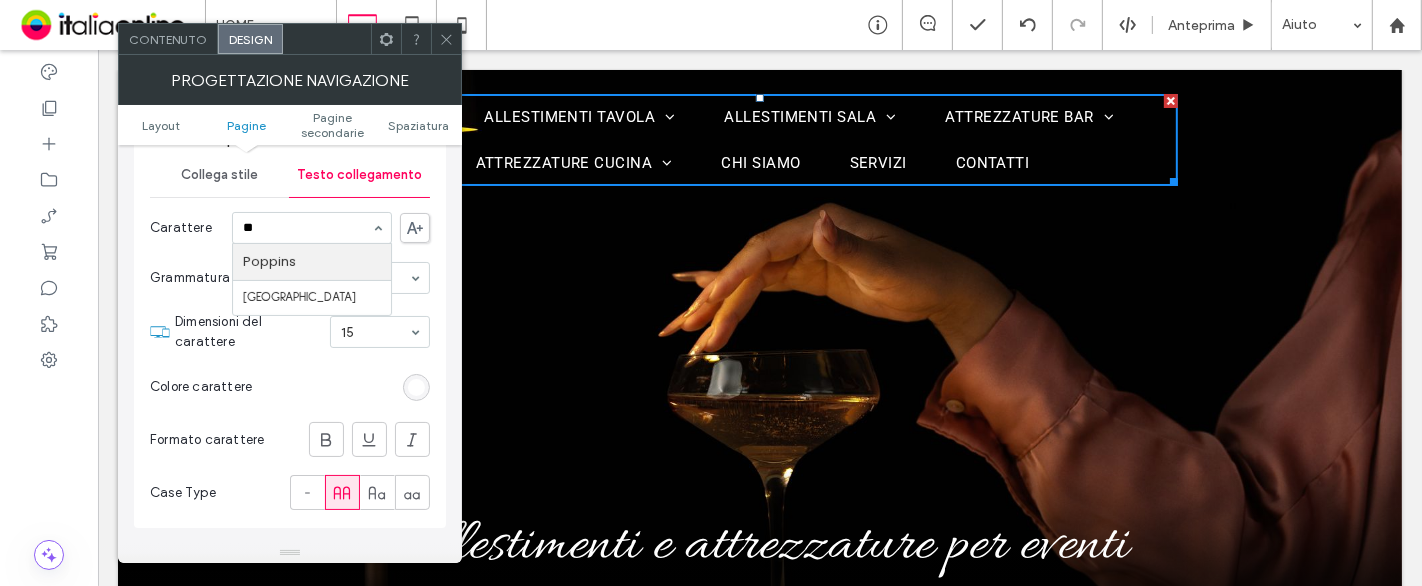 type on "***" 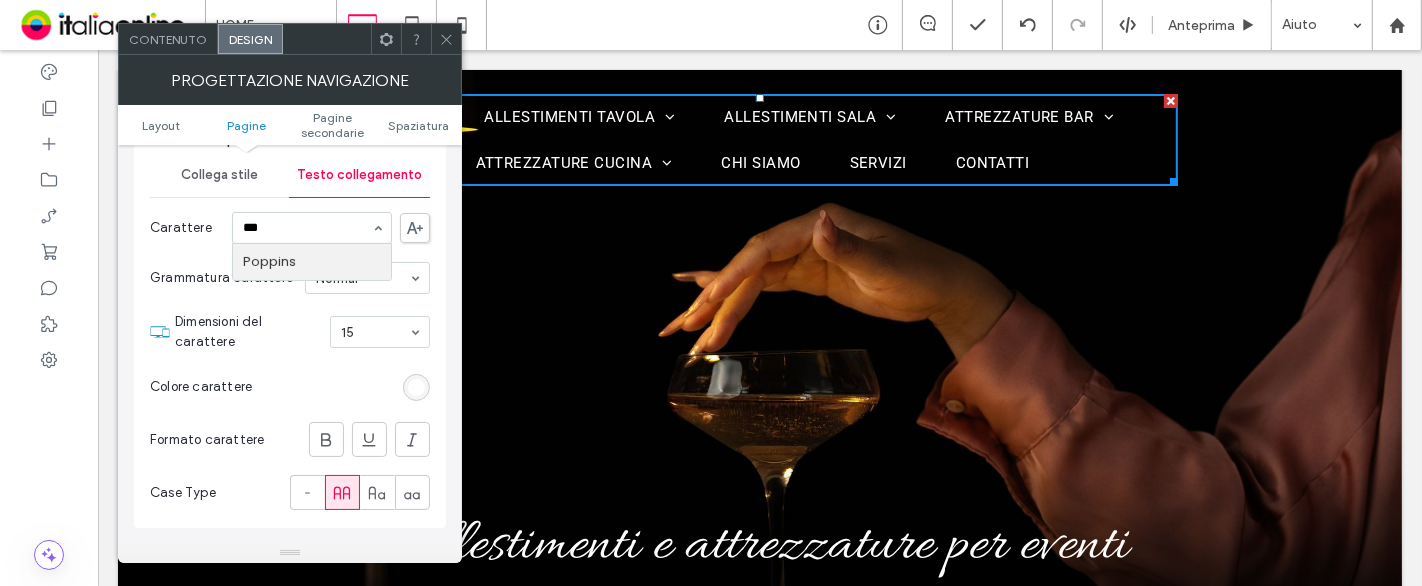 type 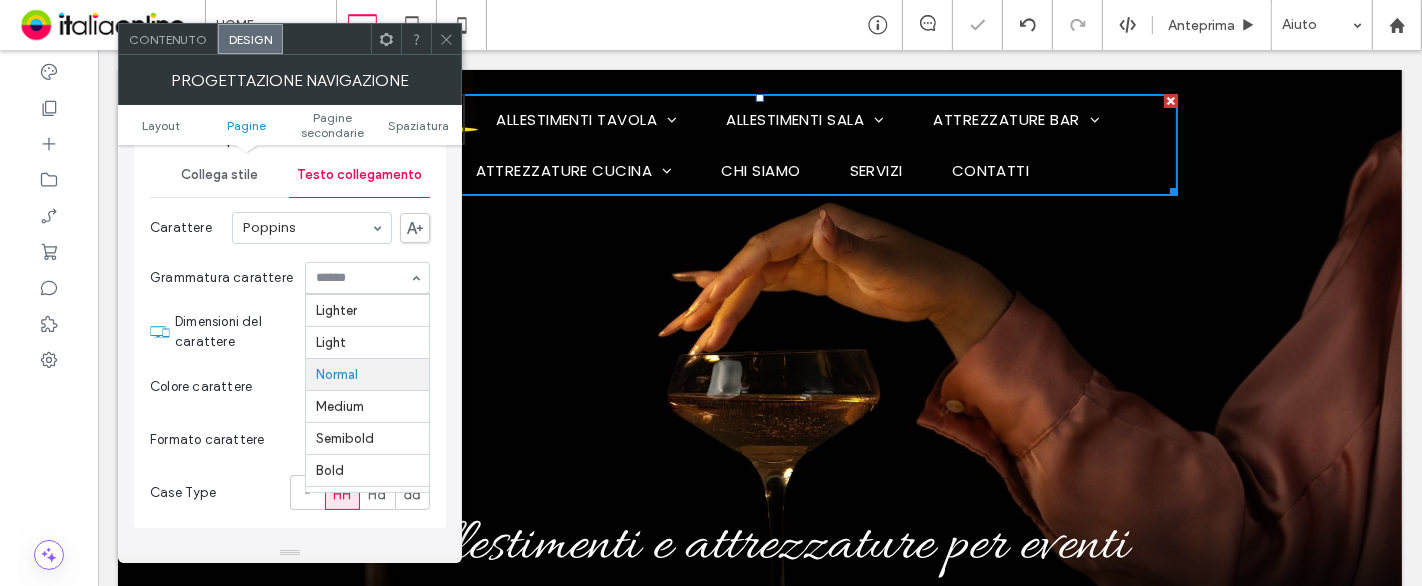 scroll, scrollTop: 0, scrollLeft: 0, axis: both 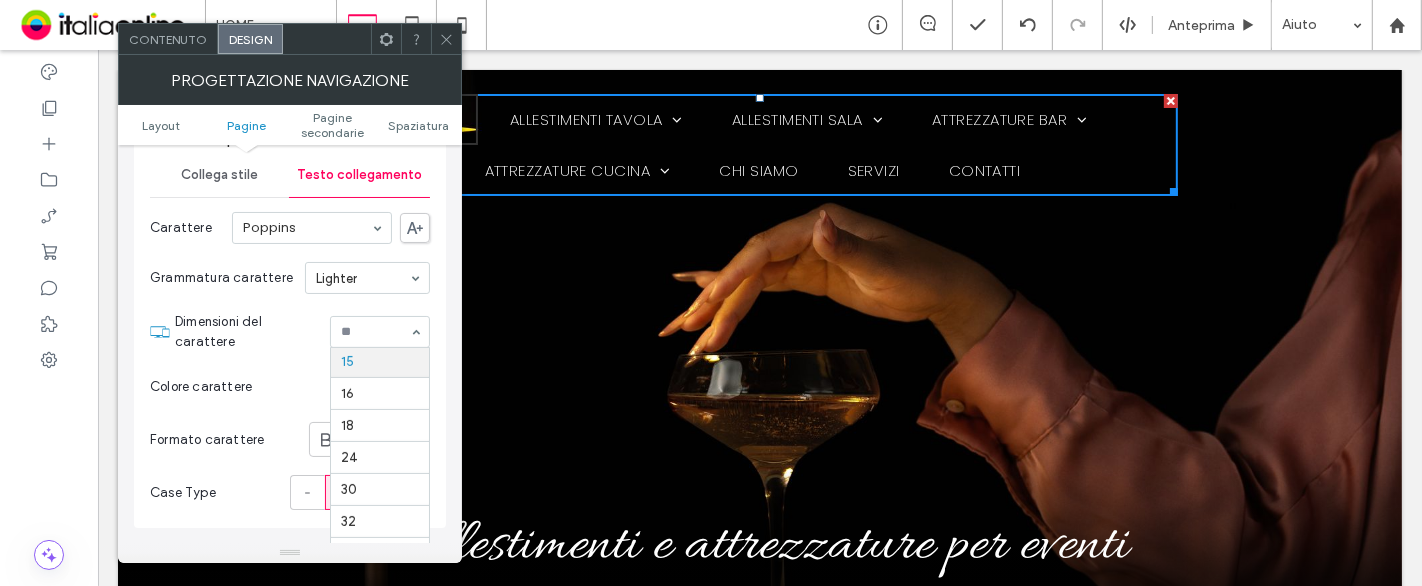 click at bounding box center (446, 39) 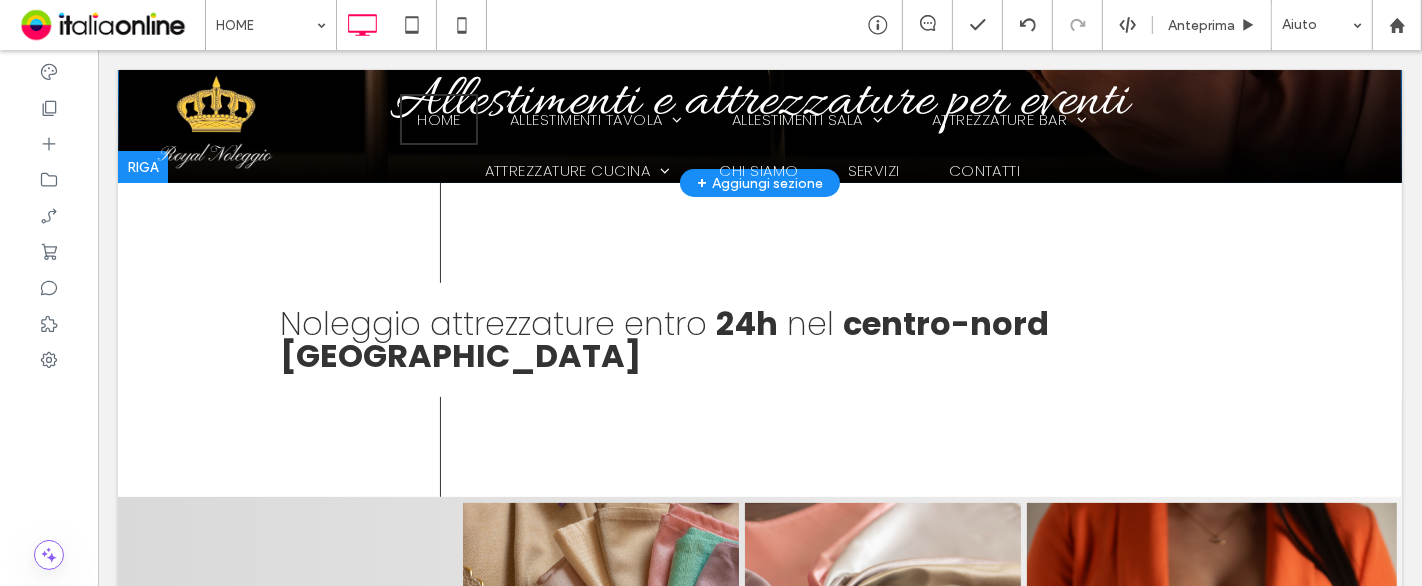 scroll, scrollTop: 0, scrollLeft: 0, axis: both 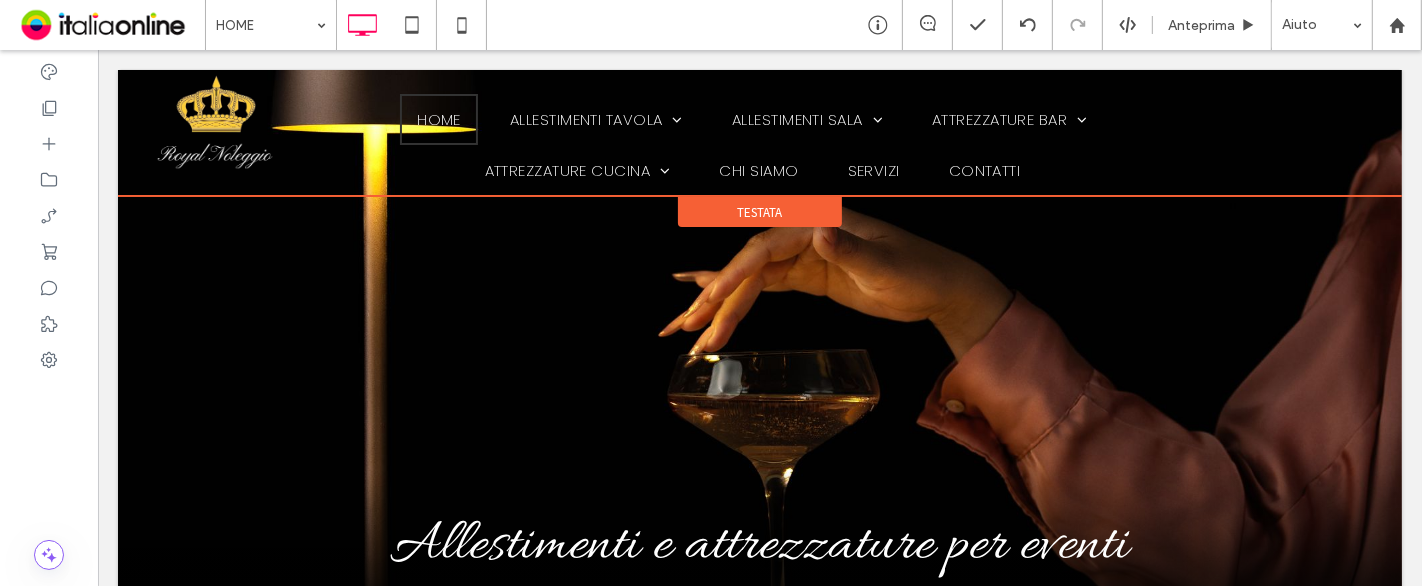 click on "Testata" at bounding box center (759, 212) 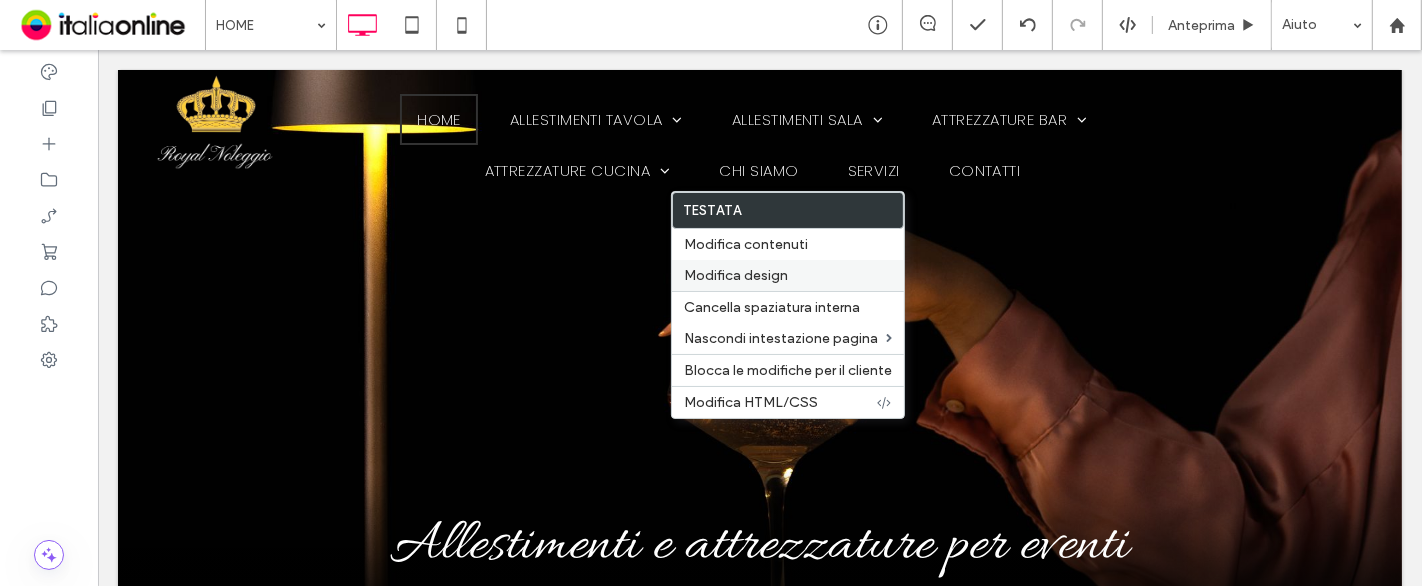 drag, startPoint x: 731, startPoint y: 270, endPoint x: 720, endPoint y: 273, distance: 11.401754 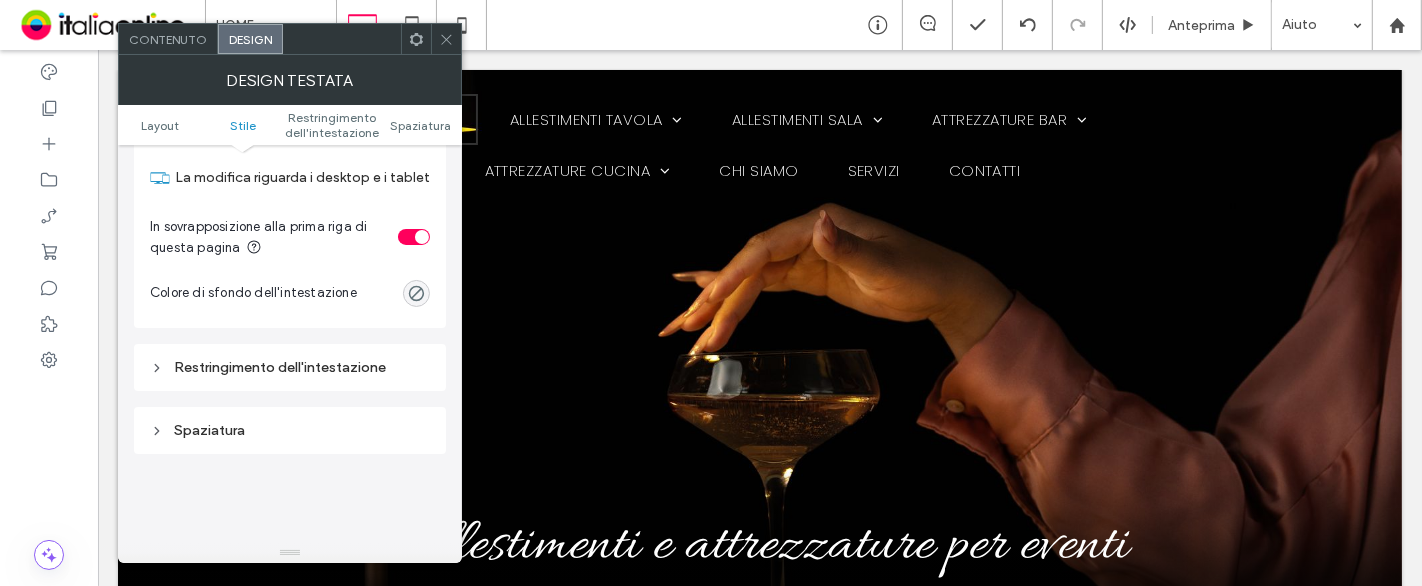scroll, scrollTop: 555, scrollLeft: 0, axis: vertical 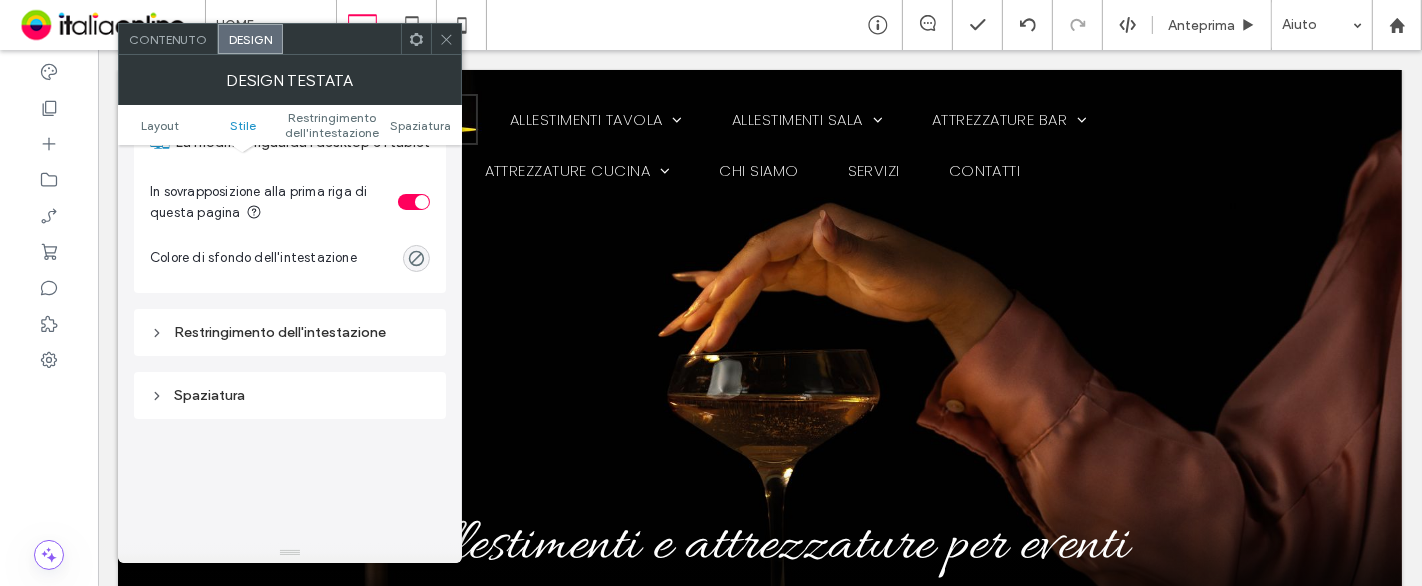 click on "Restringimento dell'intestazione" at bounding box center [290, 332] 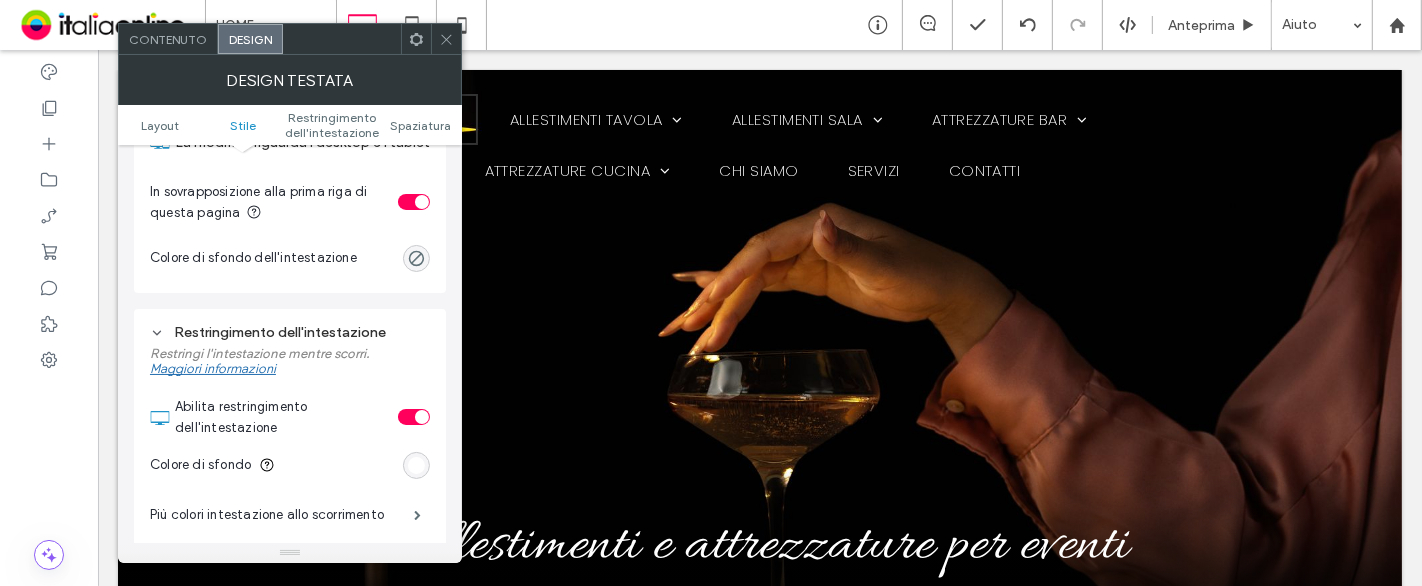 scroll, scrollTop: 777, scrollLeft: 0, axis: vertical 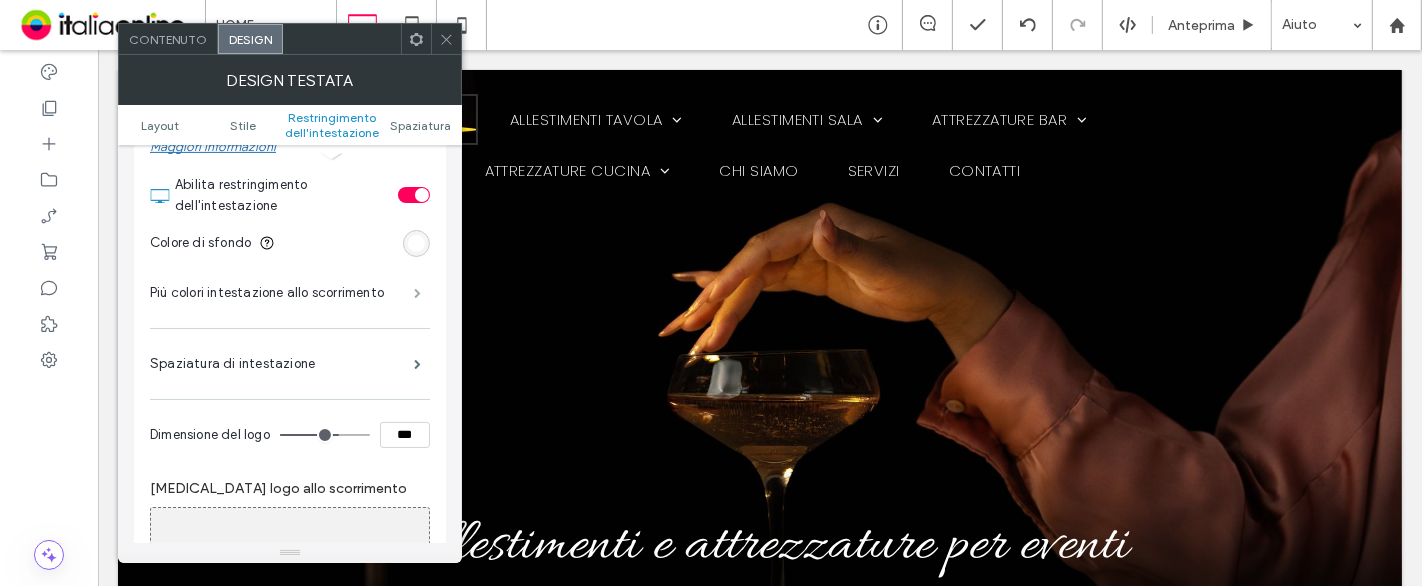 click at bounding box center [417, 293] 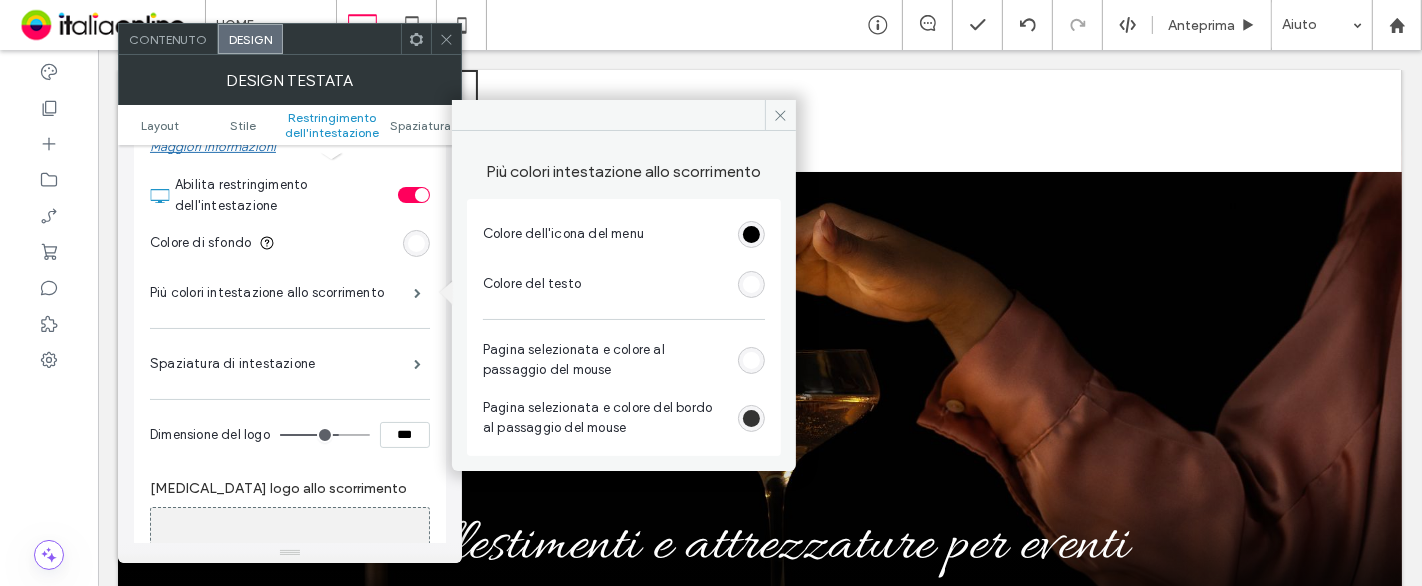 click at bounding box center [751, 284] 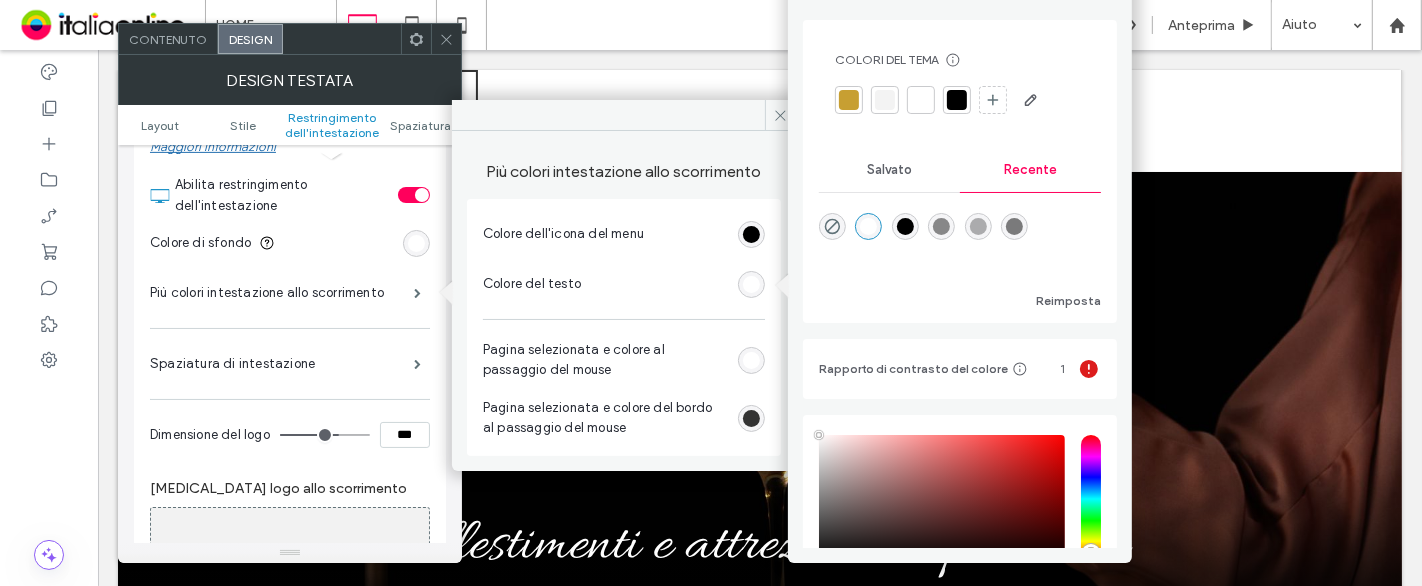 click at bounding box center (957, 100) 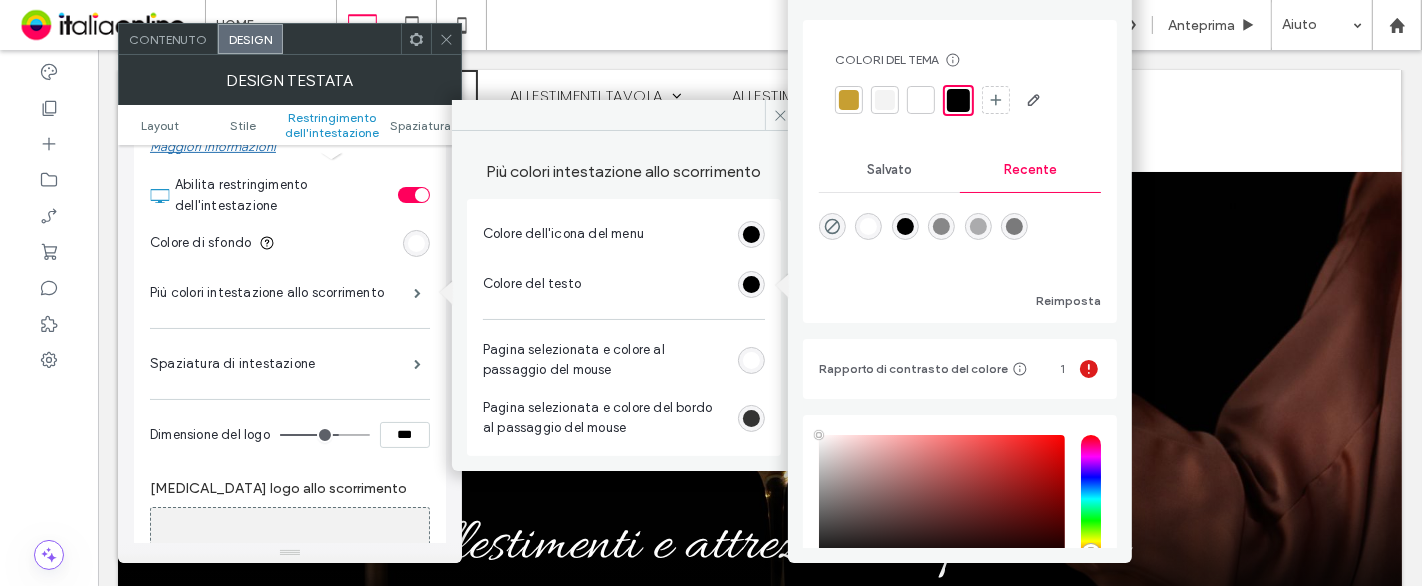 click on "Colore dell'icona del menu Colore del testo Pagina selezionata e colore al passaggio del mouse Pagina selezionata e colore del bordo al passaggio del mouse" at bounding box center [624, 327] 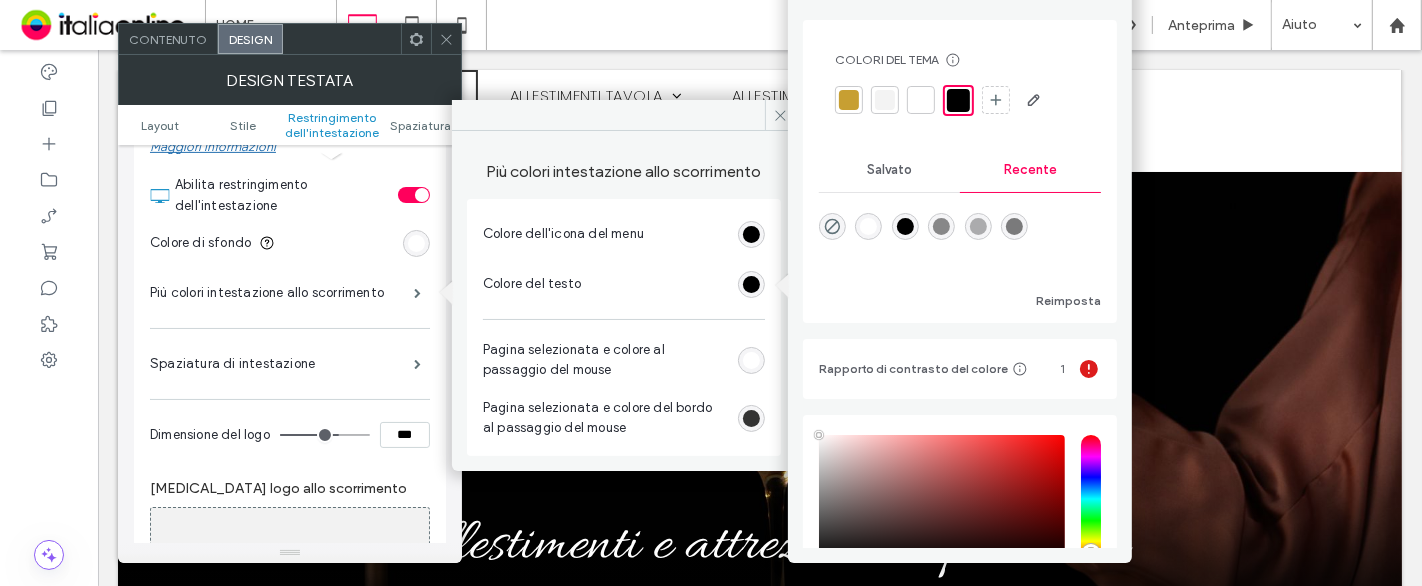 click at bounding box center (751, 360) 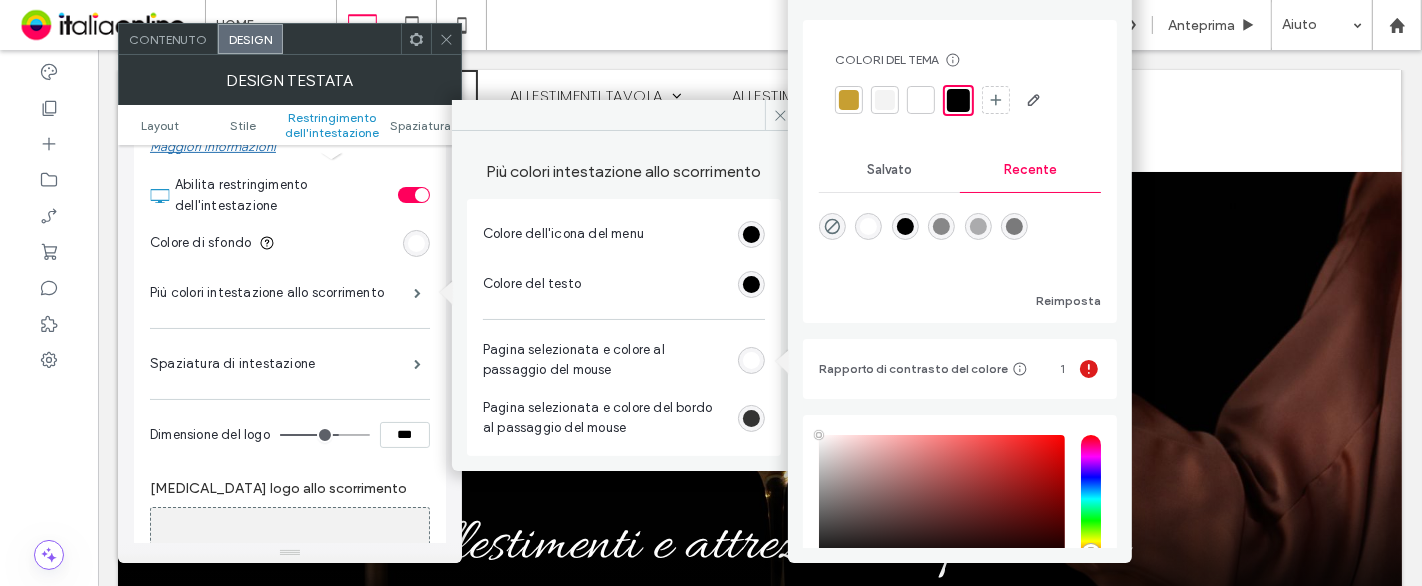 click at bounding box center [849, 100] 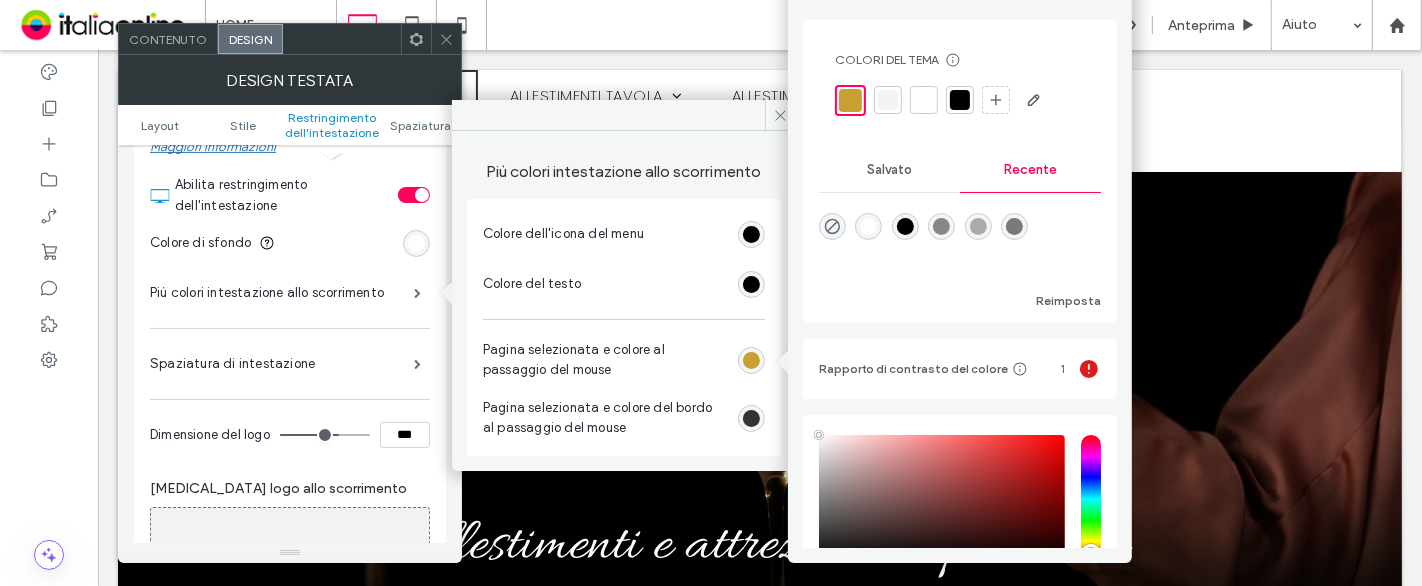 click at bounding box center (751, 418) 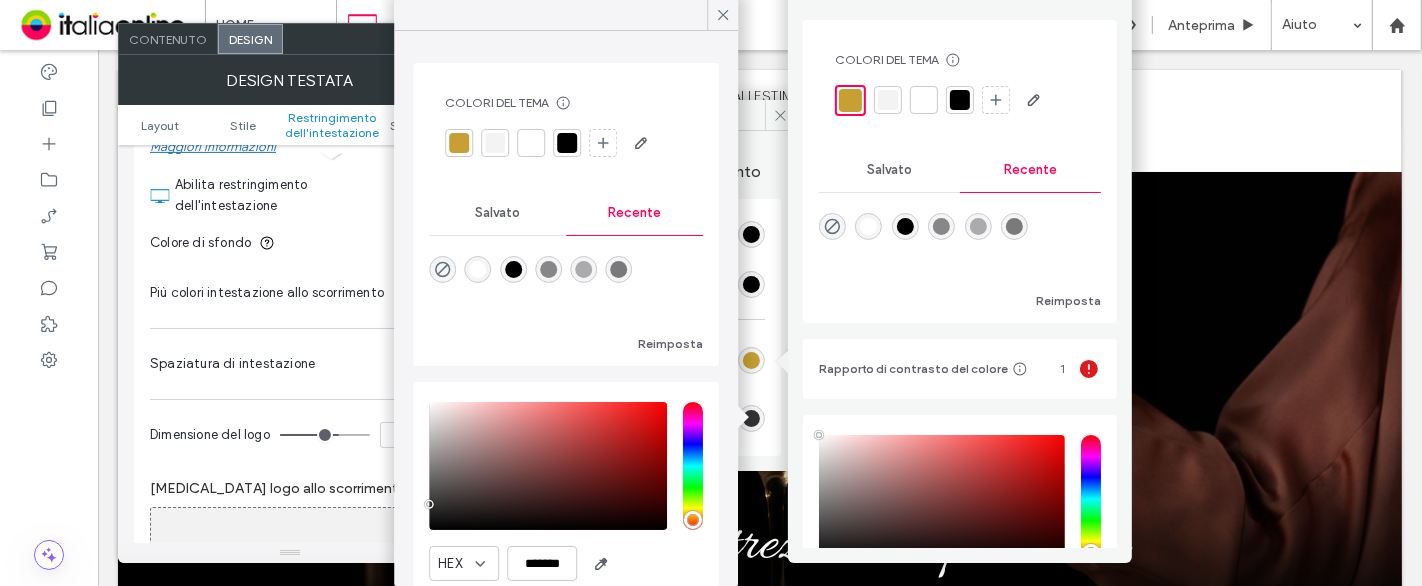drag, startPoint x: 842, startPoint y: 103, endPoint x: 819, endPoint y: 104, distance: 23.021729 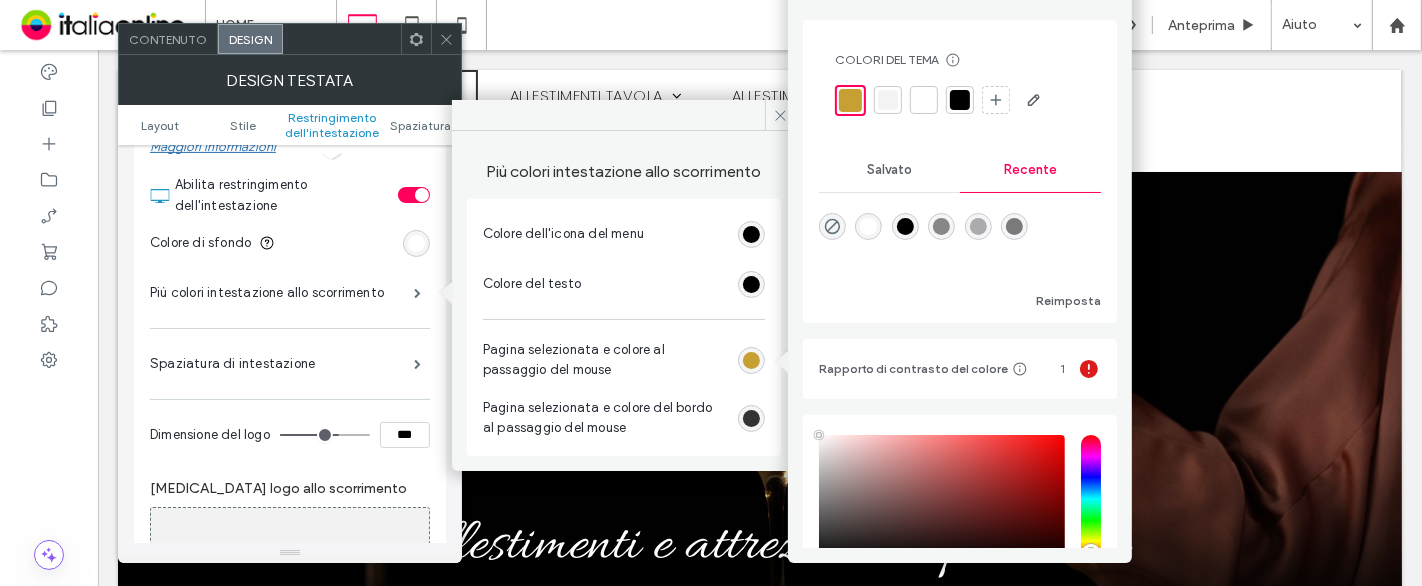 click 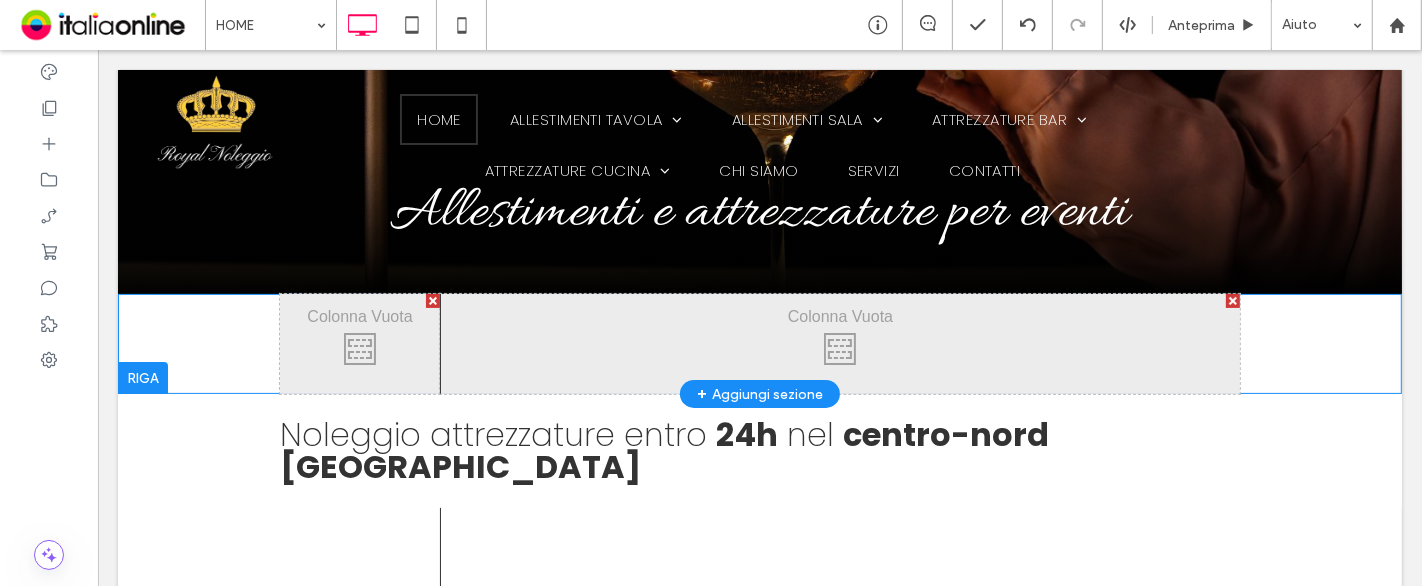 scroll, scrollTop: 0, scrollLeft: 0, axis: both 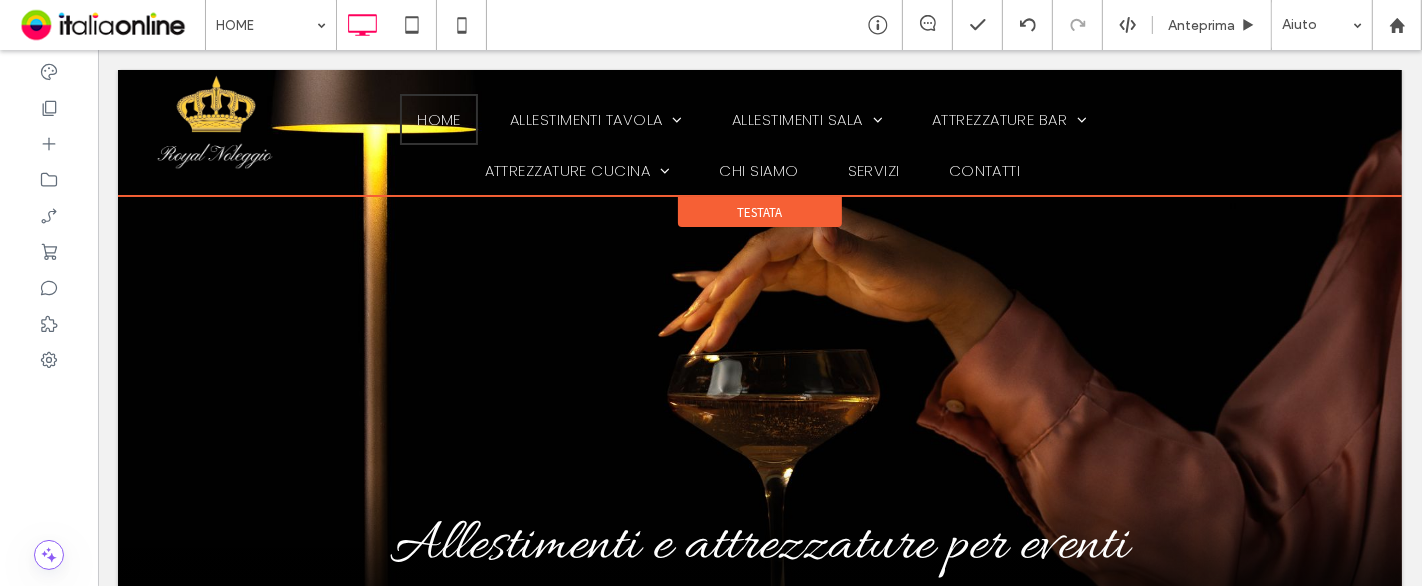 click on "Testata" at bounding box center (759, 212) 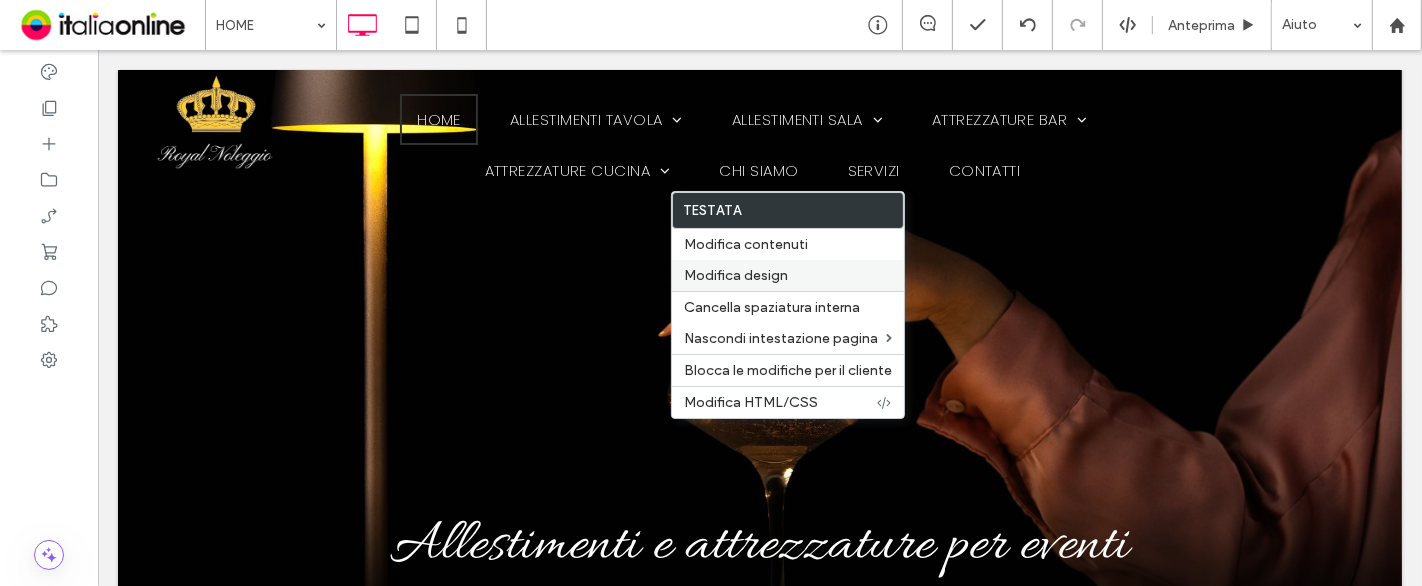 click on "Modifica design" at bounding box center [736, 275] 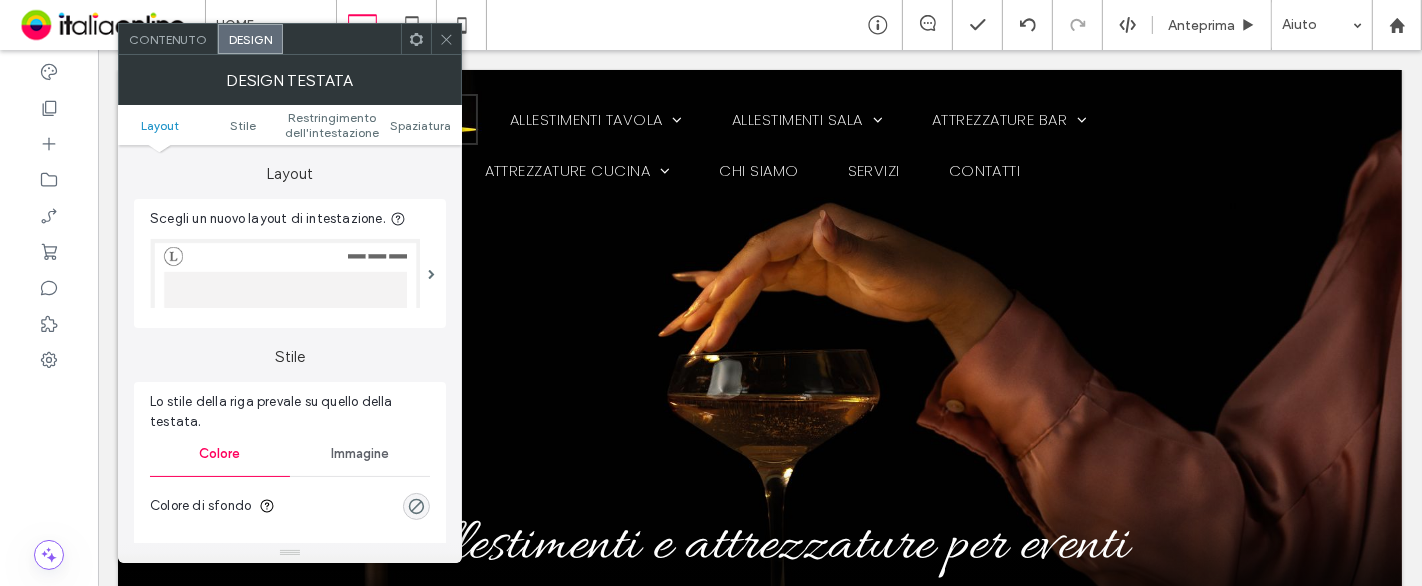 click 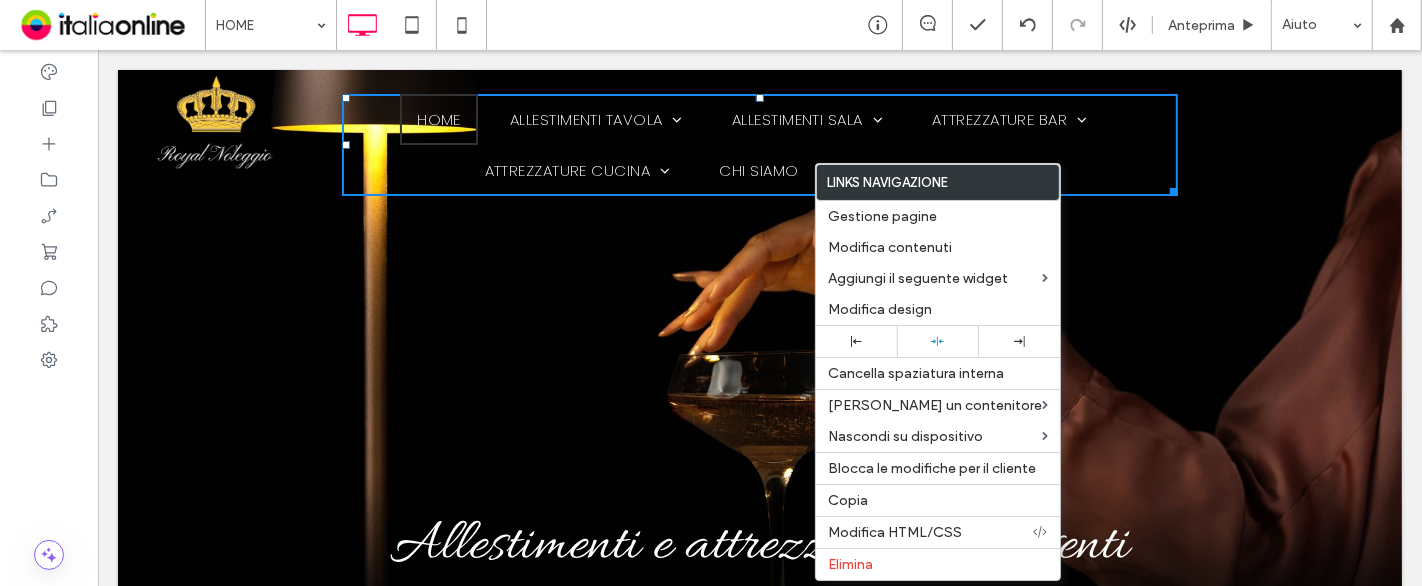 click on "Allestimenti e attrezzature per eventi
Click To Paste
[GEOGRAPHIC_DATA] + Aggiungi sezione" at bounding box center (759, 348) 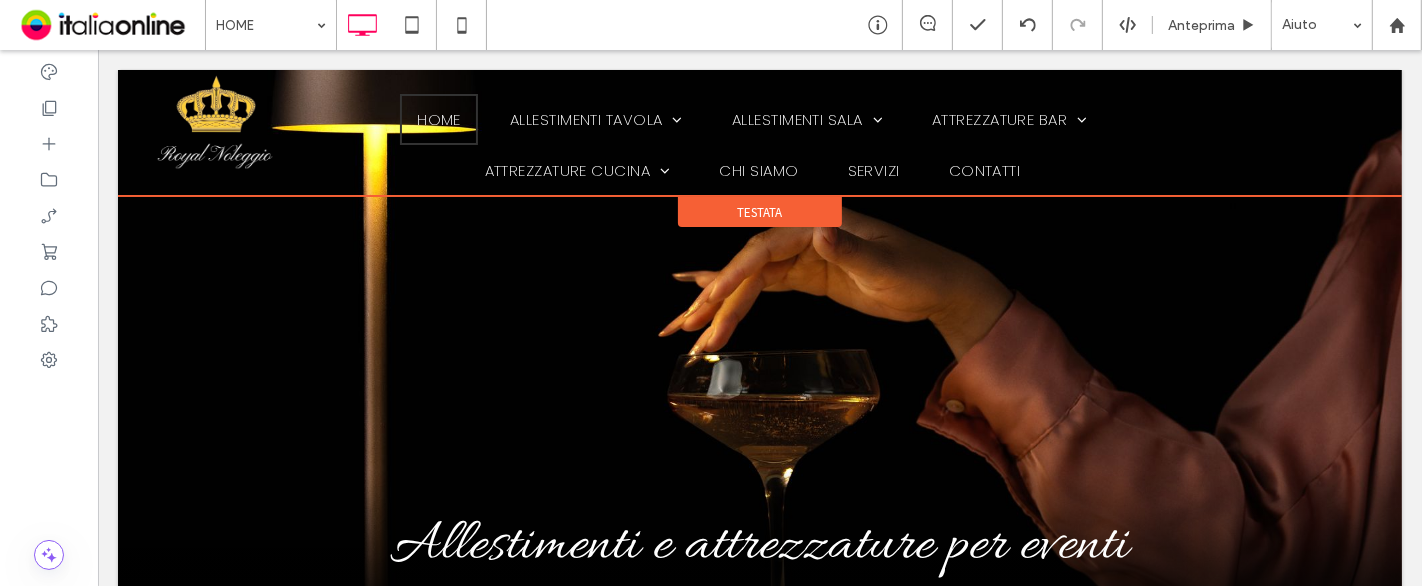 click on "Testata" at bounding box center [759, 212] 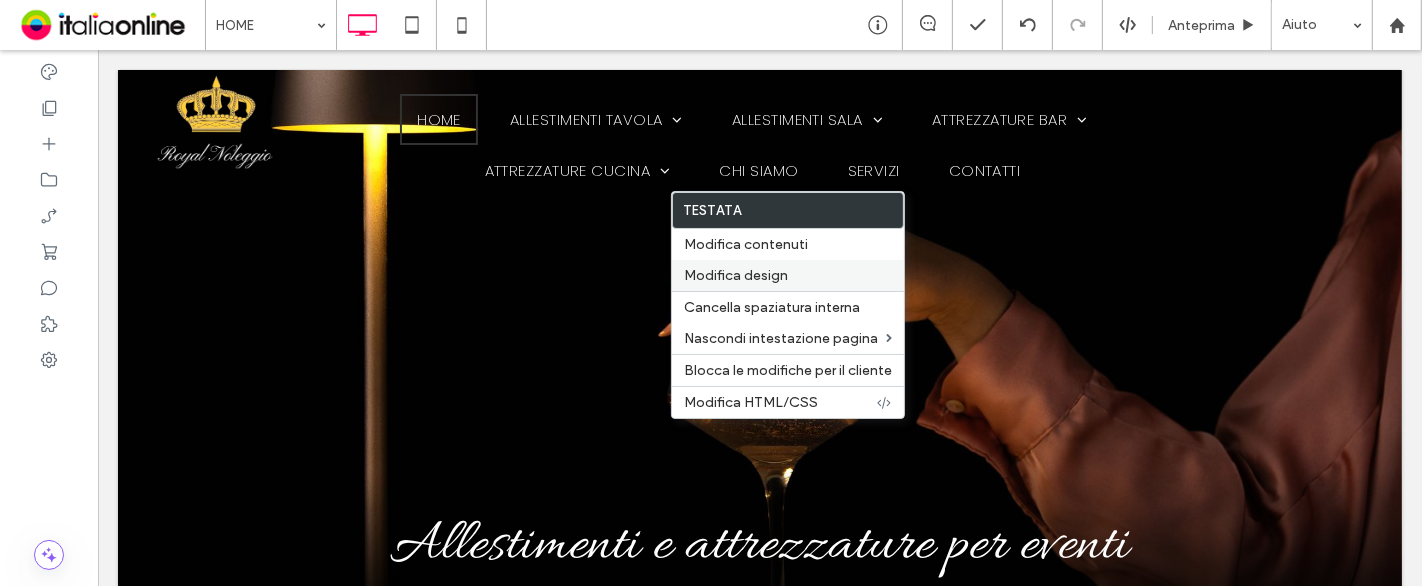 click on "Modifica design" at bounding box center [736, 275] 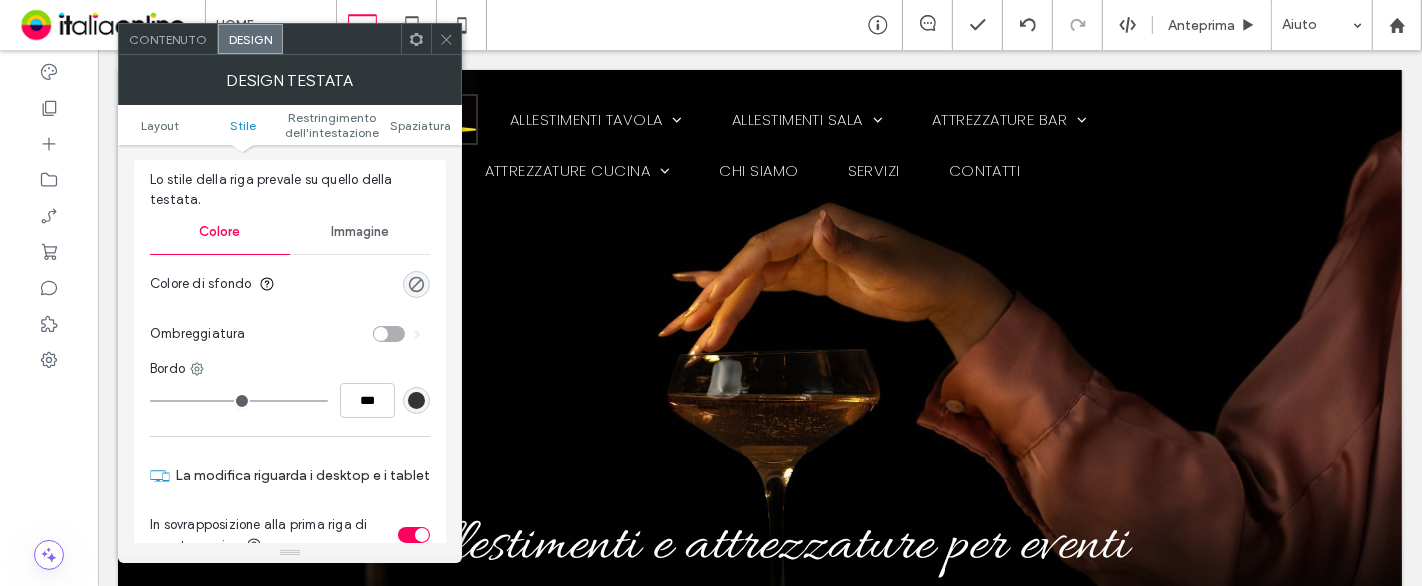 scroll, scrollTop: 555, scrollLeft: 0, axis: vertical 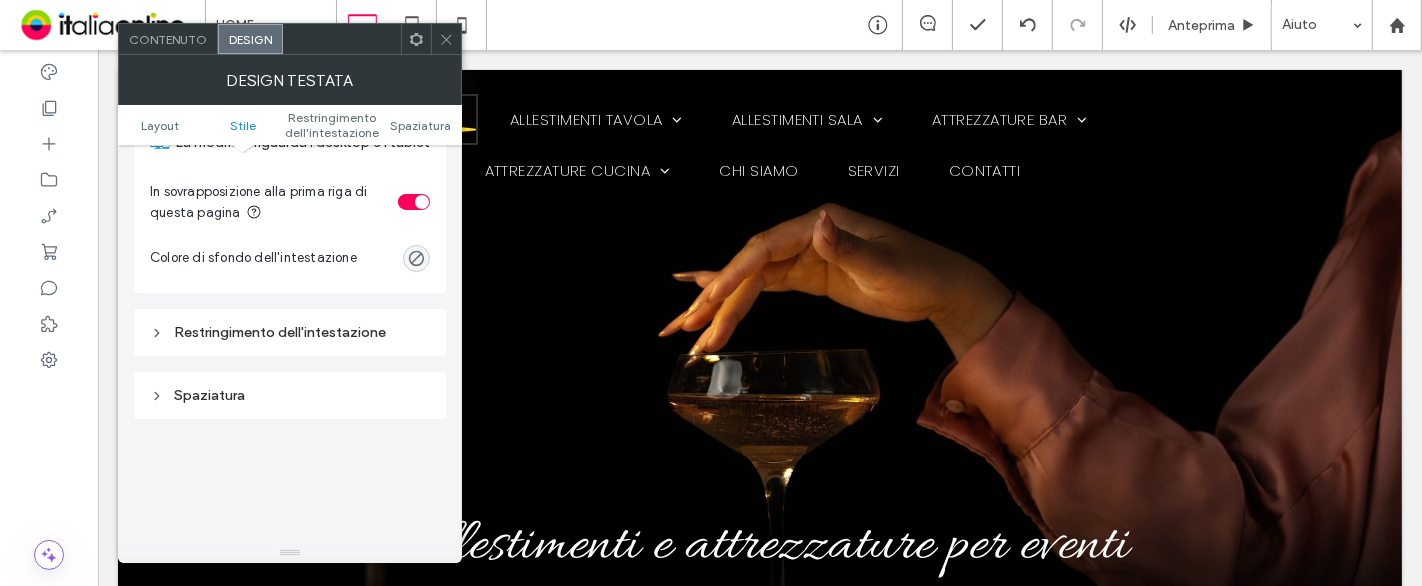 click on "Restringimento dell'intestazione" at bounding box center (290, 332) 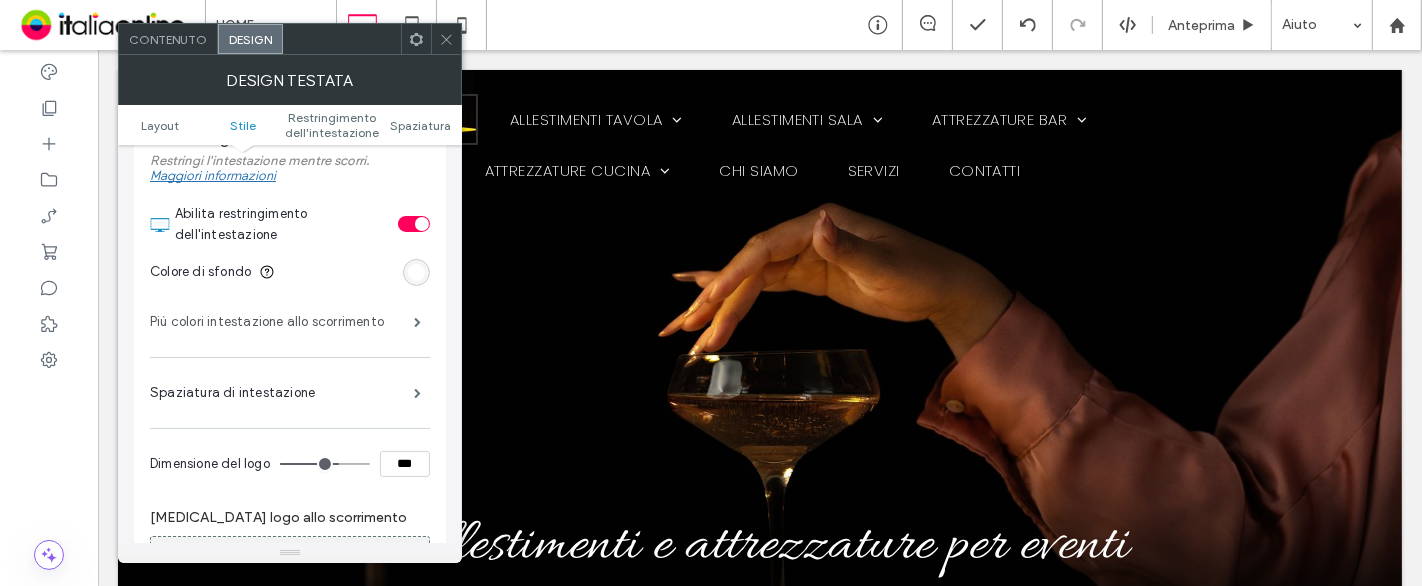 scroll, scrollTop: 777, scrollLeft: 0, axis: vertical 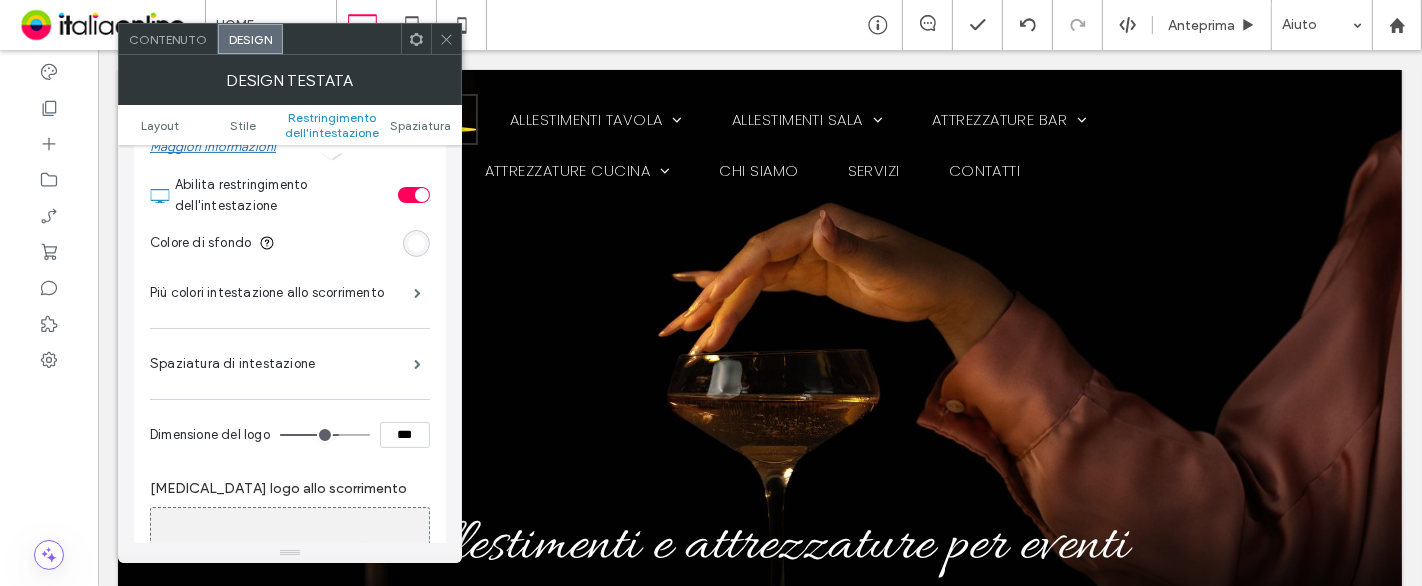 click at bounding box center [446, 39] 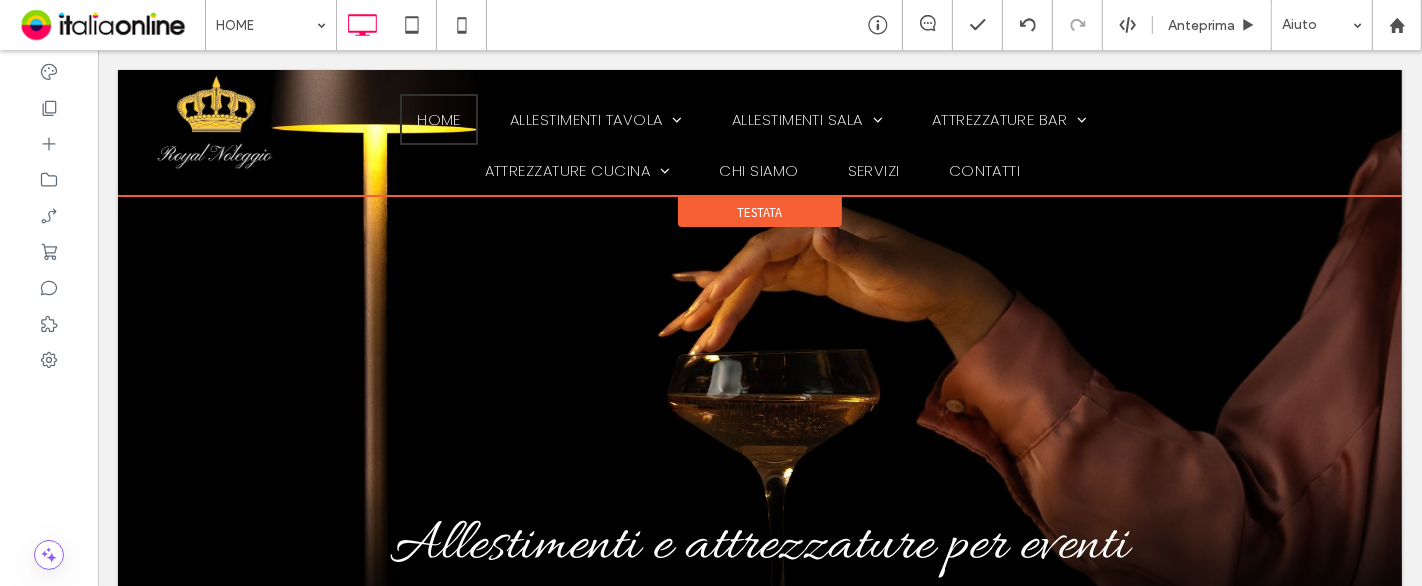 click on "Testata" at bounding box center (759, 212) 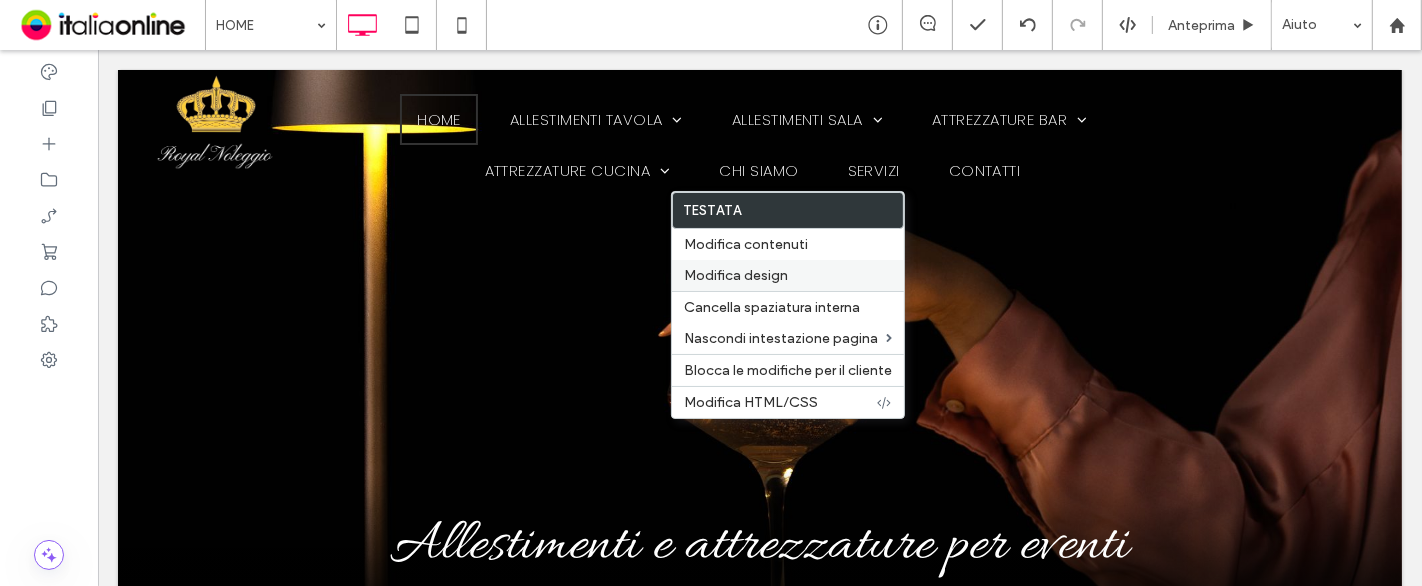 click on "Modifica design" at bounding box center [736, 275] 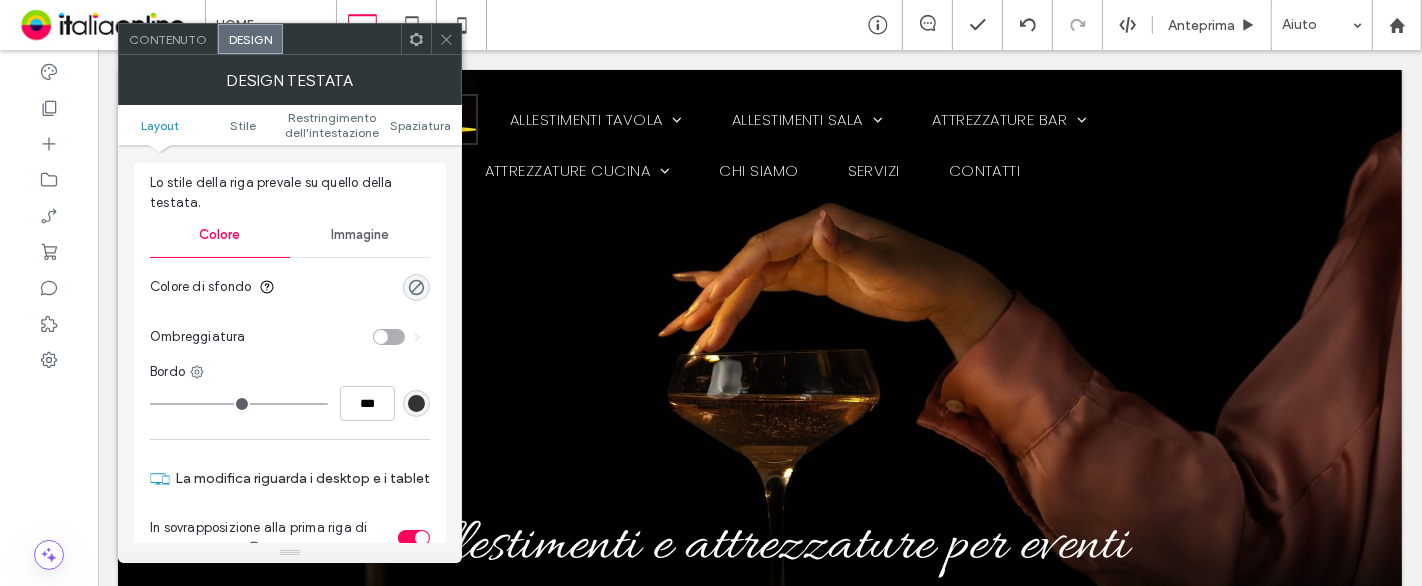 scroll, scrollTop: 222, scrollLeft: 0, axis: vertical 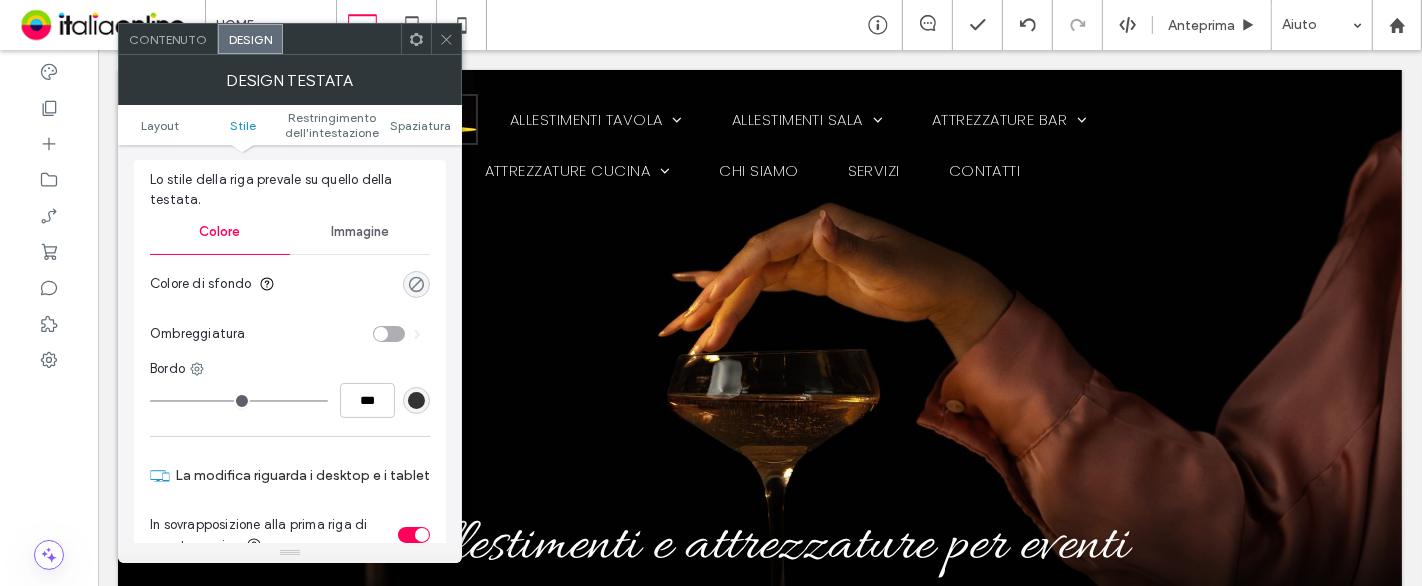 drag, startPoint x: 418, startPoint y: 284, endPoint x: 424, endPoint y: 275, distance: 10.816654 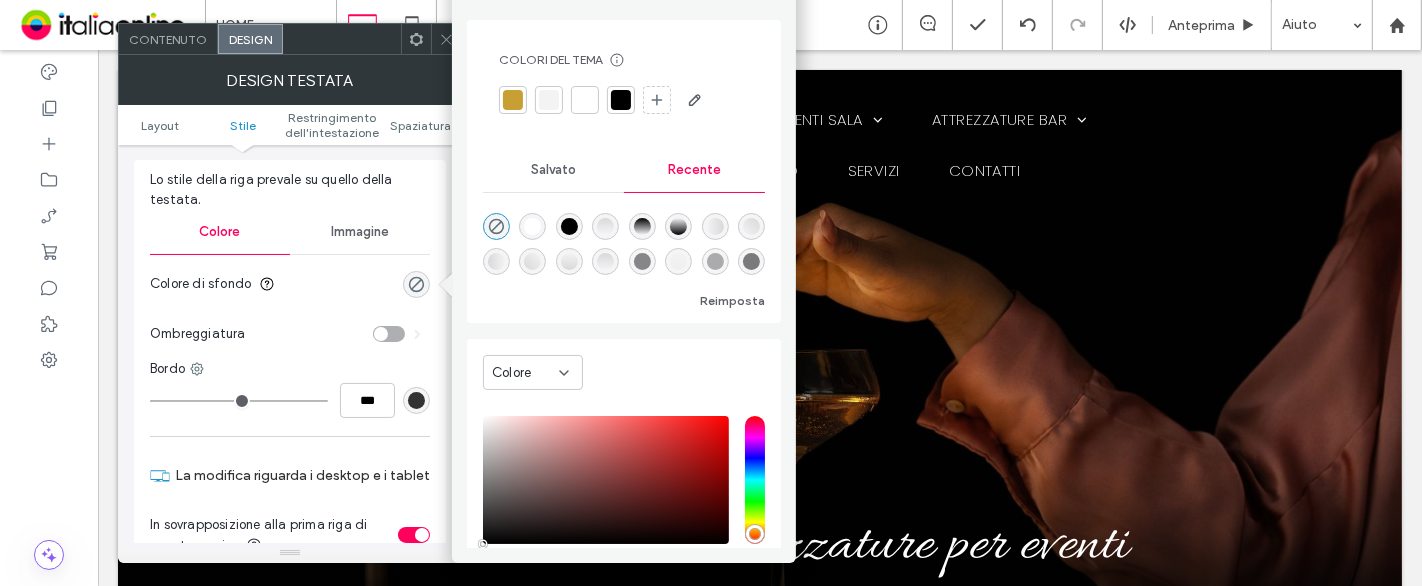 click at bounding box center [585, 100] 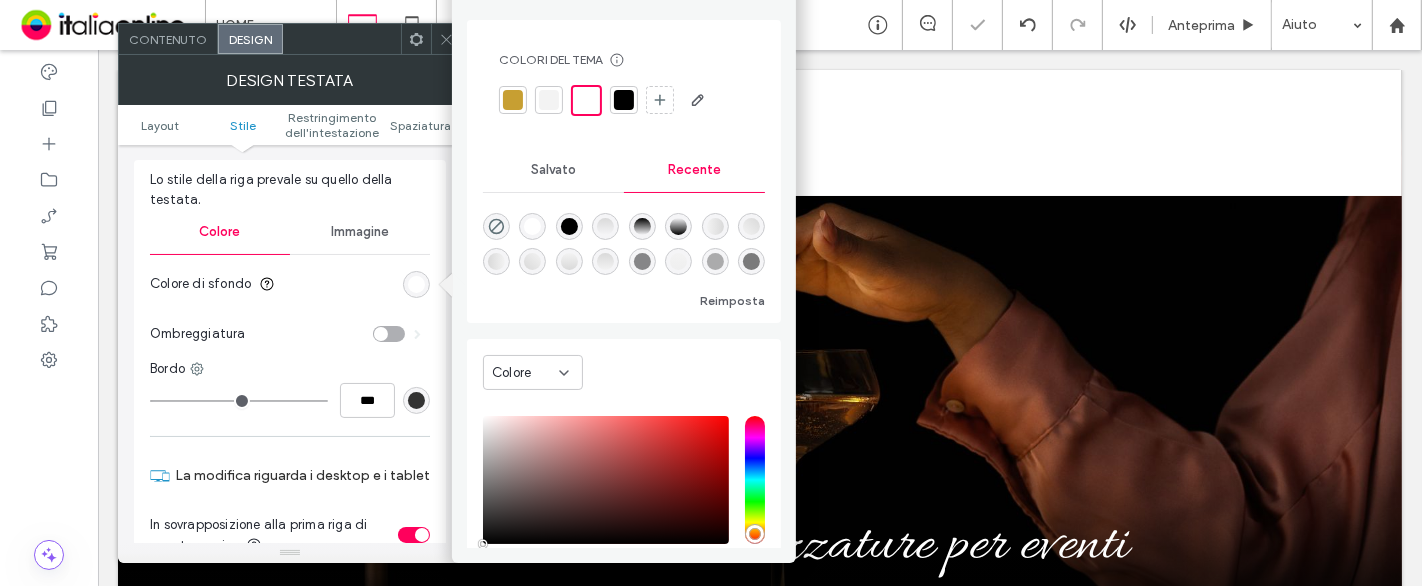 click 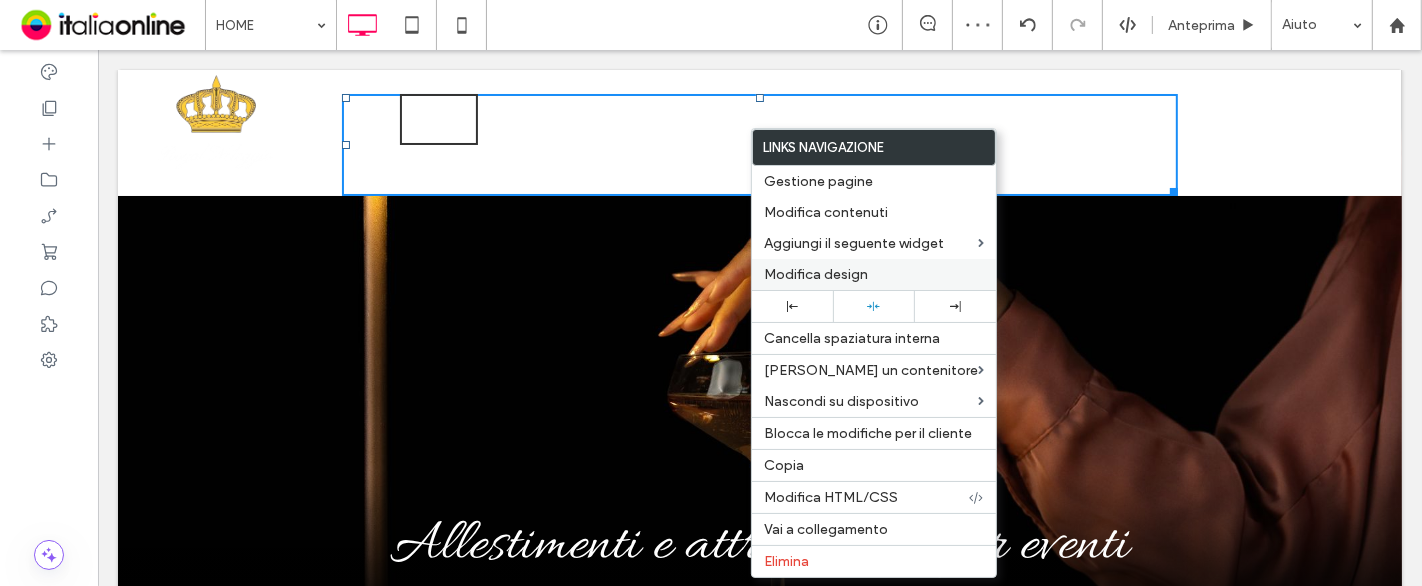 drag, startPoint x: 834, startPoint y: 274, endPoint x: 784, endPoint y: 275, distance: 50.01 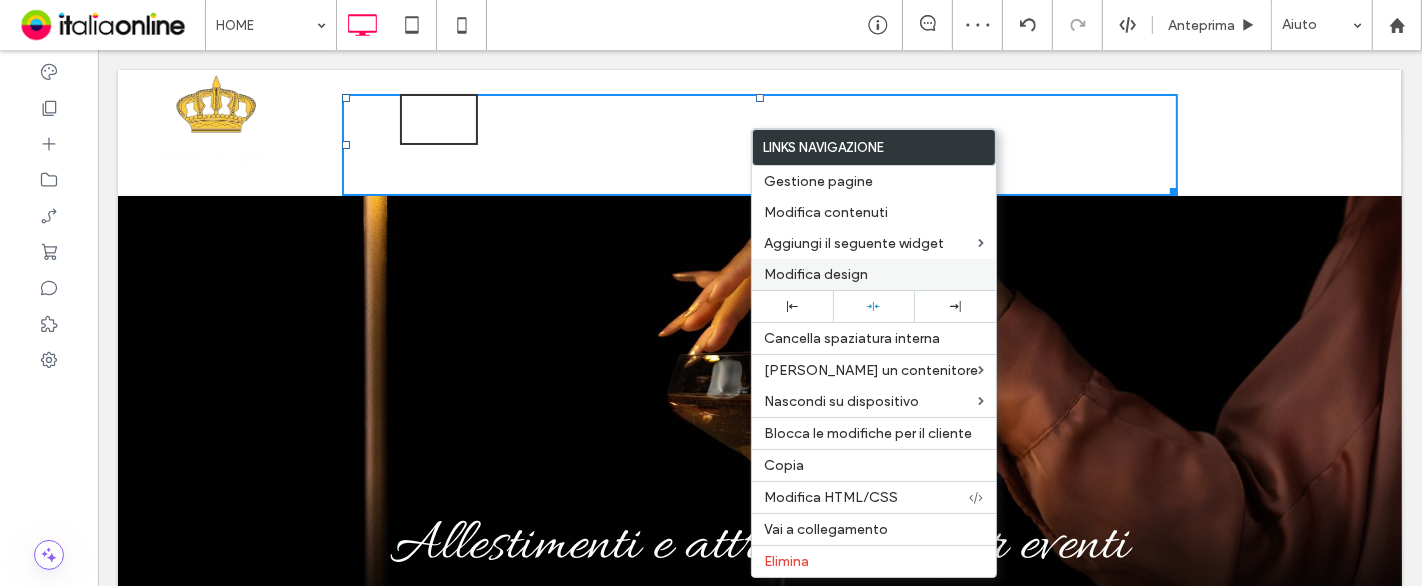 click on "Modifica design" at bounding box center [816, 274] 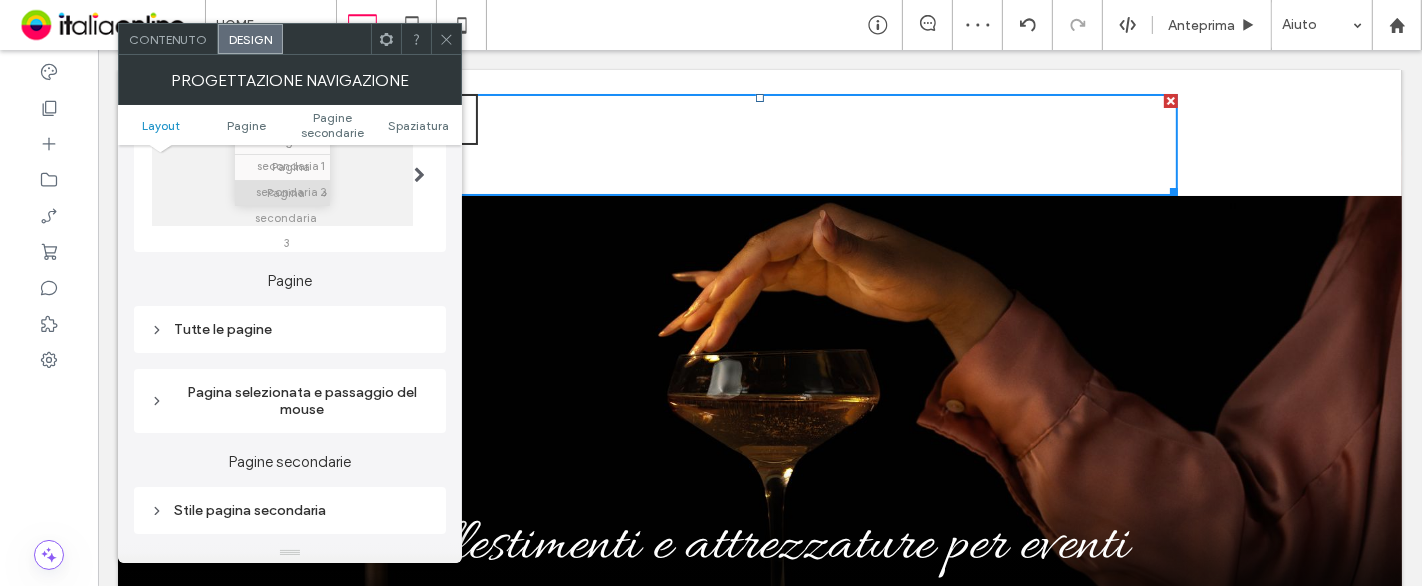 scroll, scrollTop: 444, scrollLeft: 0, axis: vertical 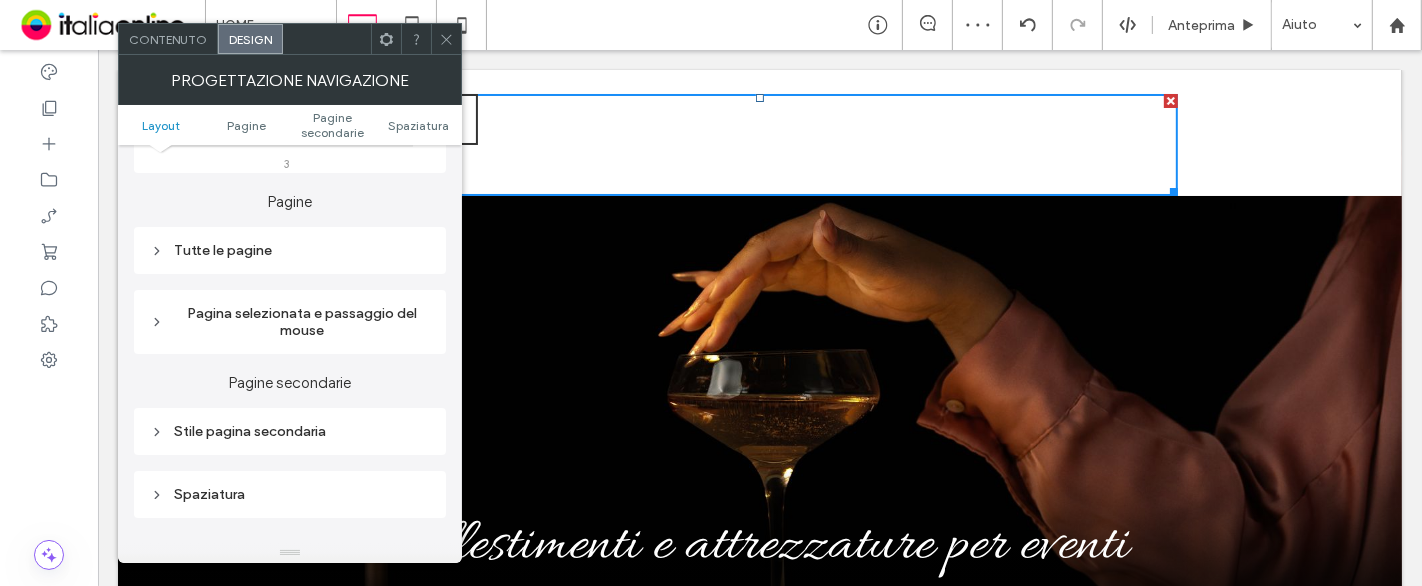 click on "Tutte le pagine" at bounding box center (290, 250) 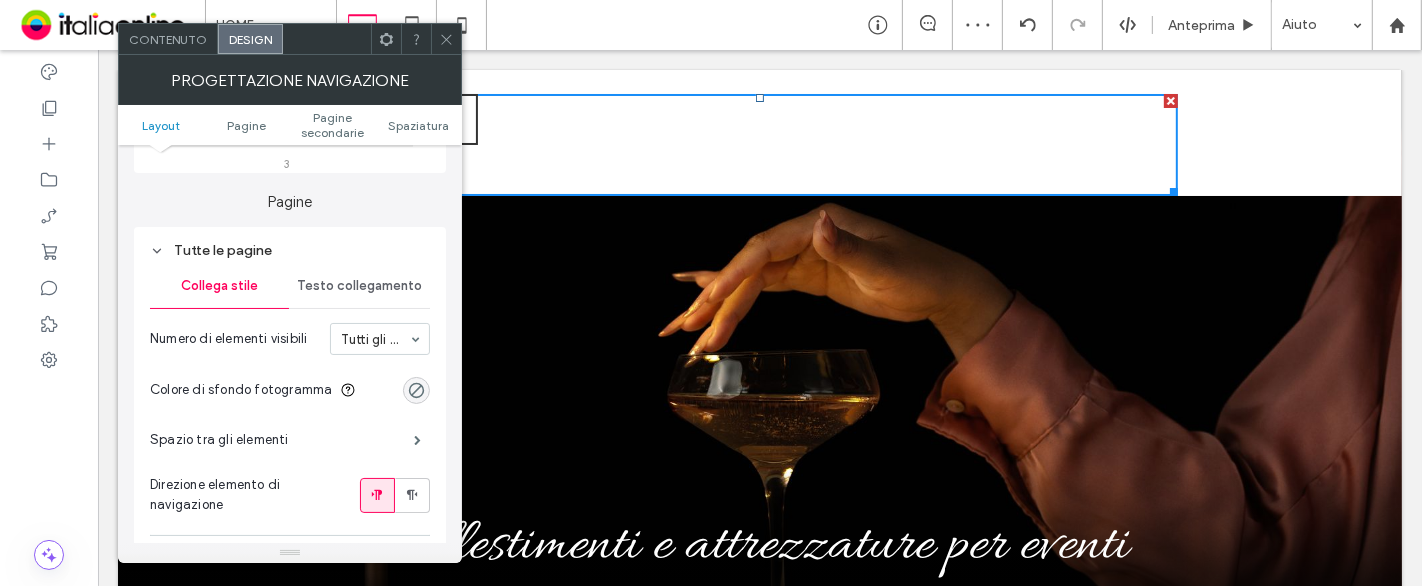 click on "Testo collegamento" at bounding box center (359, 286) 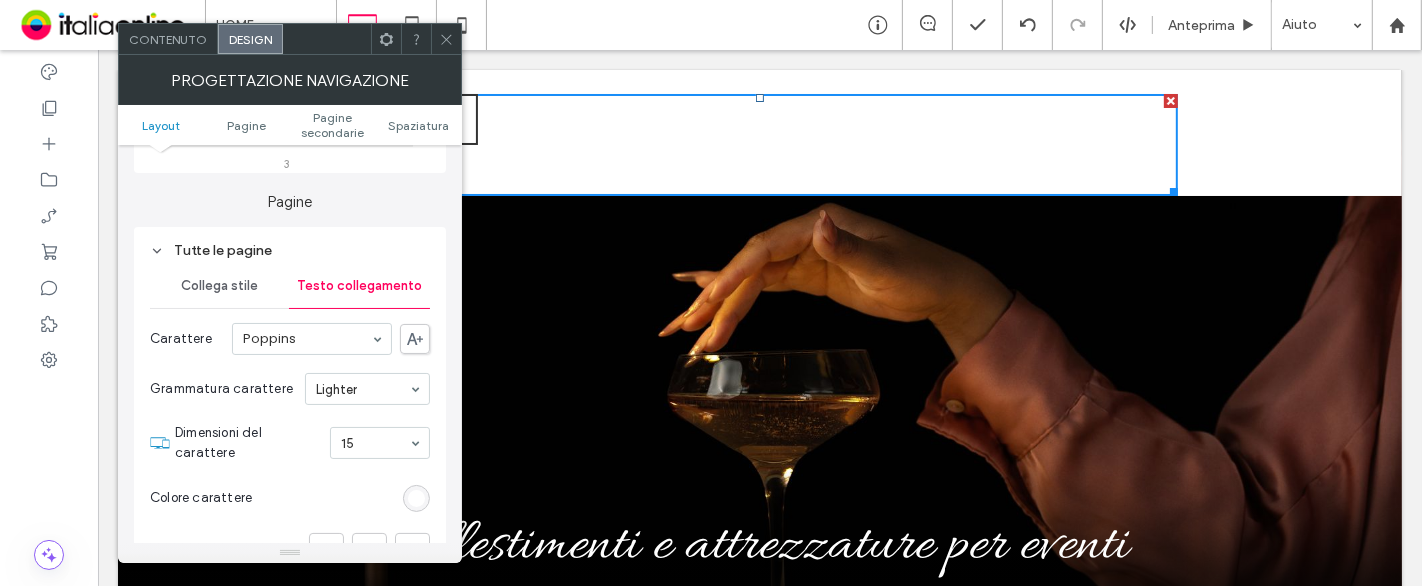 click at bounding box center (416, 498) 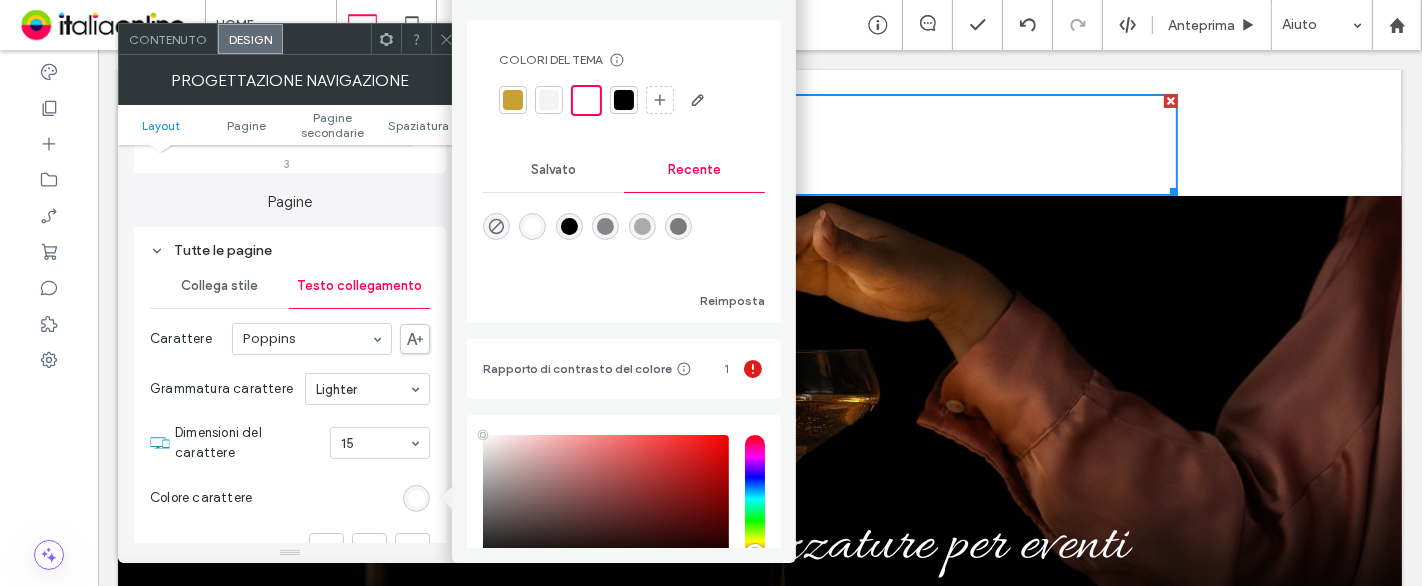 click at bounding box center (624, 100) 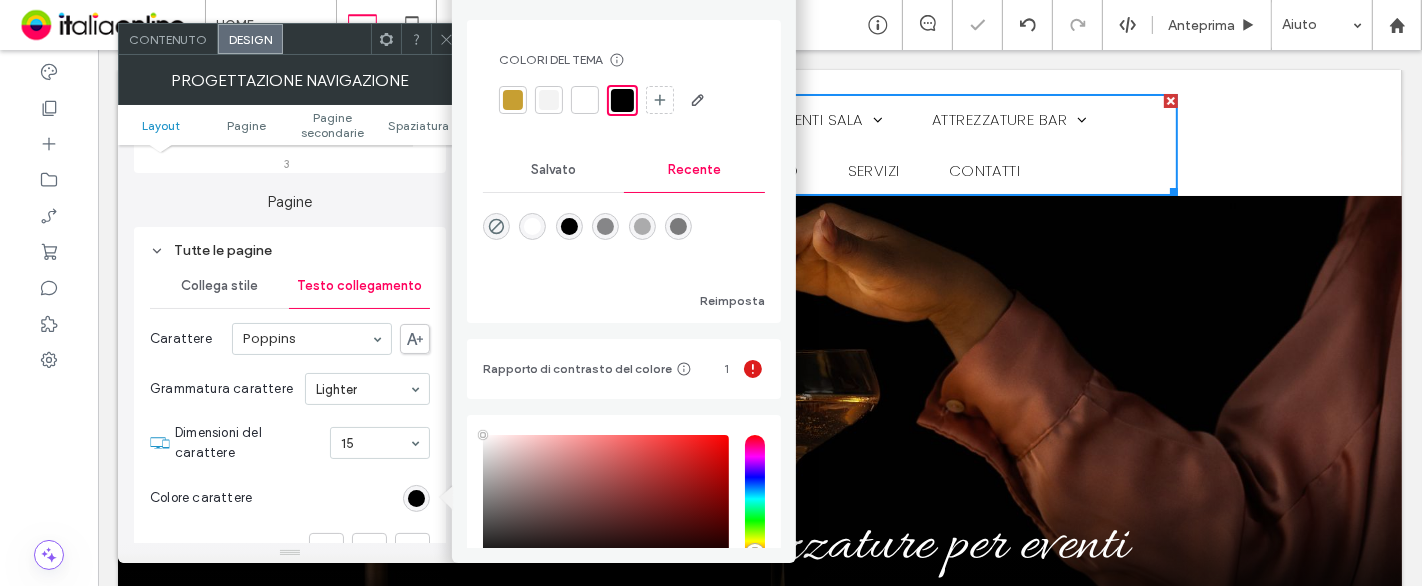 click at bounding box center [446, 39] 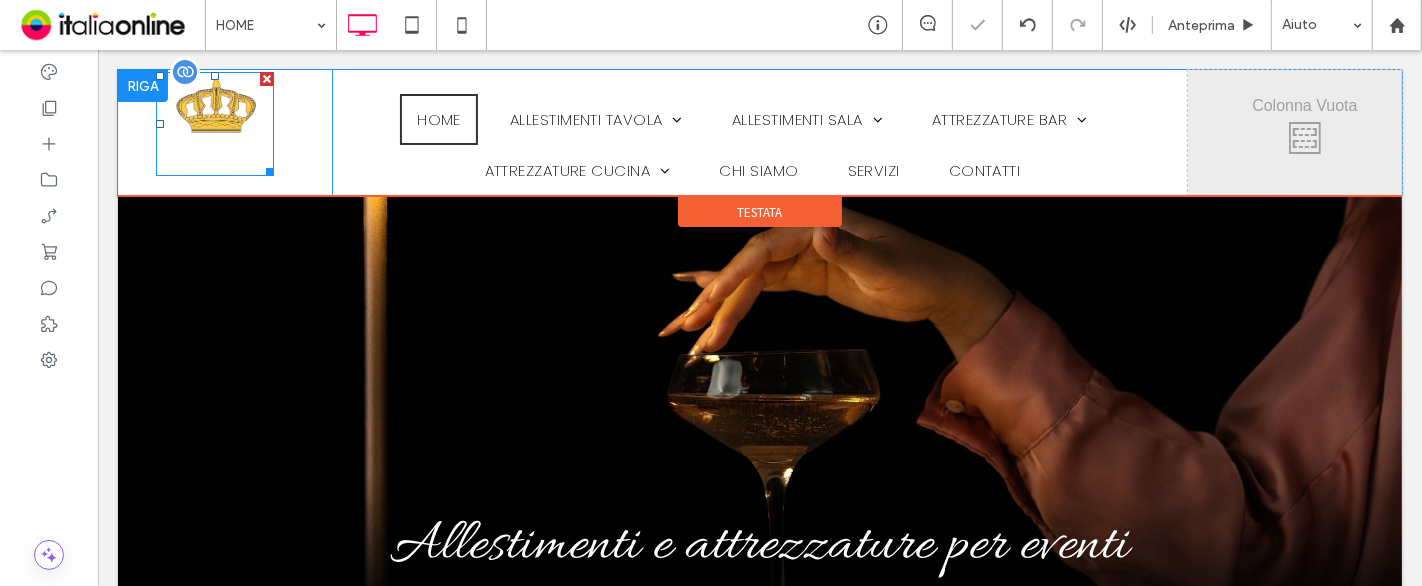 drag, startPoint x: 213, startPoint y: 118, endPoint x: 297, endPoint y: 130, distance: 84.85281 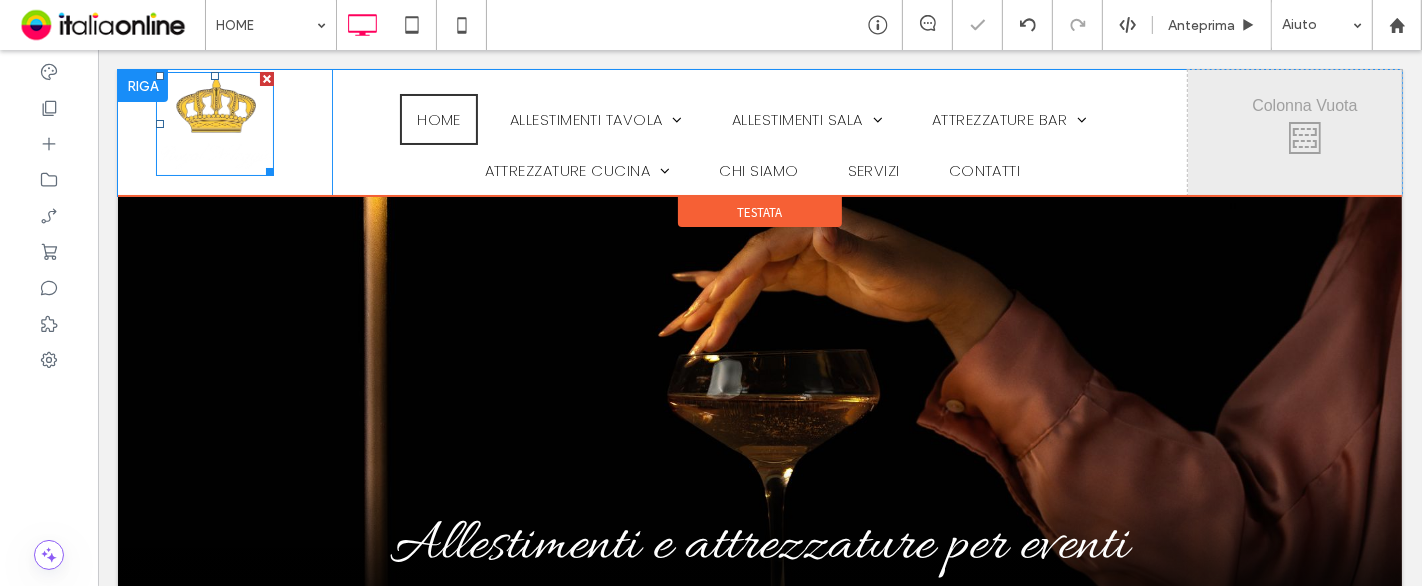click at bounding box center (214, 124) 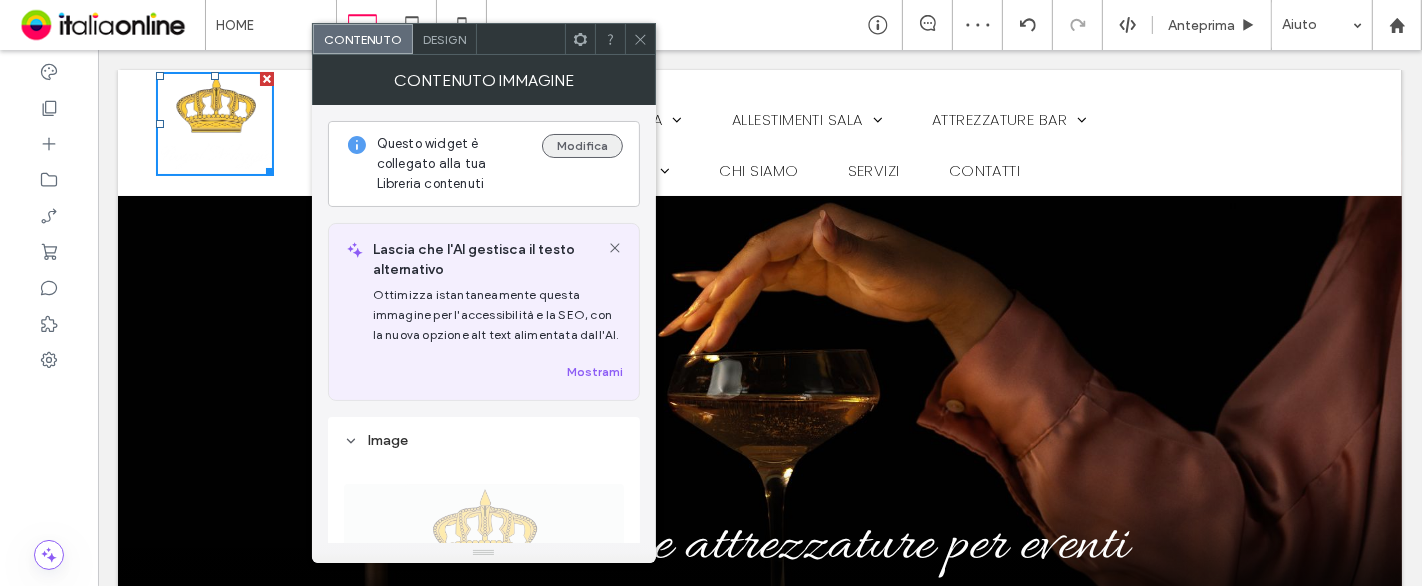click on "Modifica" at bounding box center [582, 146] 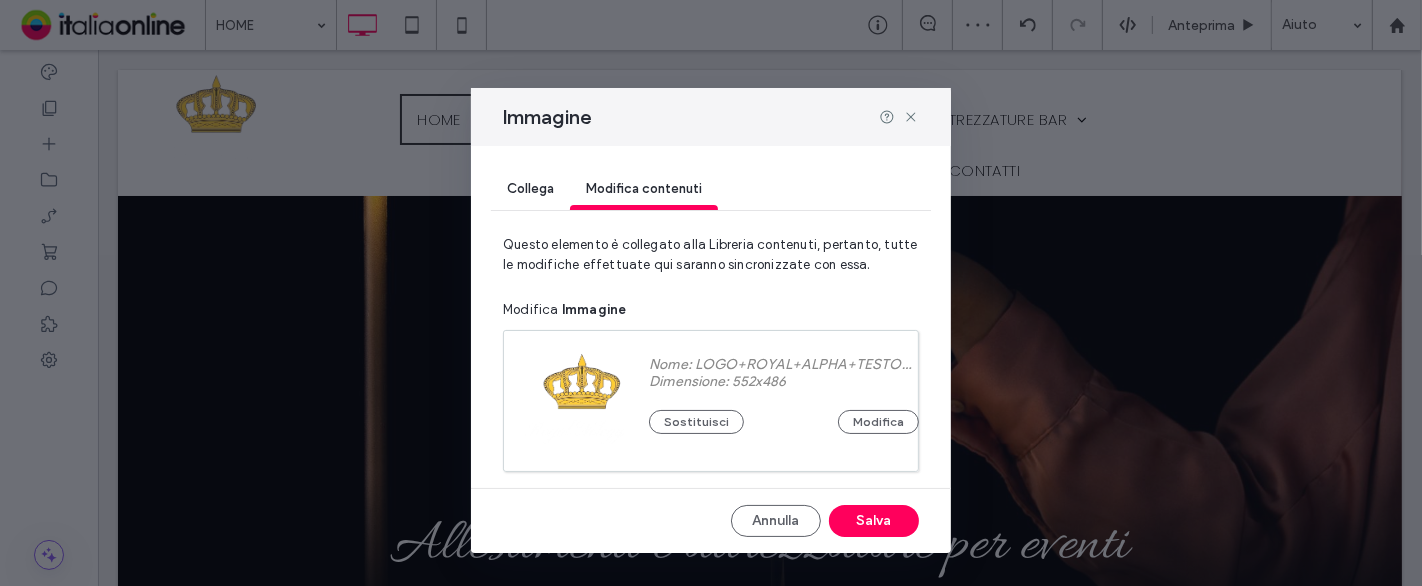click on "Sostituisci Modifica" at bounding box center (784, 412) 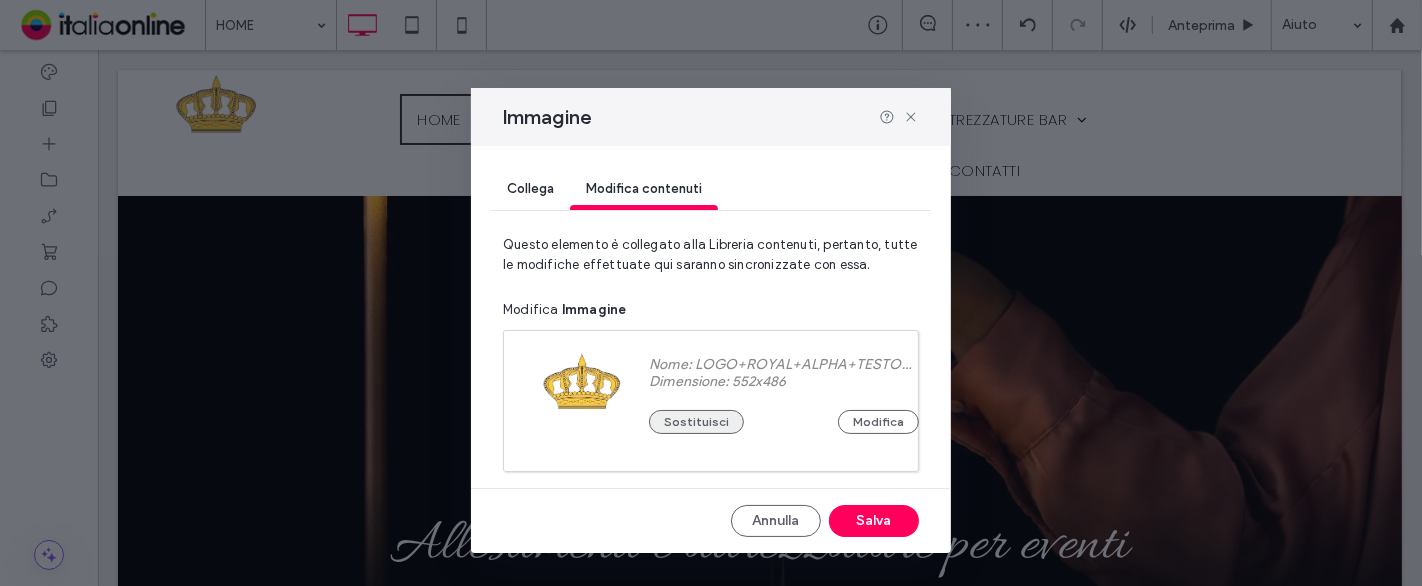 click on "Sostituisci" at bounding box center (696, 422) 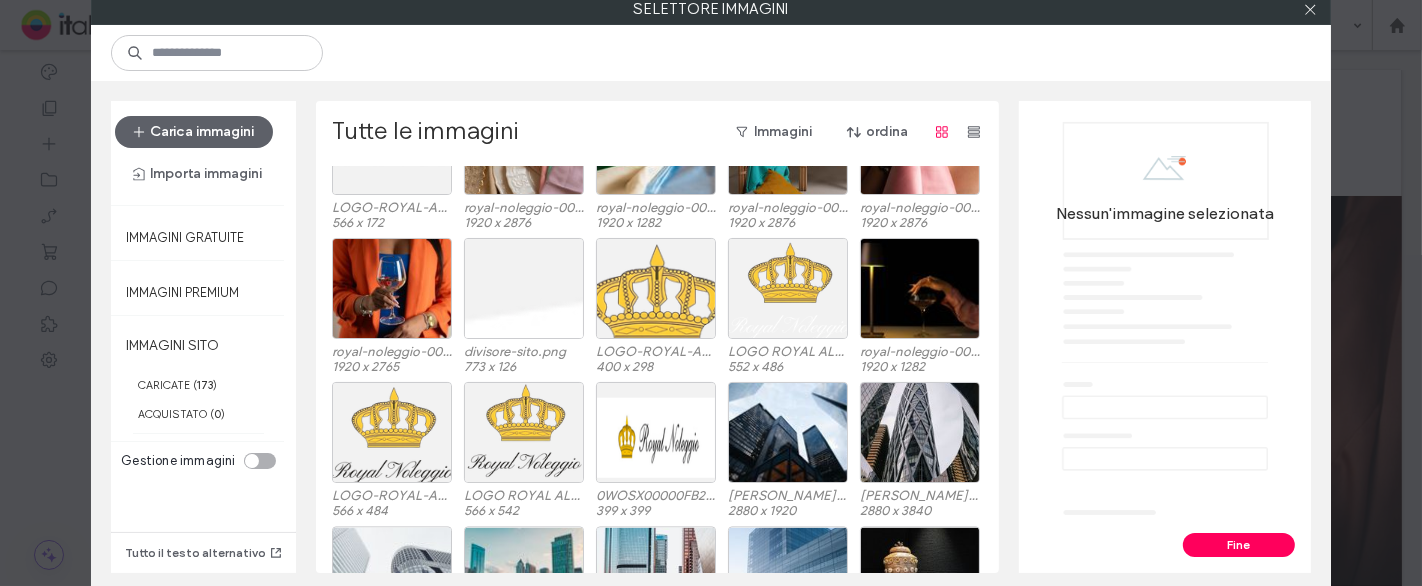 scroll, scrollTop: 3533, scrollLeft: 0, axis: vertical 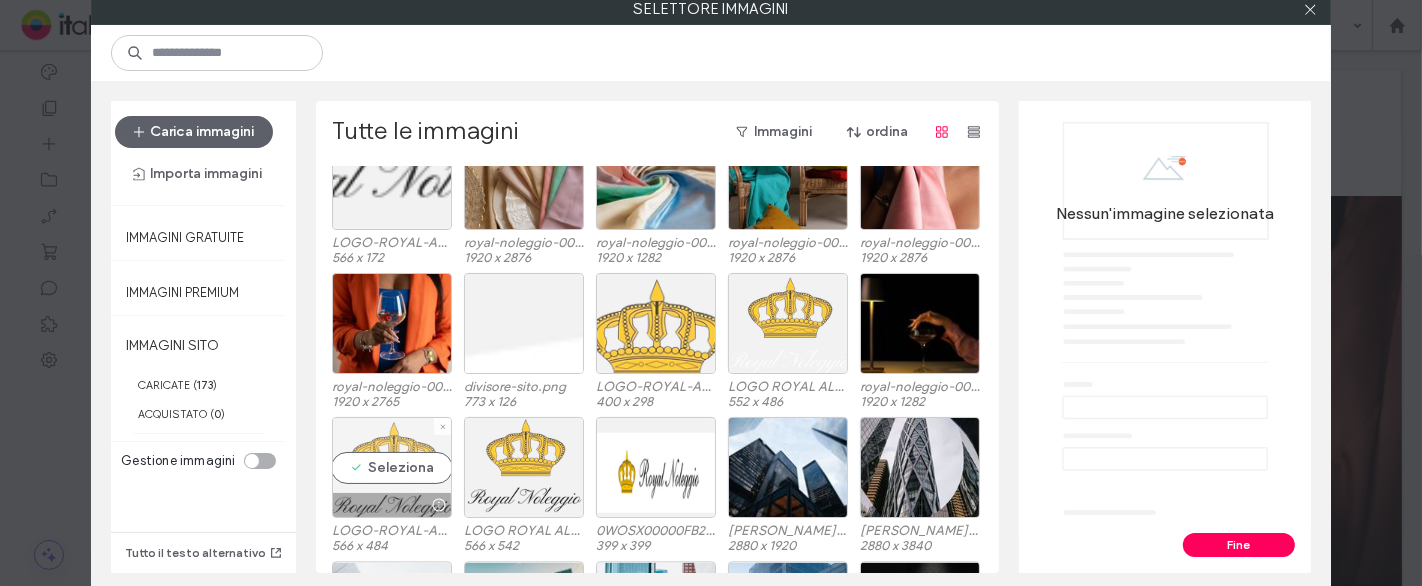 drag, startPoint x: 404, startPoint y: 450, endPoint x: 582, endPoint y: 451, distance: 178.0028 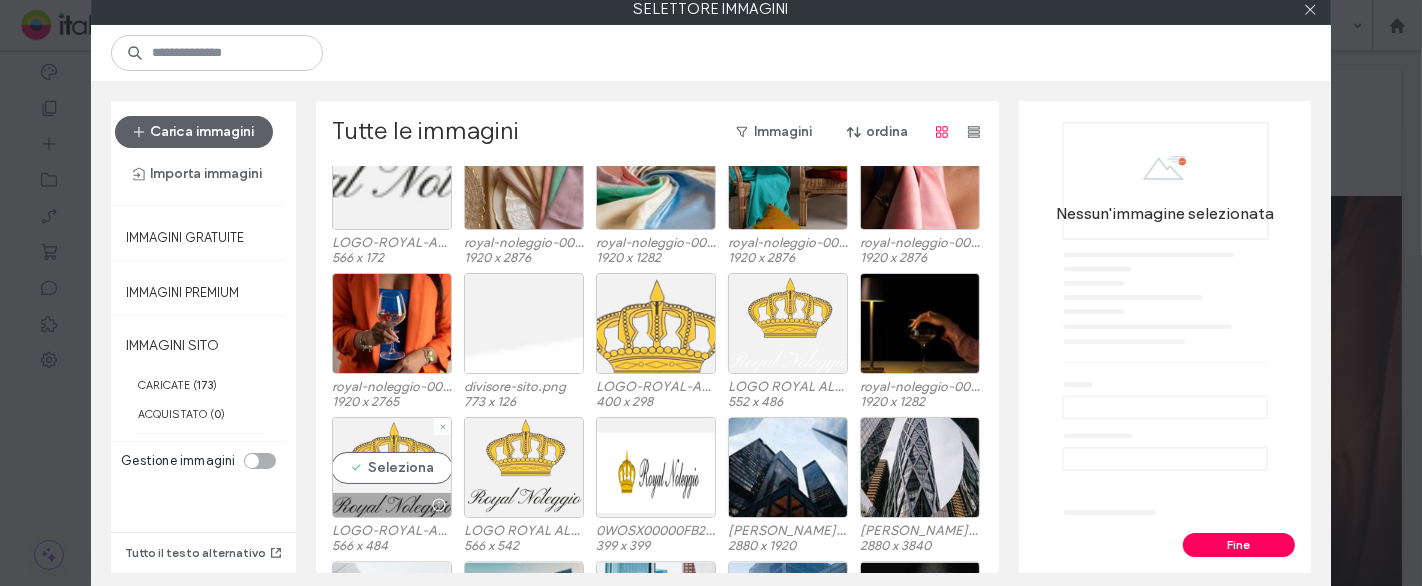 click on "Seleziona" at bounding box center (392, 467) 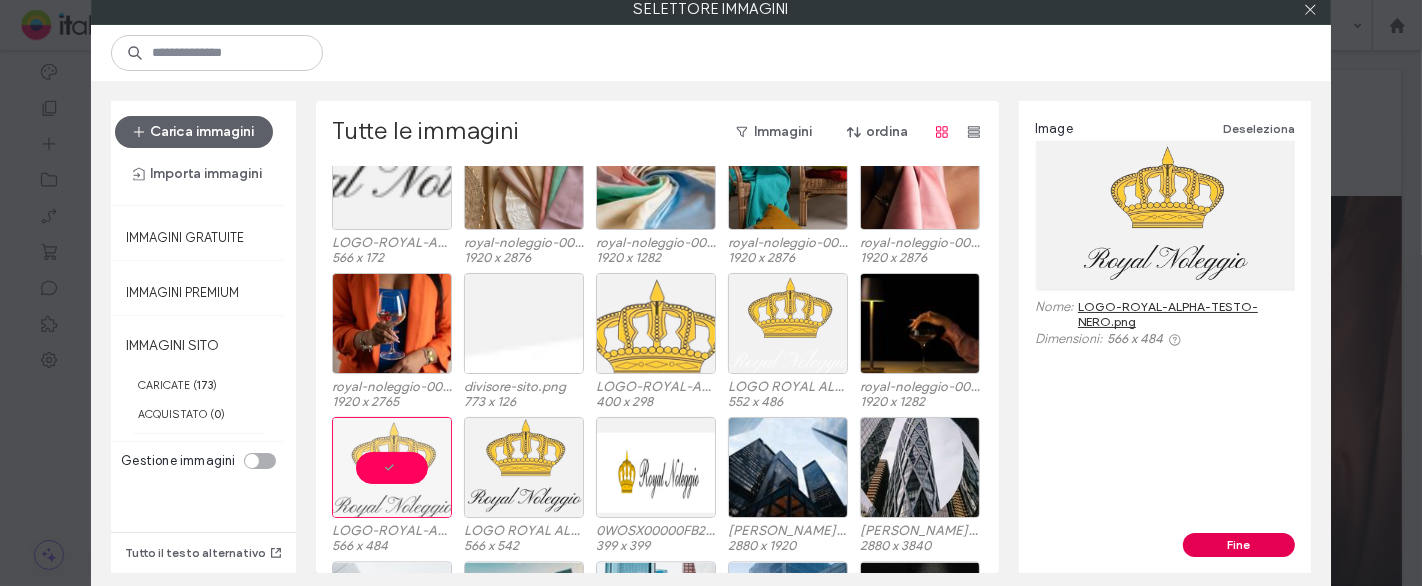 click on "Fine" at bounding box center (1239, 545) 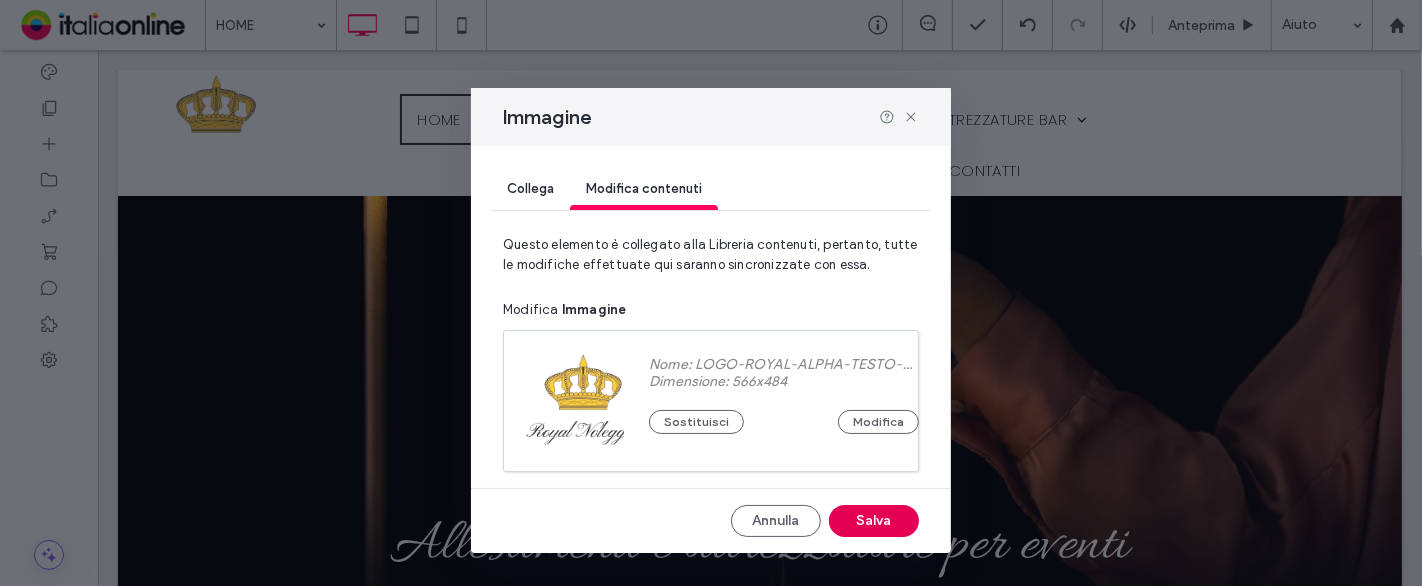 click on "Salva" at bounding box center (874, 521) 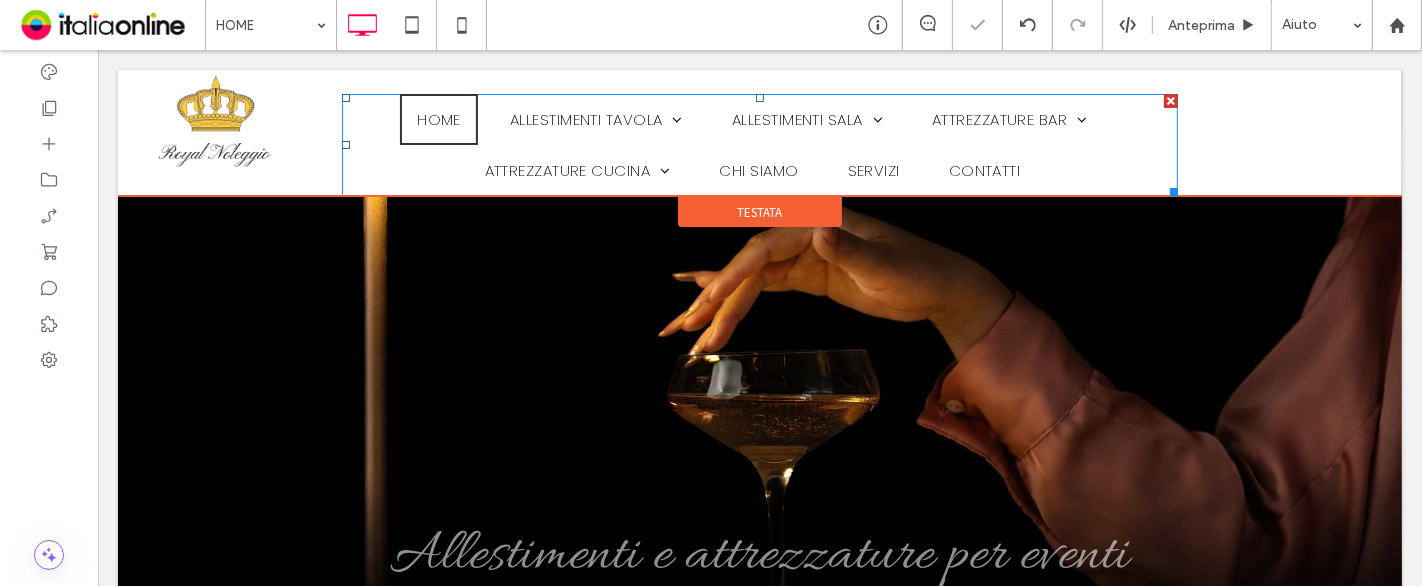 scroll, scrollTop: 0, scrollLeft: 0, axis: both 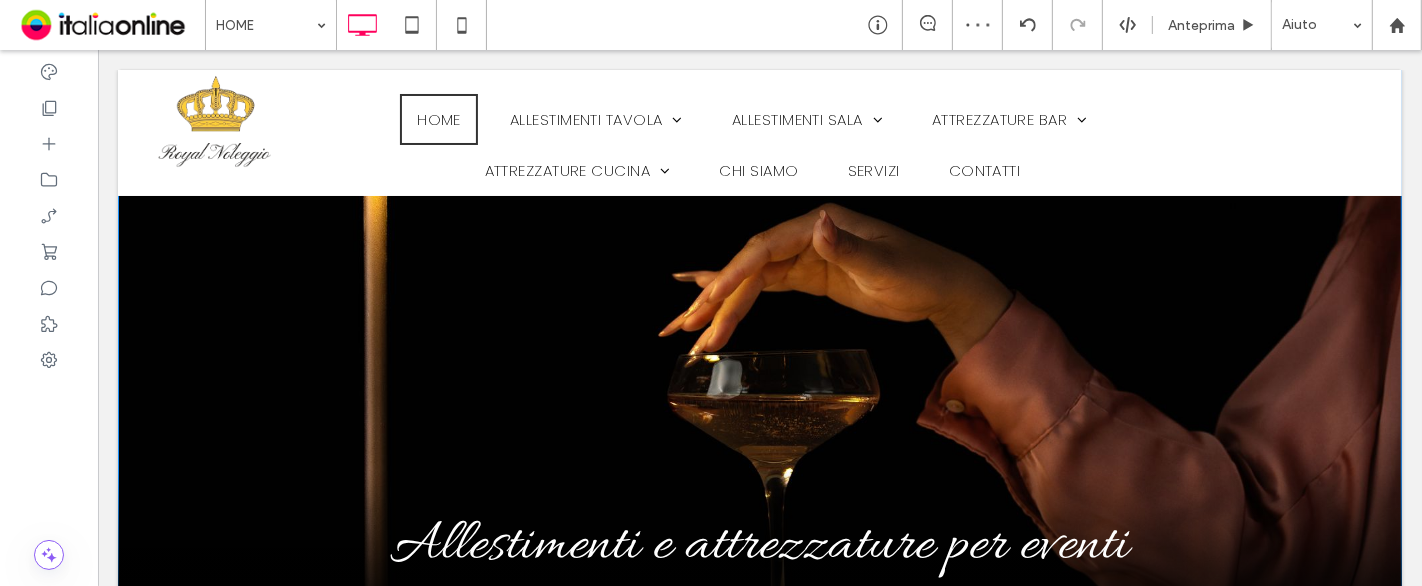 click on "Testata" at bounding box center [759, 212] 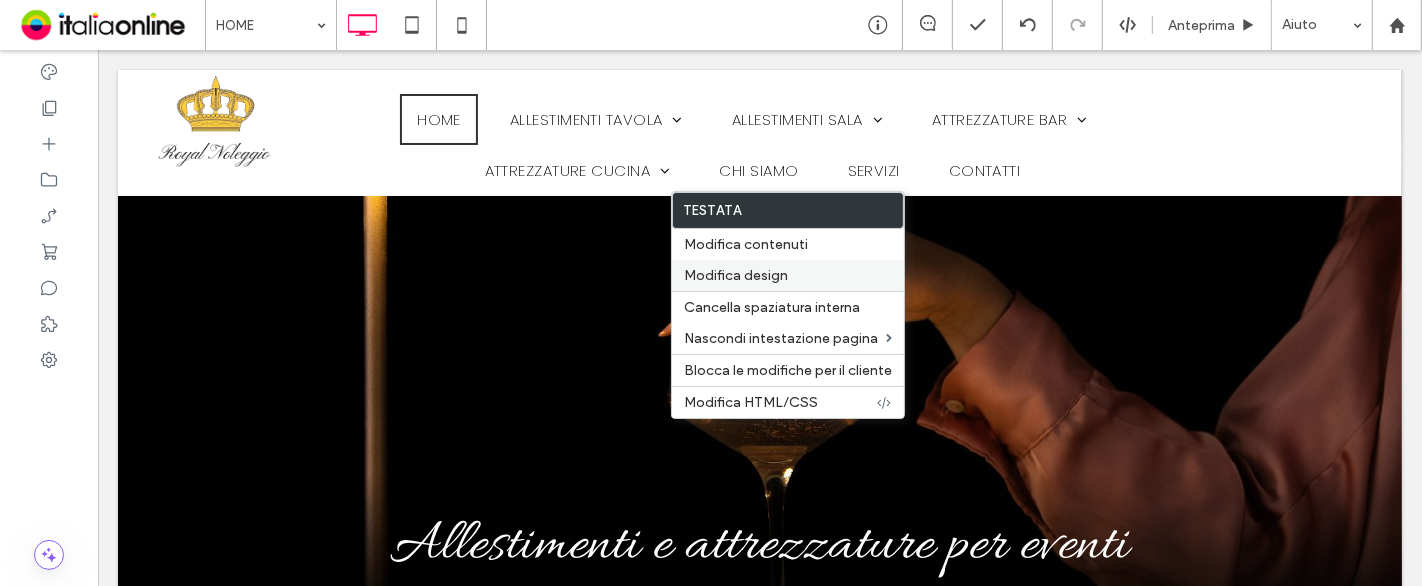 click on "Modifica design" at bounding box center [736, 275] 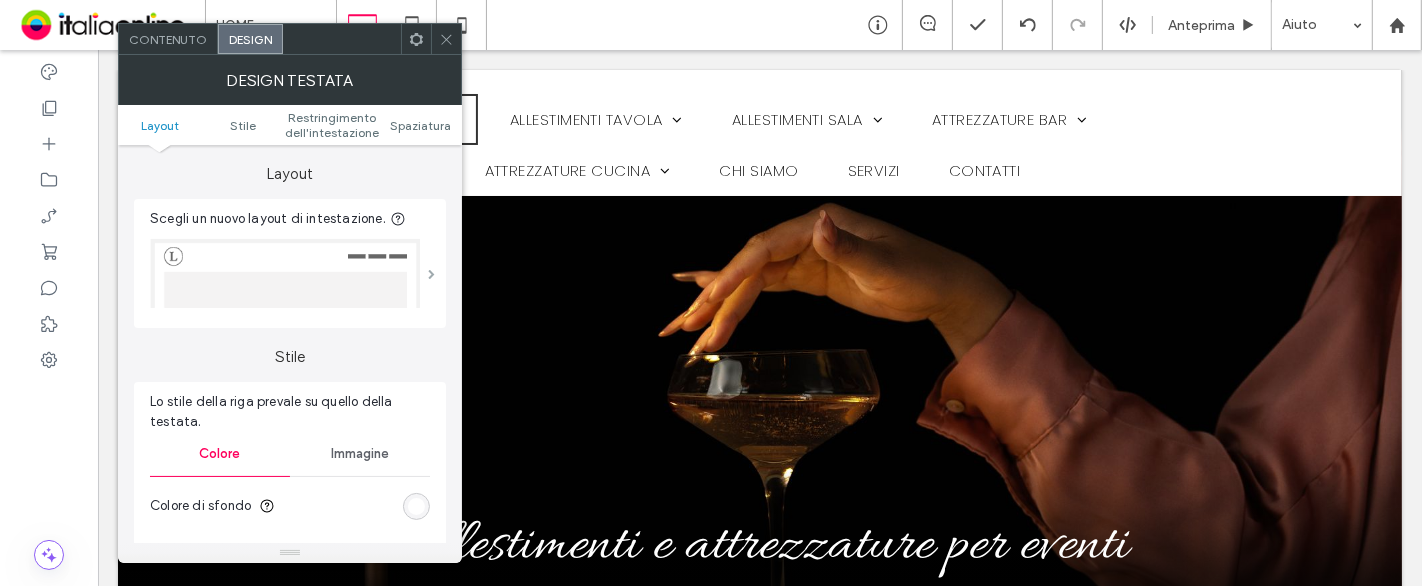 click at bounding box center [432, 274] 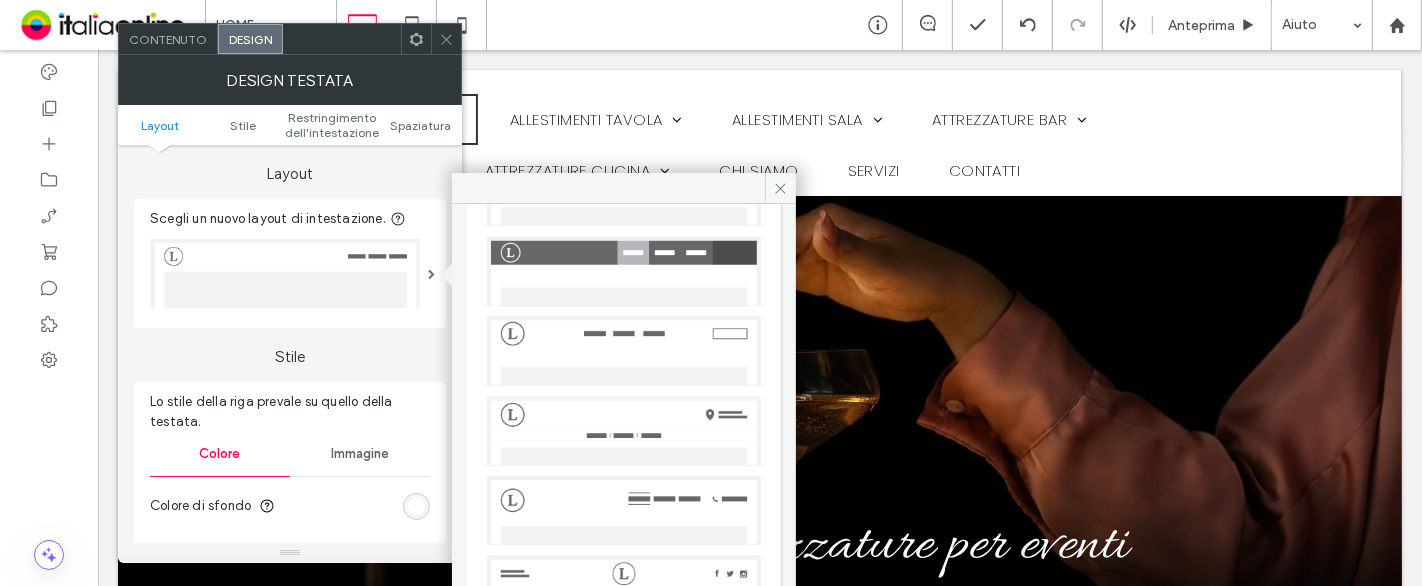 scroll, scrollTop: 331, scrollLeft: 0, axis: vertical 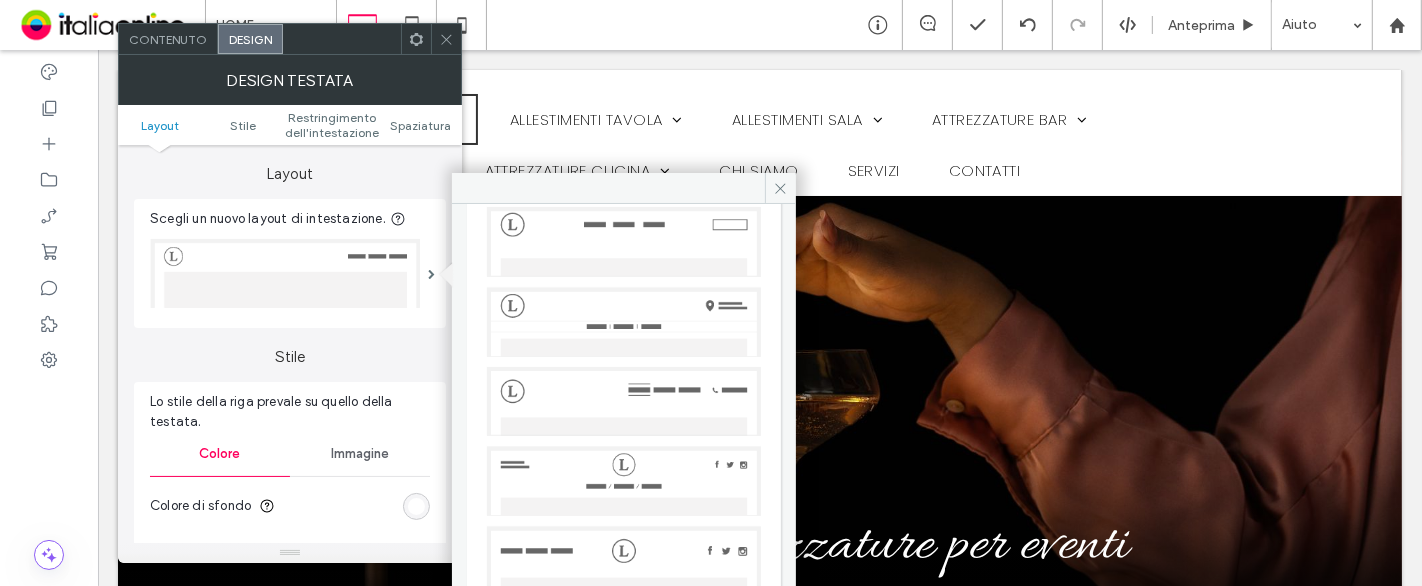 click at bounding box center [624, 481] 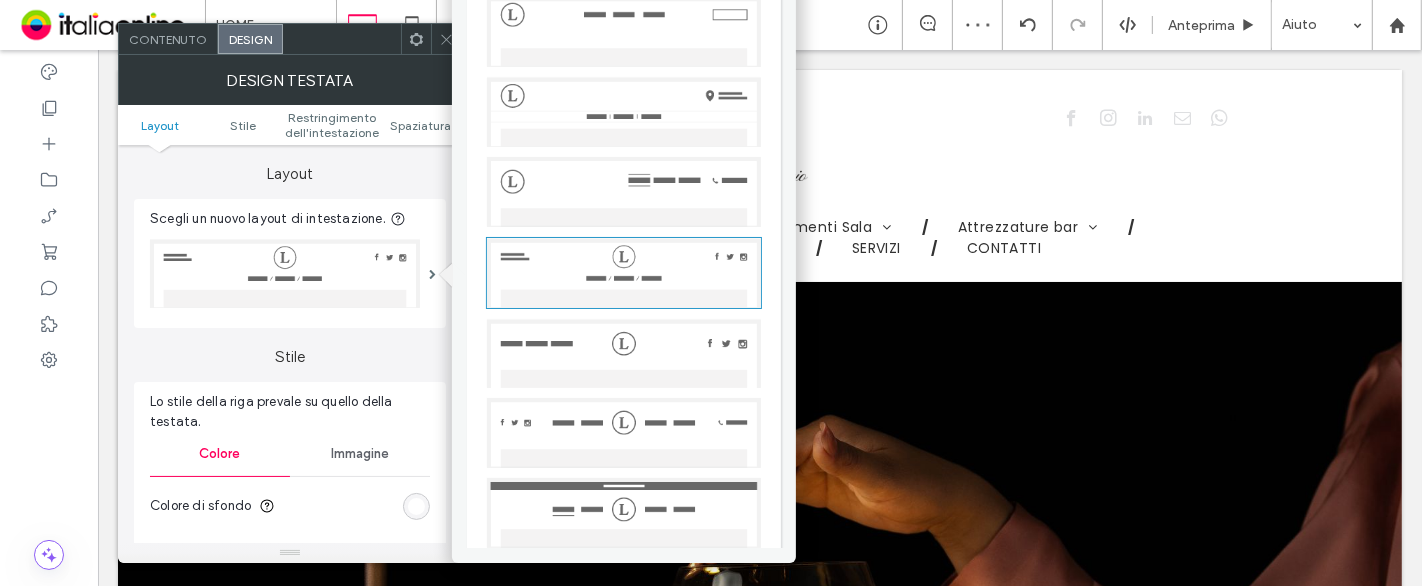 scroll, scrollTop: 212, scrollLeft: 0, axis: vertical 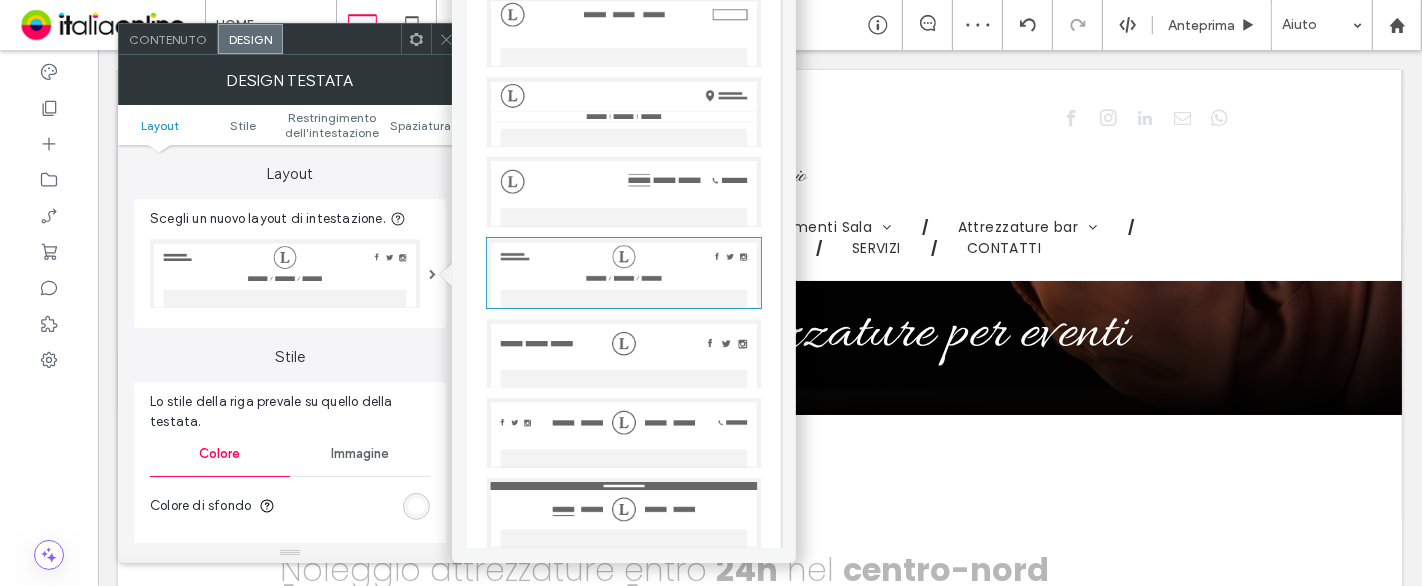 click 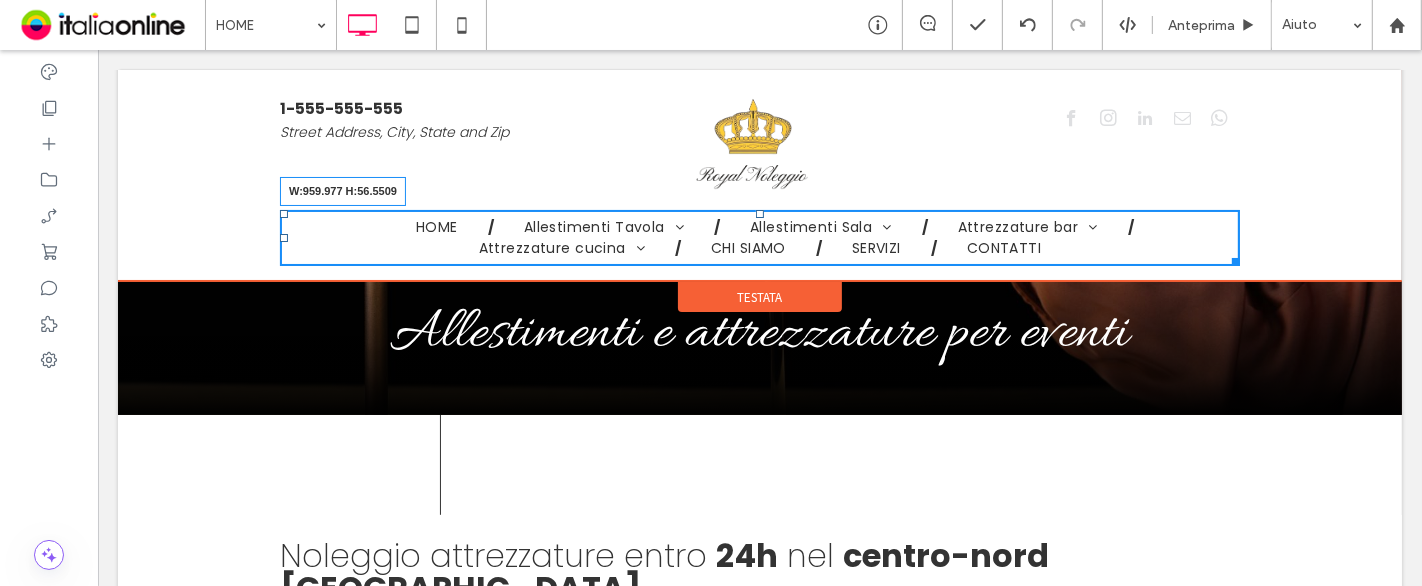 drag, startPoint x: 1227, startPoint y: 263, endPoint x: 1429, endPoint y: 303, distance: 205.92232 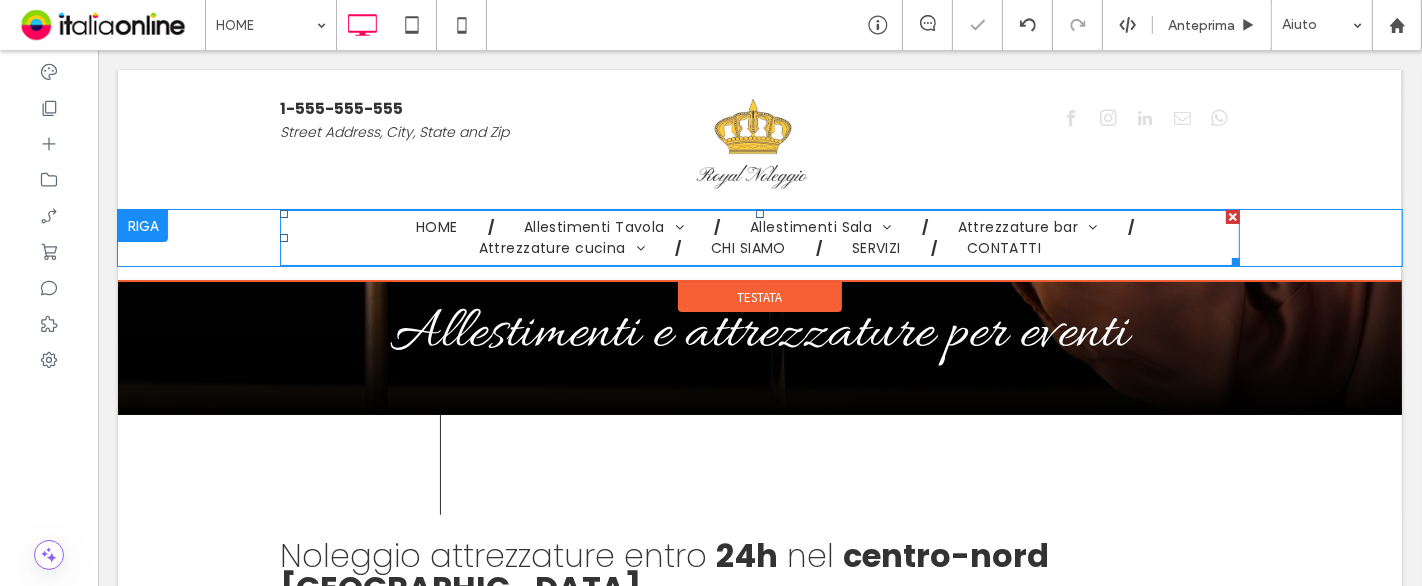 drag, startPoint x: 1415, startPoint y: 288, endPoint x: 1315, endPoint y: 238, distance: 111.8034 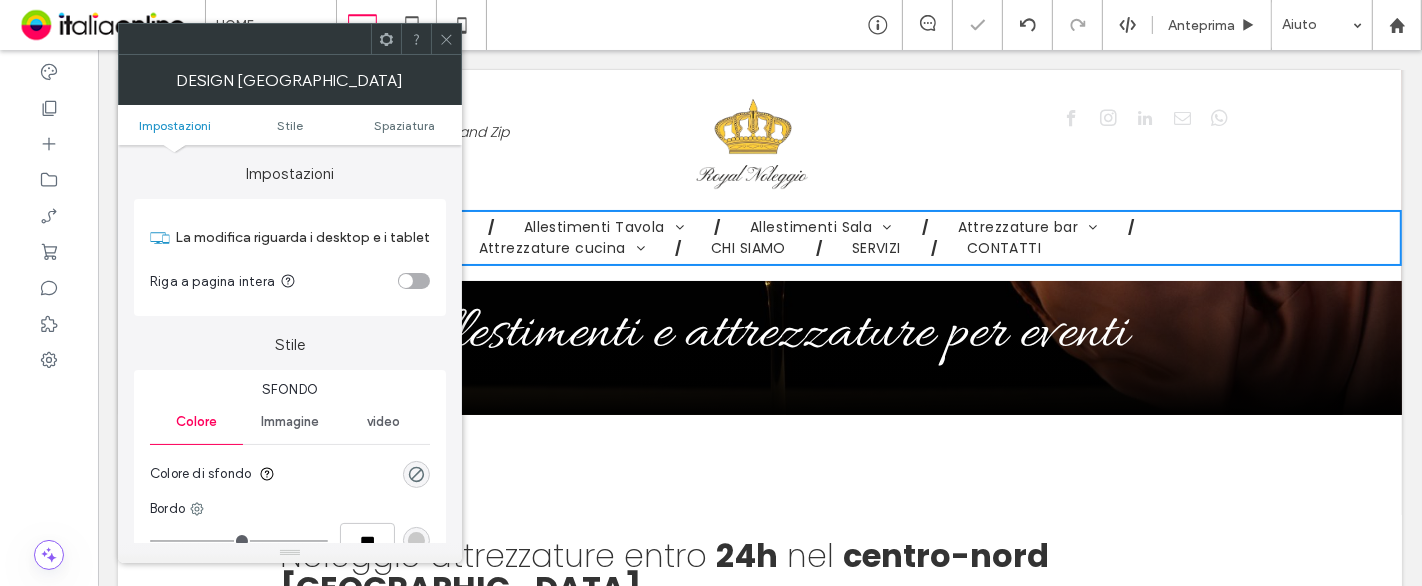 drag, startPoint x: 424, startPoint y: 276, endPoint x: 411, endPoint y: 165, distance: 111.75867 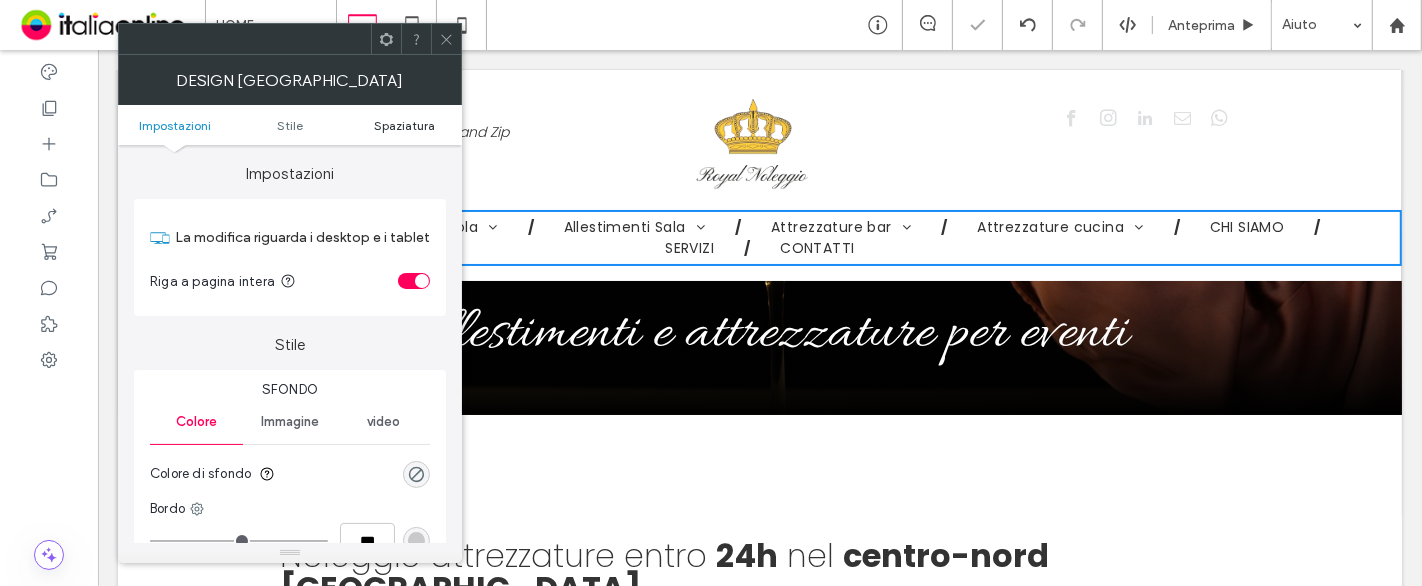 click on "Spaziatura" at bounding box center [404, 125] 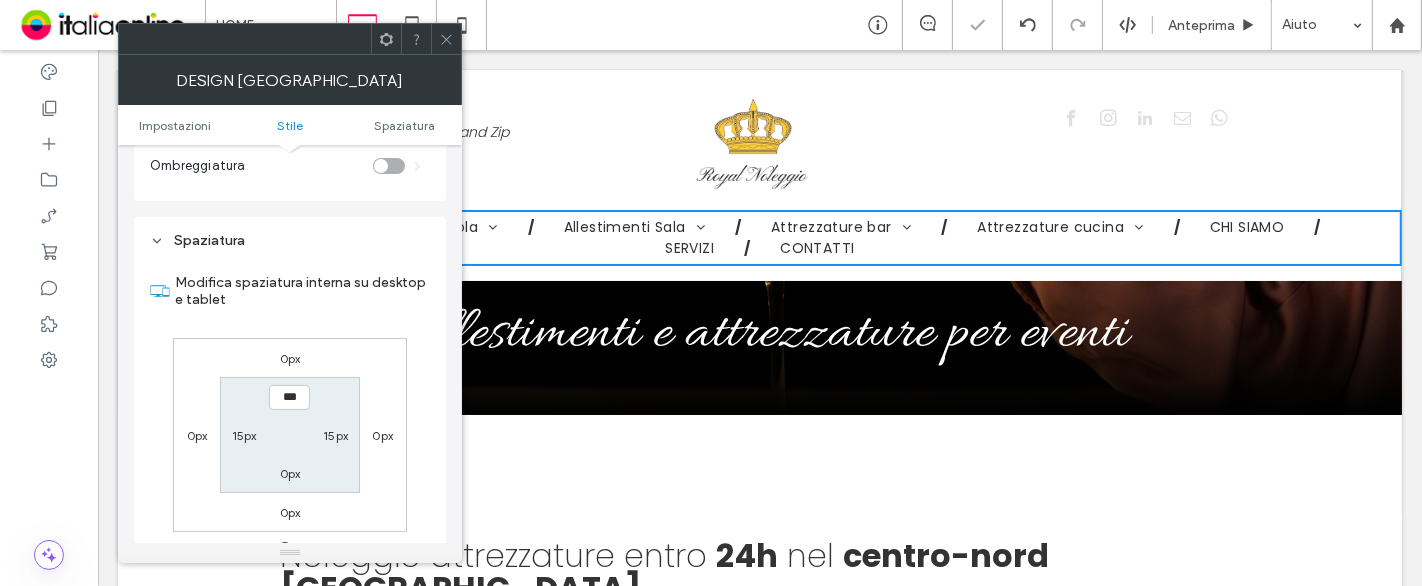 scroll, scrollTop: 500, scrollLeft: 0, axis: vertical 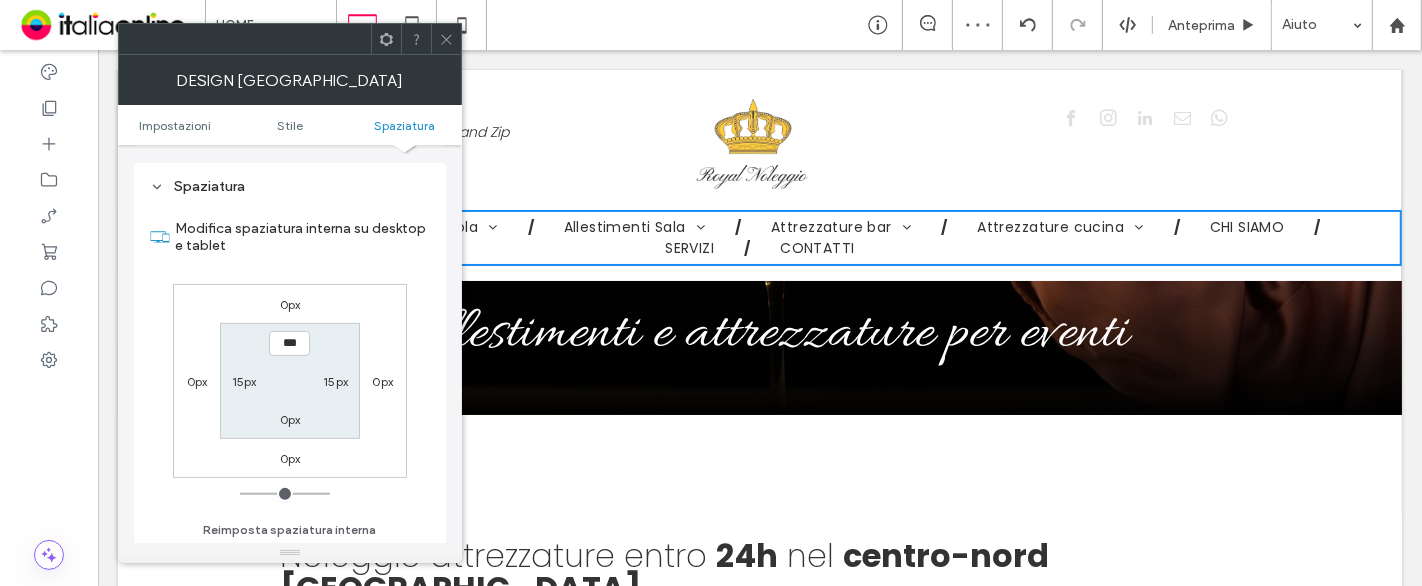 click 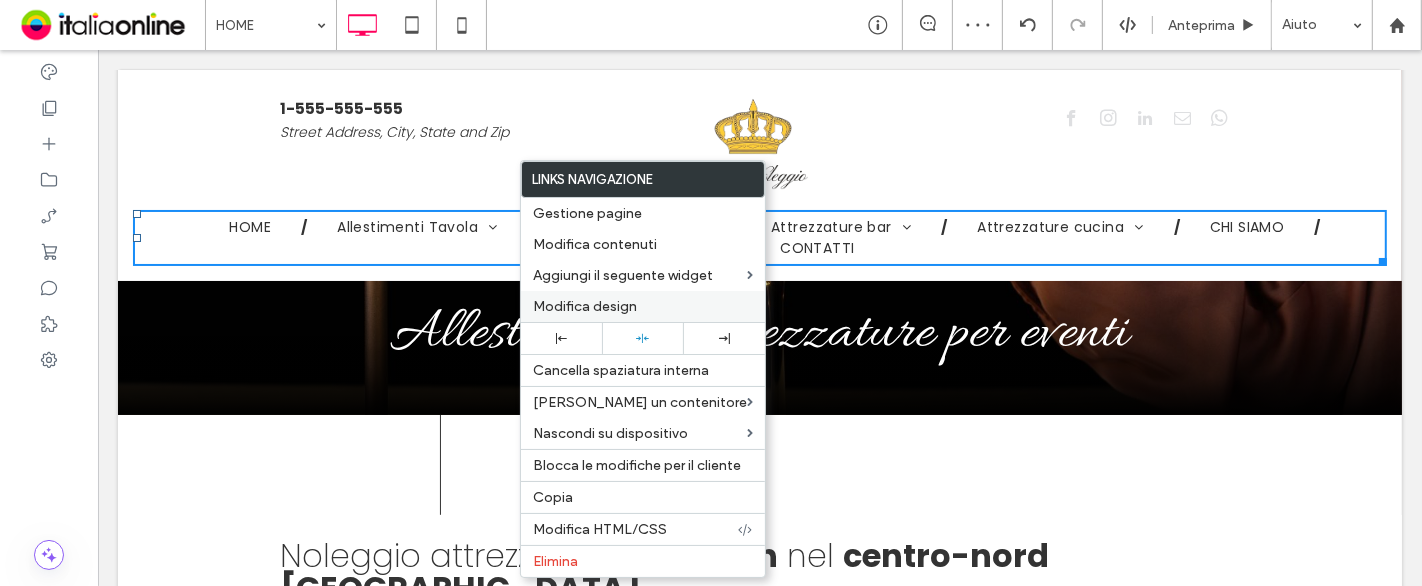 click on "Modifica design" at bounding box center (585, 306) 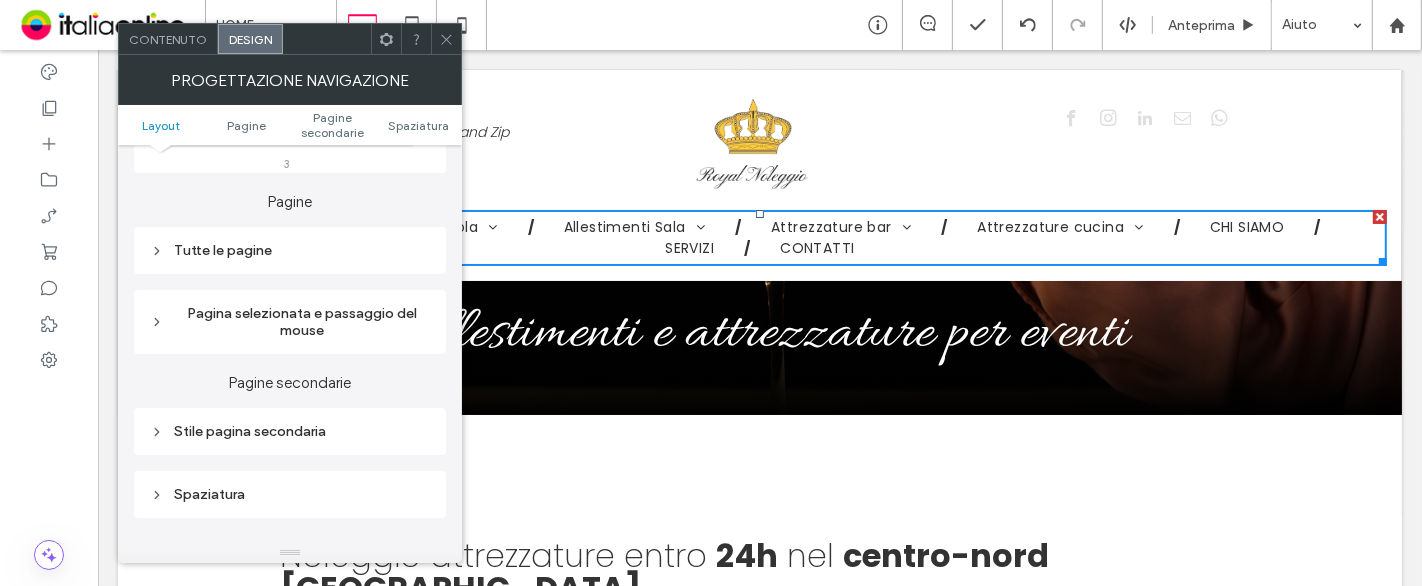 click on "Tutte le pagine" at bounding box center (290, 250) 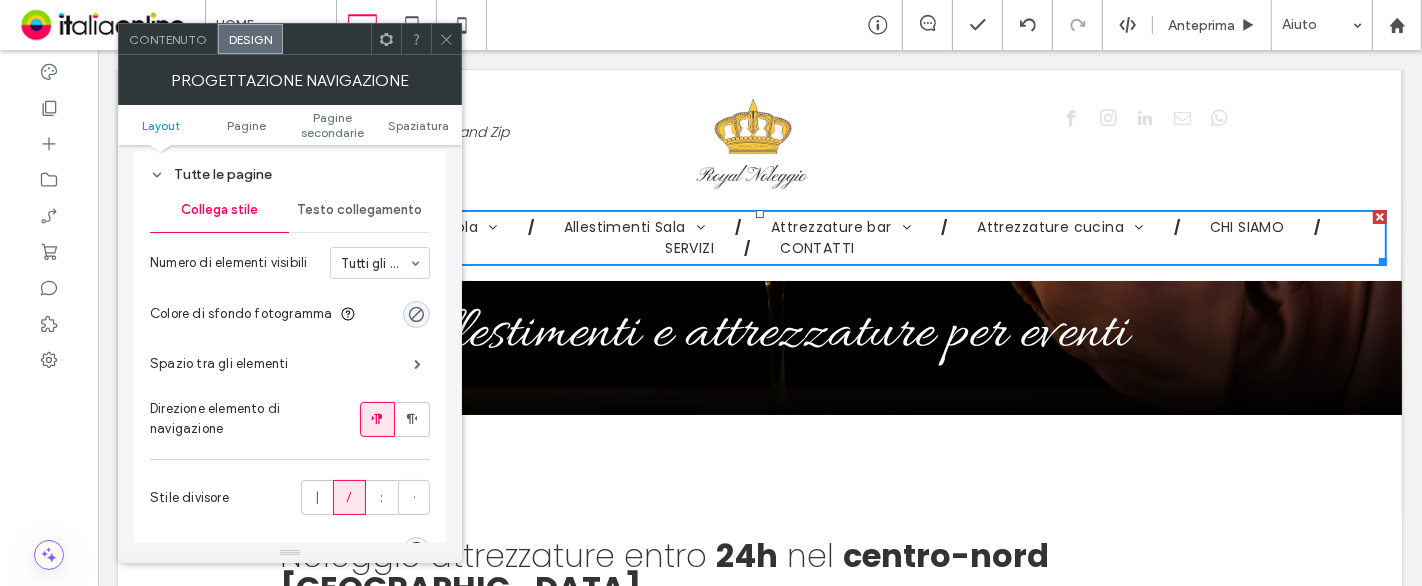 scroll, scrollTop: 555, scrollLeft: 0, axis: vertical 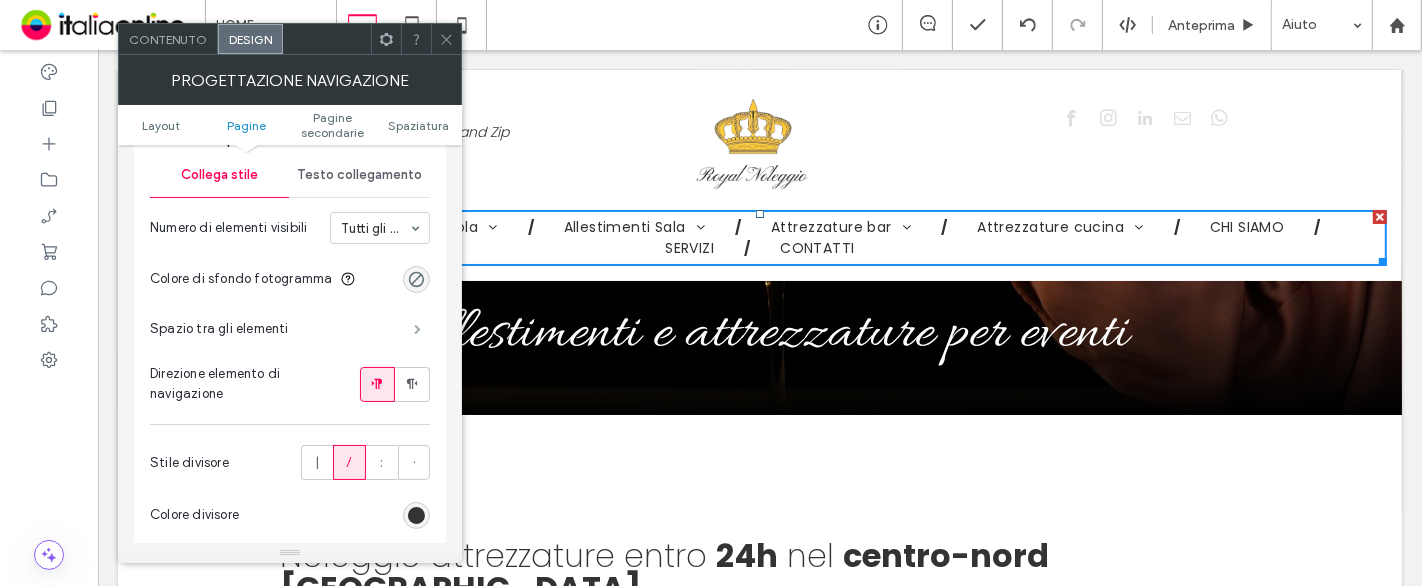 click at bounding box center [417, 329] 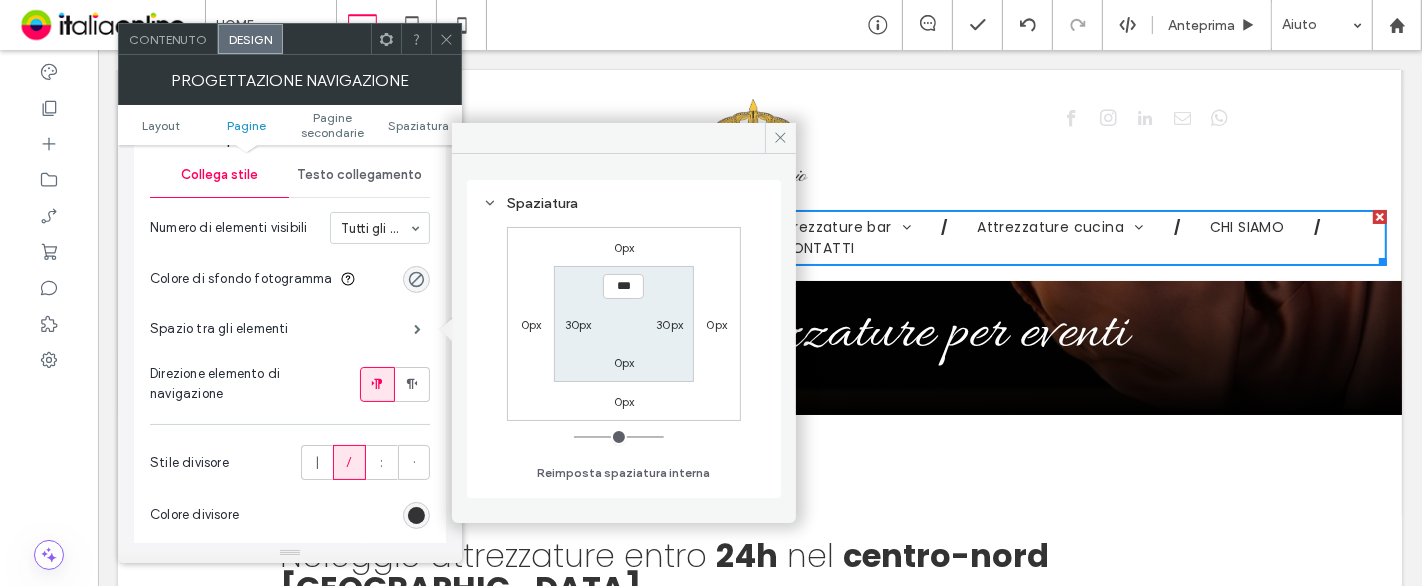 click on "30px" at bounding box center (578, 324) 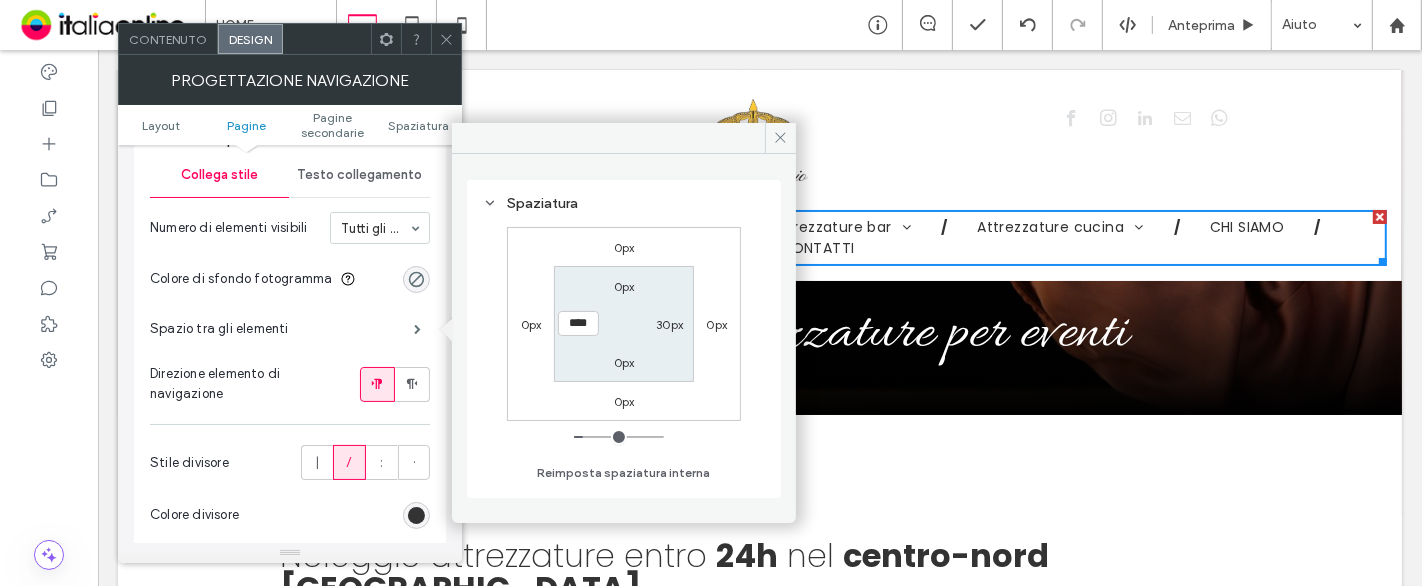 type on "**" 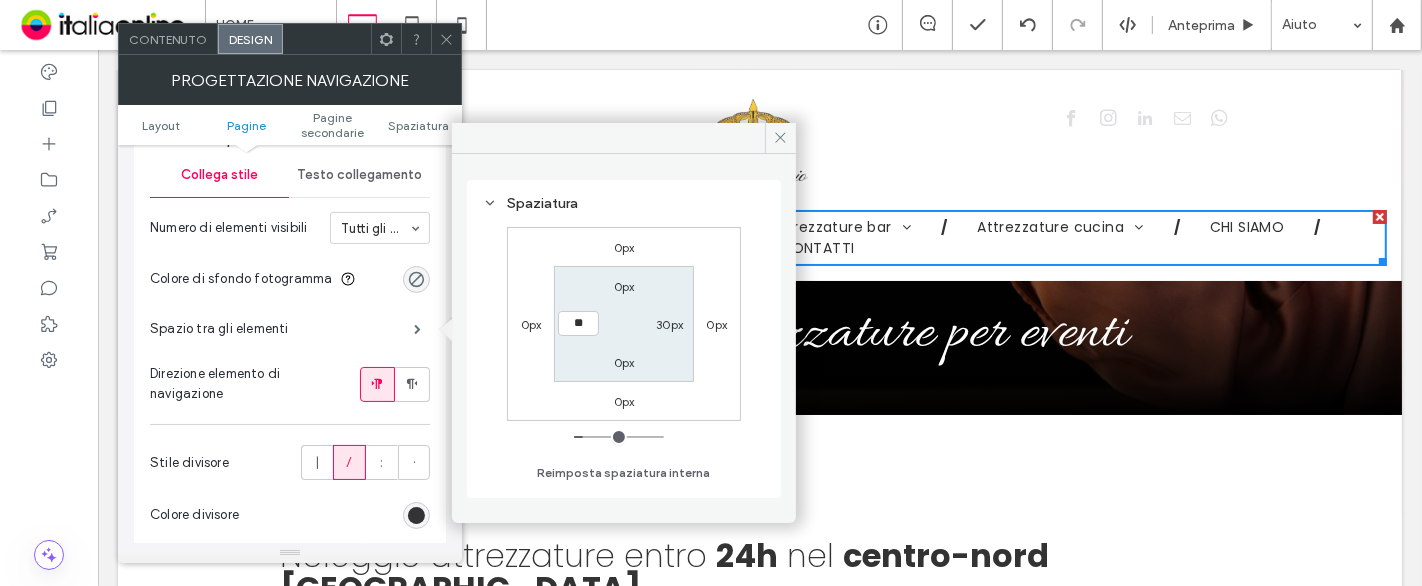 type on "**" 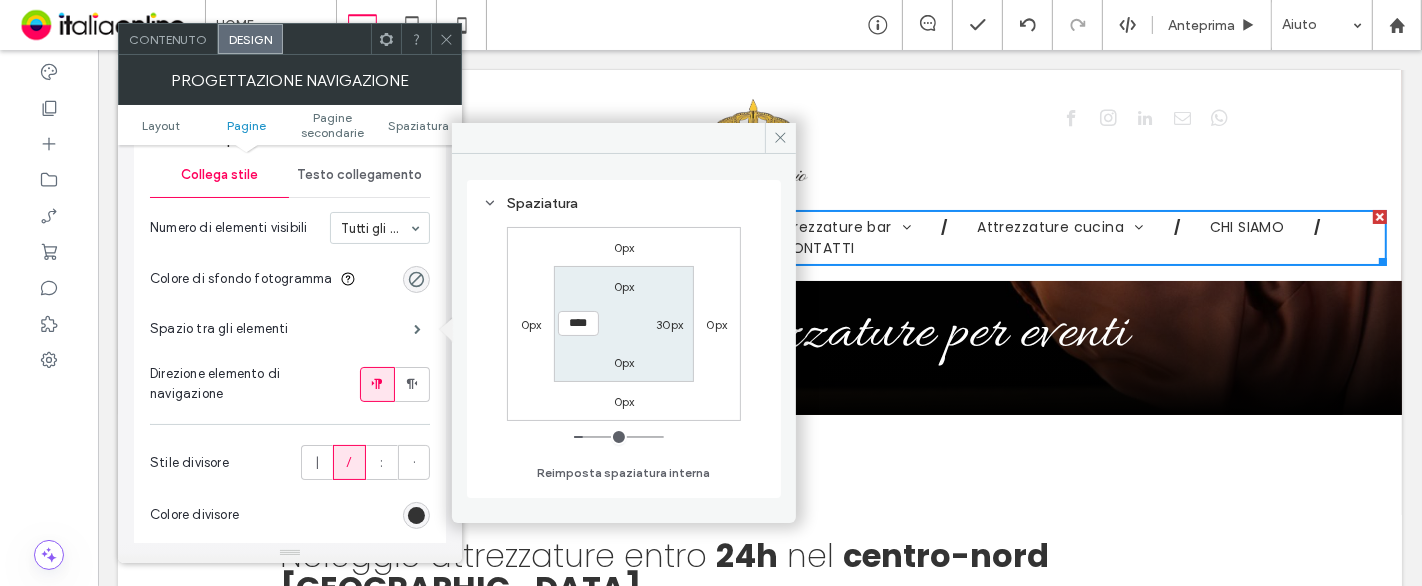 click on "30px" at bounding box center (669, 324) 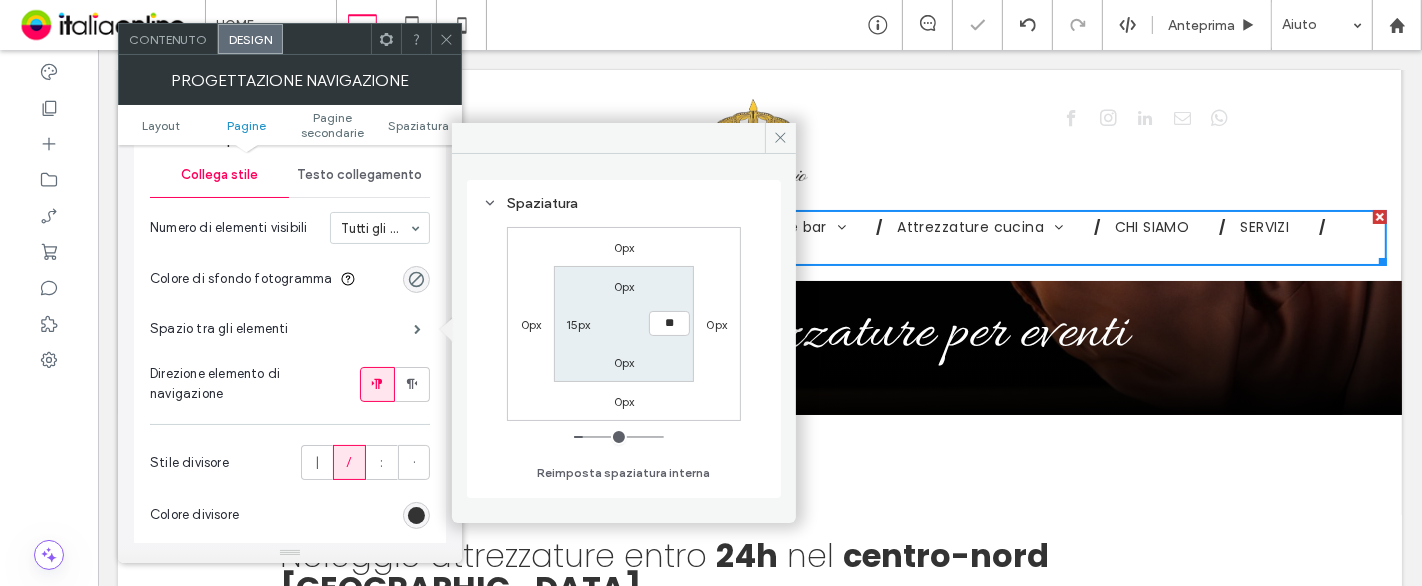 type on "**" 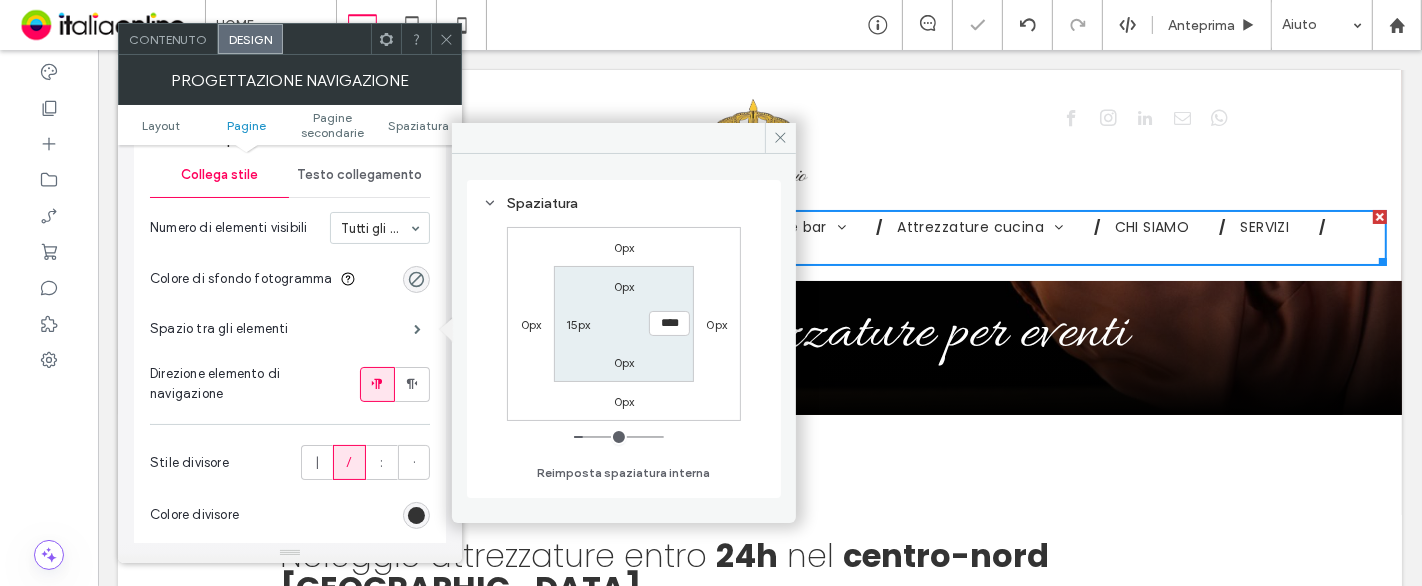 click on "0px 0px 0px 0px 0px **** 0px 15px" at bounding box center (624, 324) 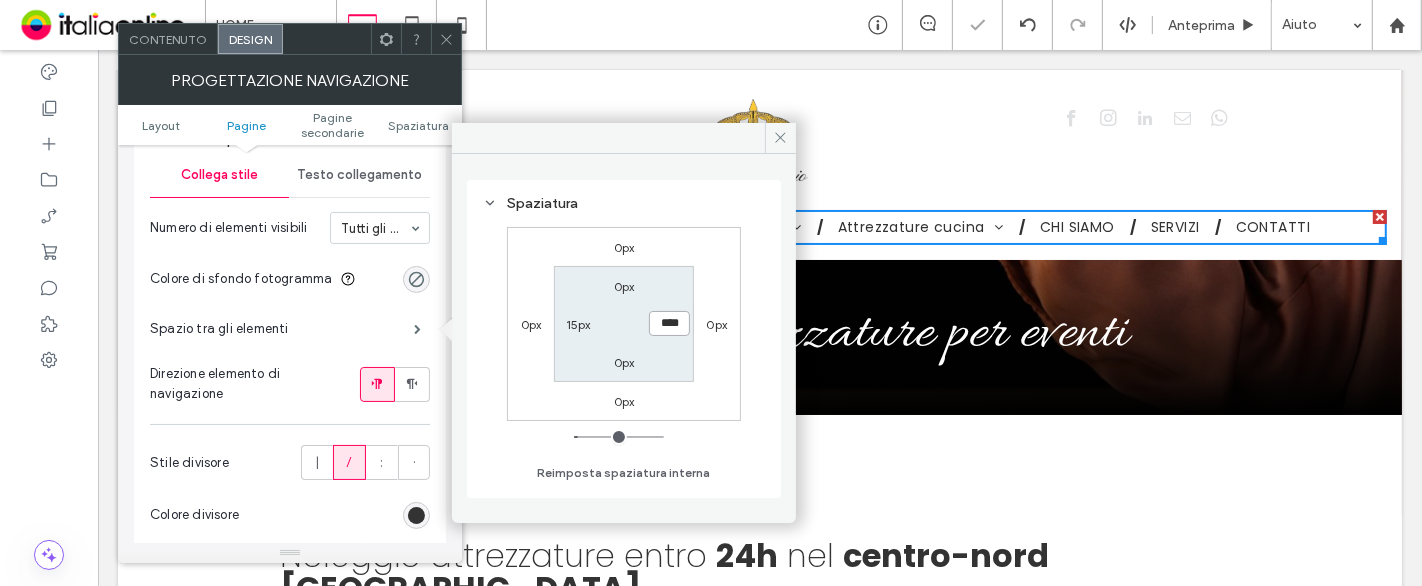click on "****" at bounding box center (669, 323) 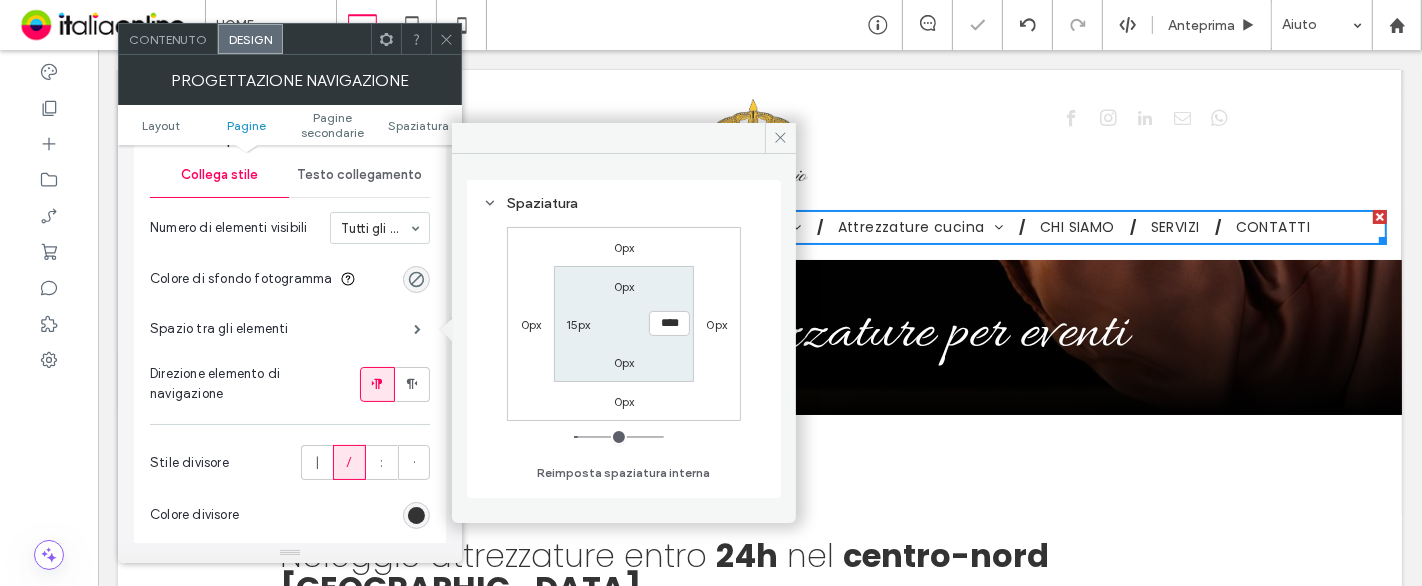 click on "/" at bounding box center [349, 462] 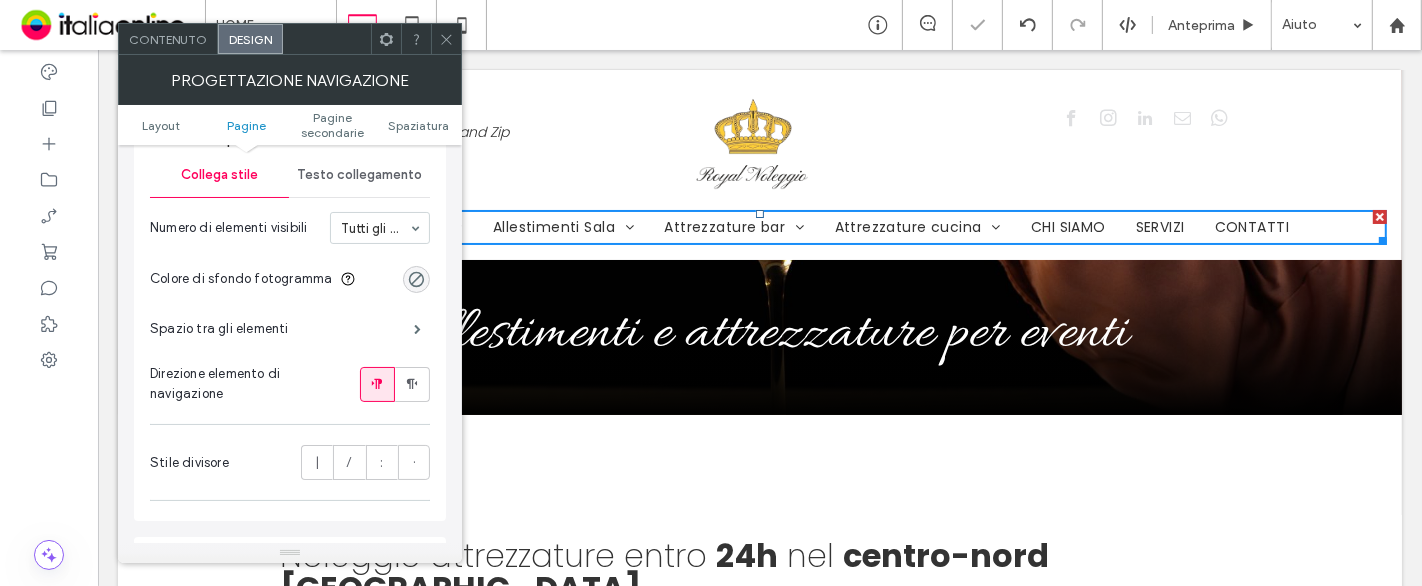click on "·" at bounding box center (414, 462) 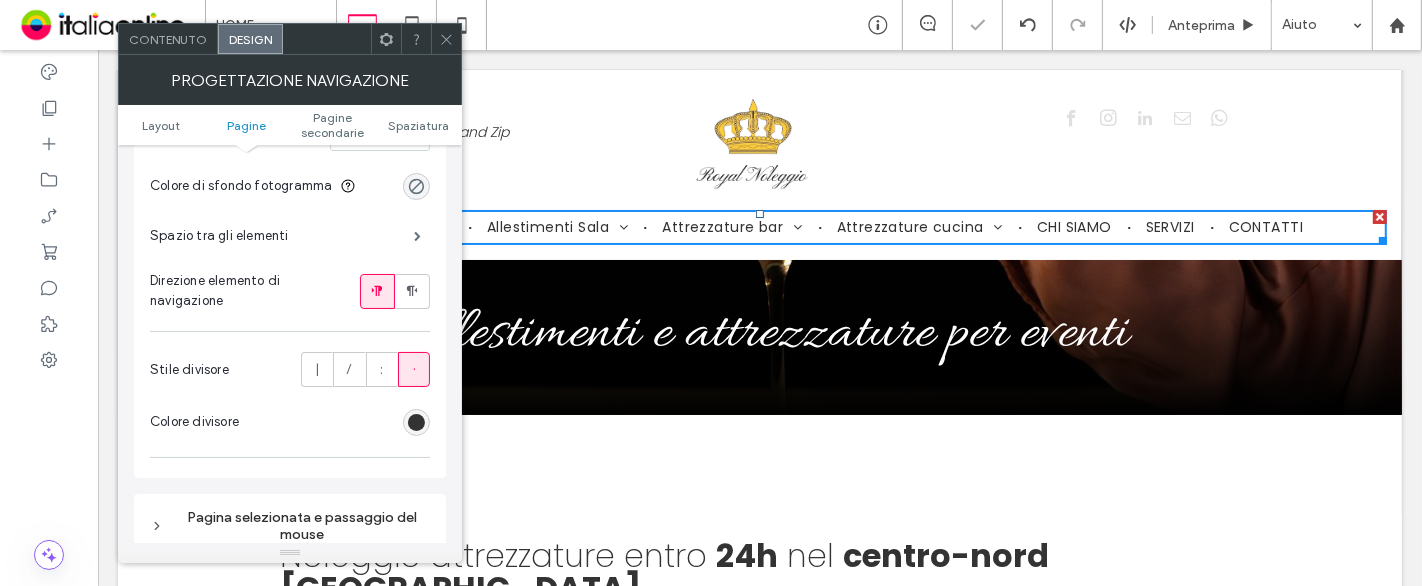 scroll, scrollTop: 888, scrollLeft: 0, axis: vertical 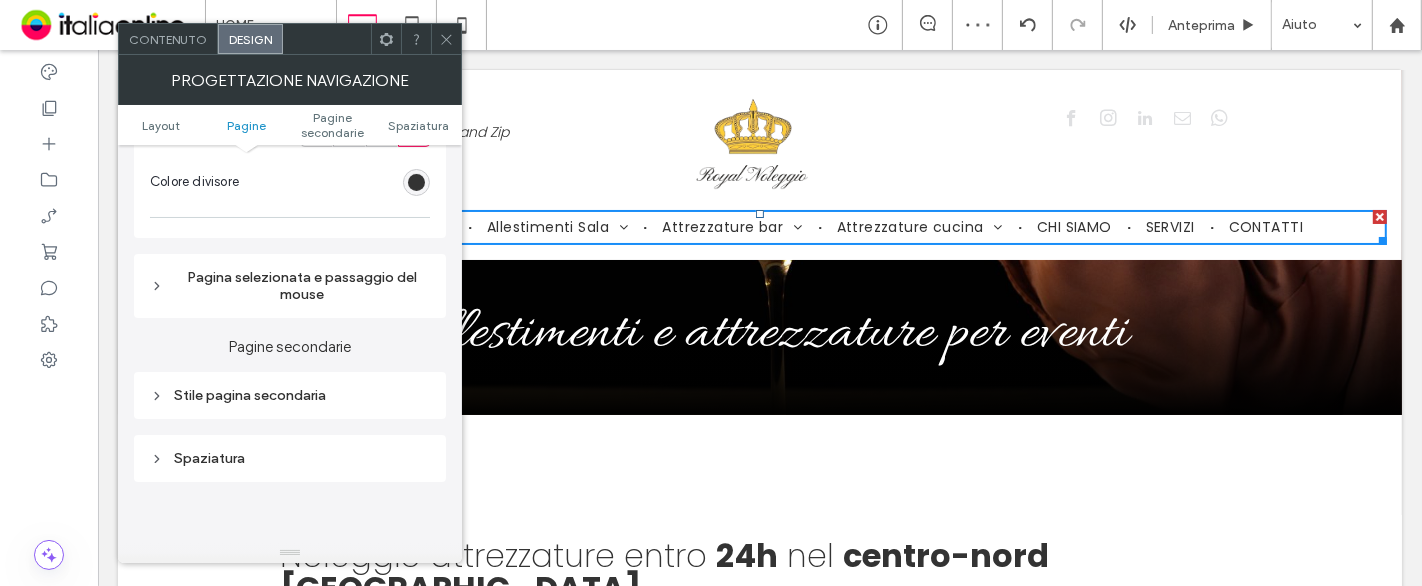 drag, startPoint x: 452, startPoint y: 44, endPoint x: 460, endPoint y: 81, distance: 37.85499 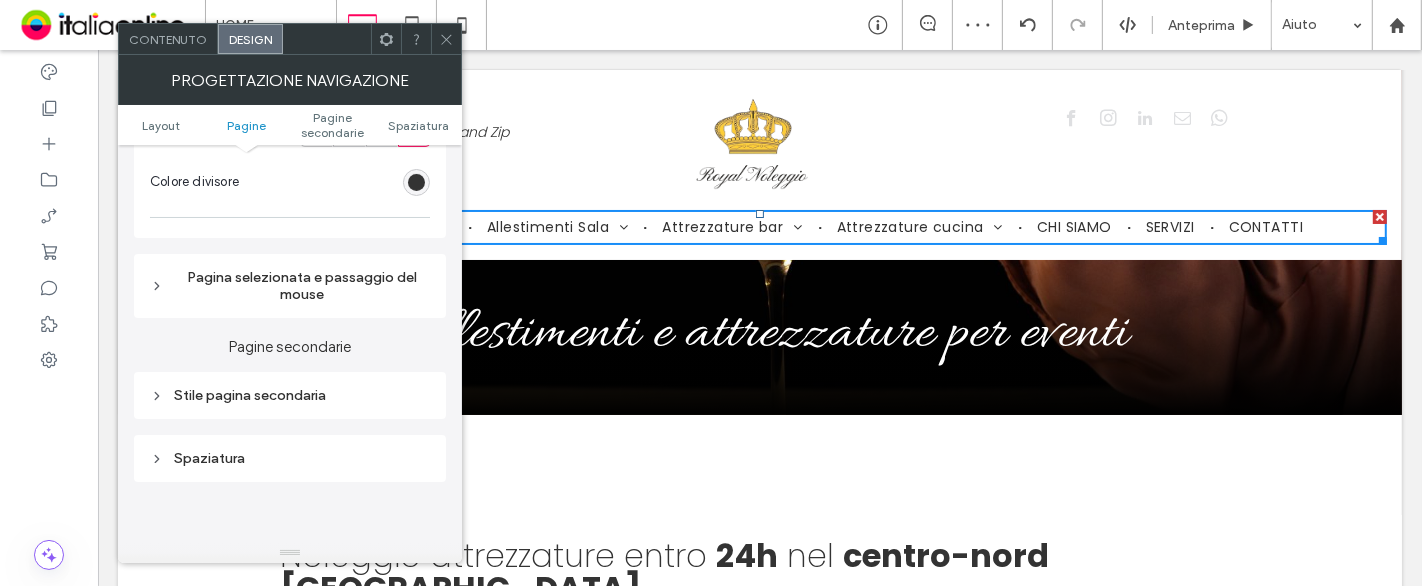 click 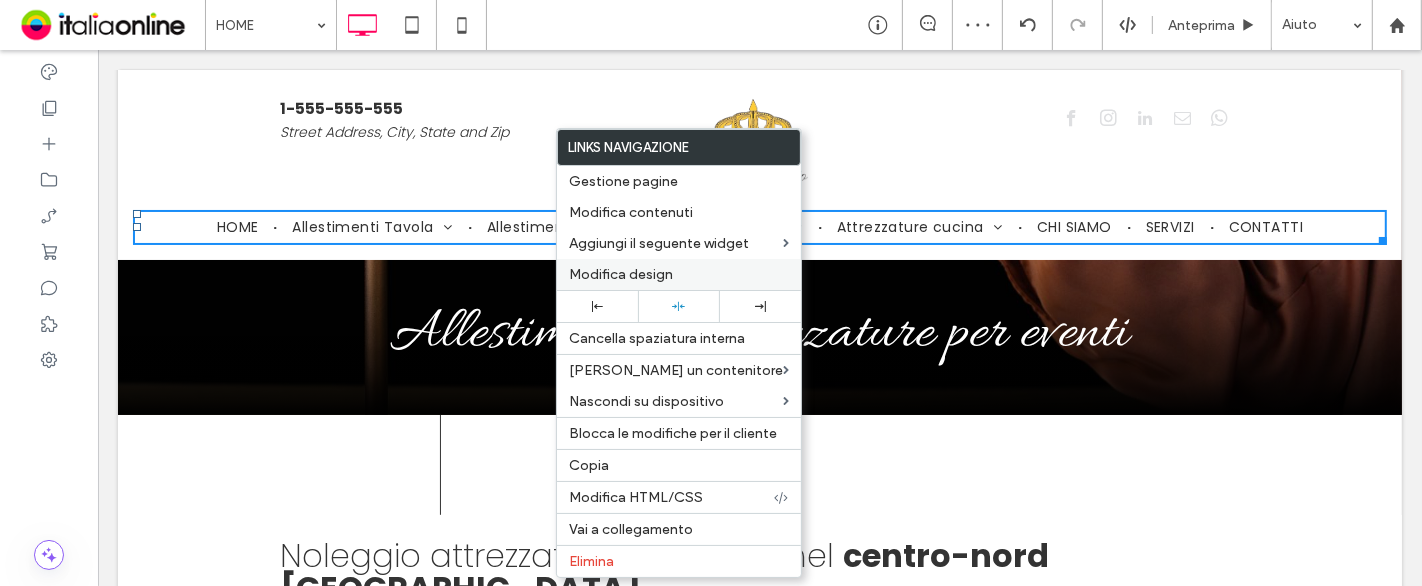 click on "Modifica design" at bounding box center [621, 274] 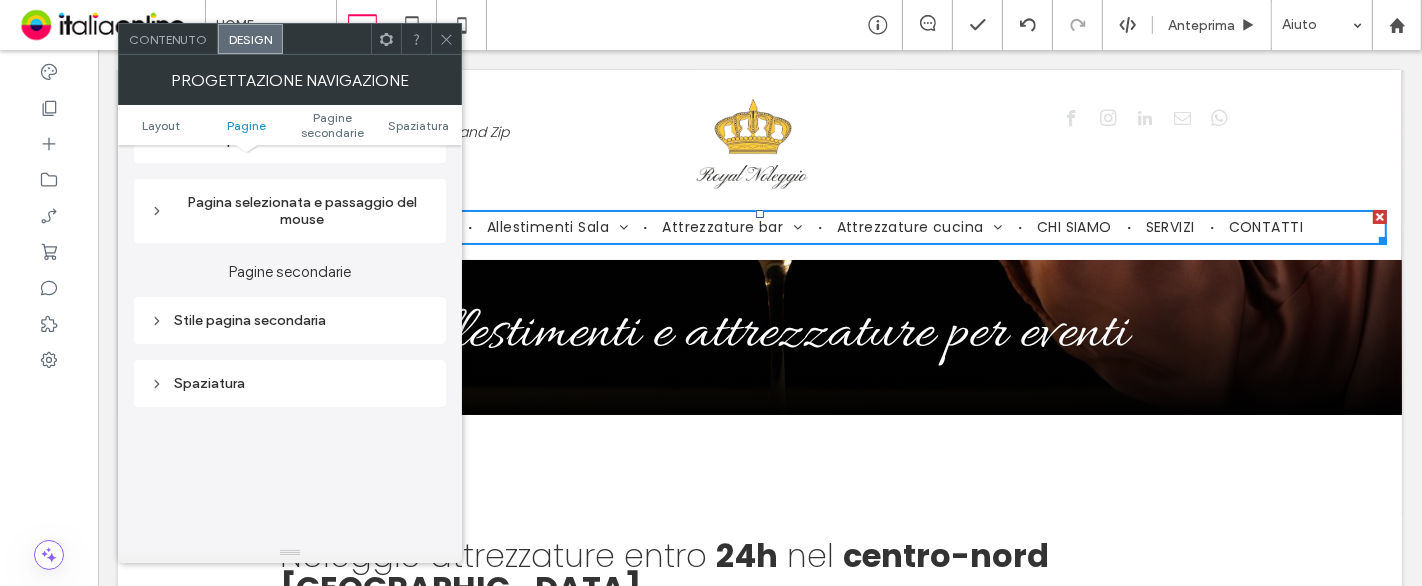 scroll, scrollTop: 444, scrollLeft: 0, axis: vertical 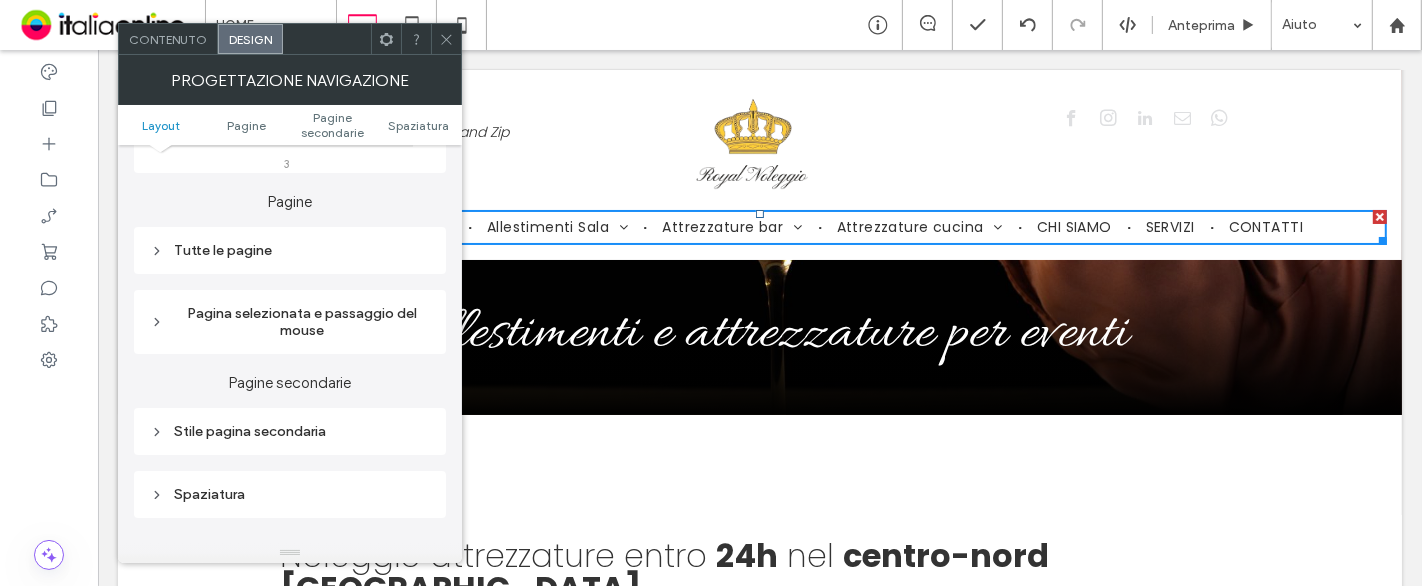 click on "Tutte le pagine" at bounding box center [290, 250] 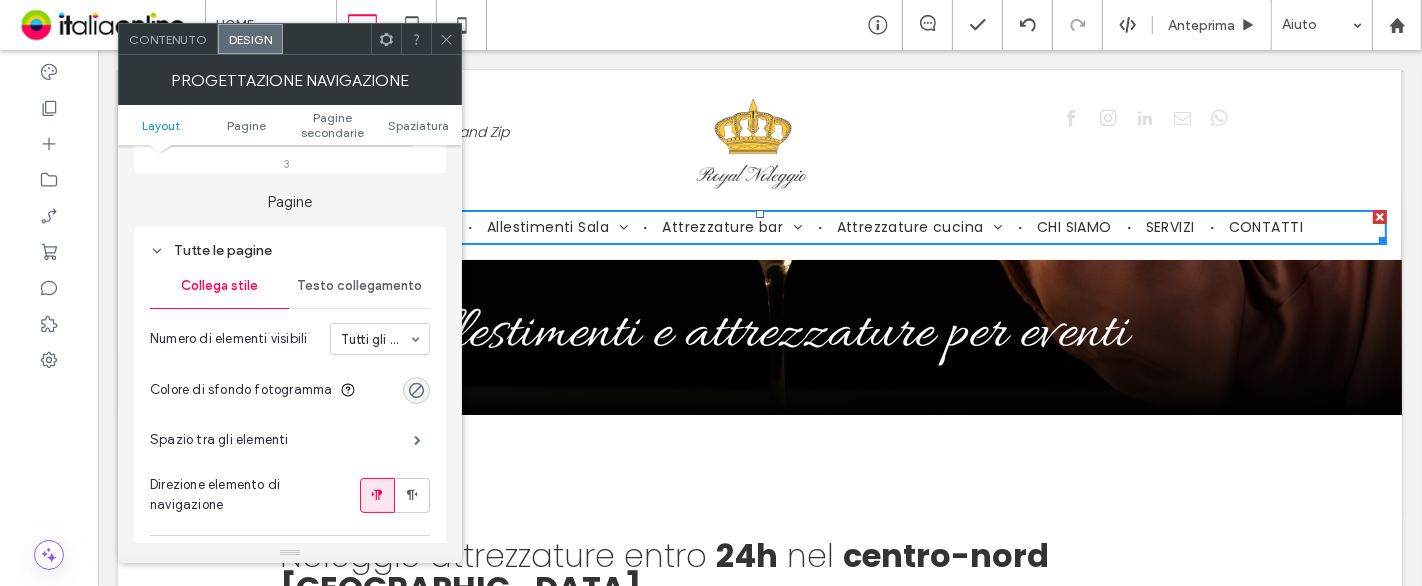 click on "Testo collegamento" at bounding box center (359, 286) 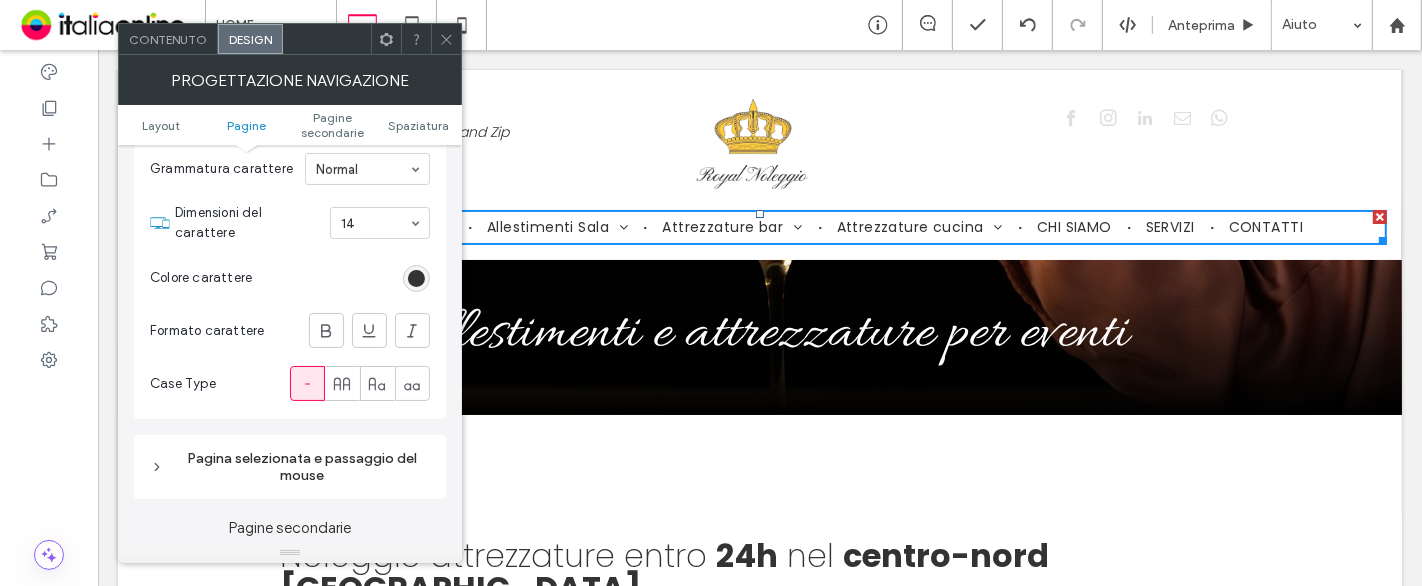 scroll, scrollTop: 666, scrollLeft: 0, axis: vertical 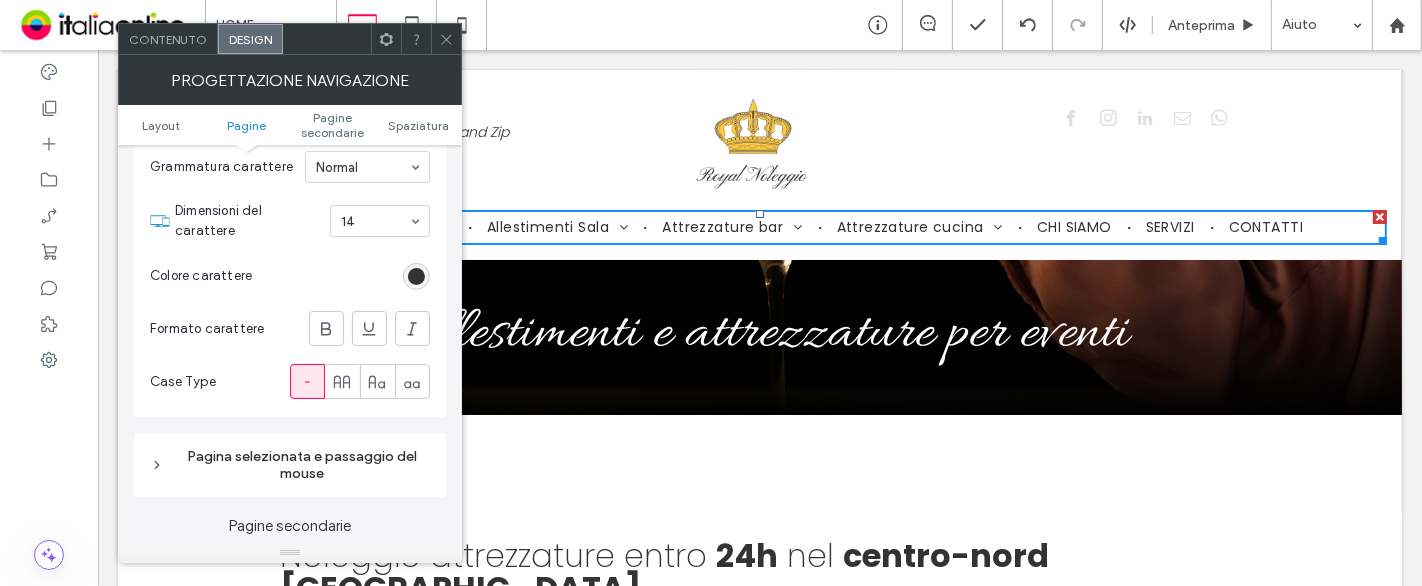 click 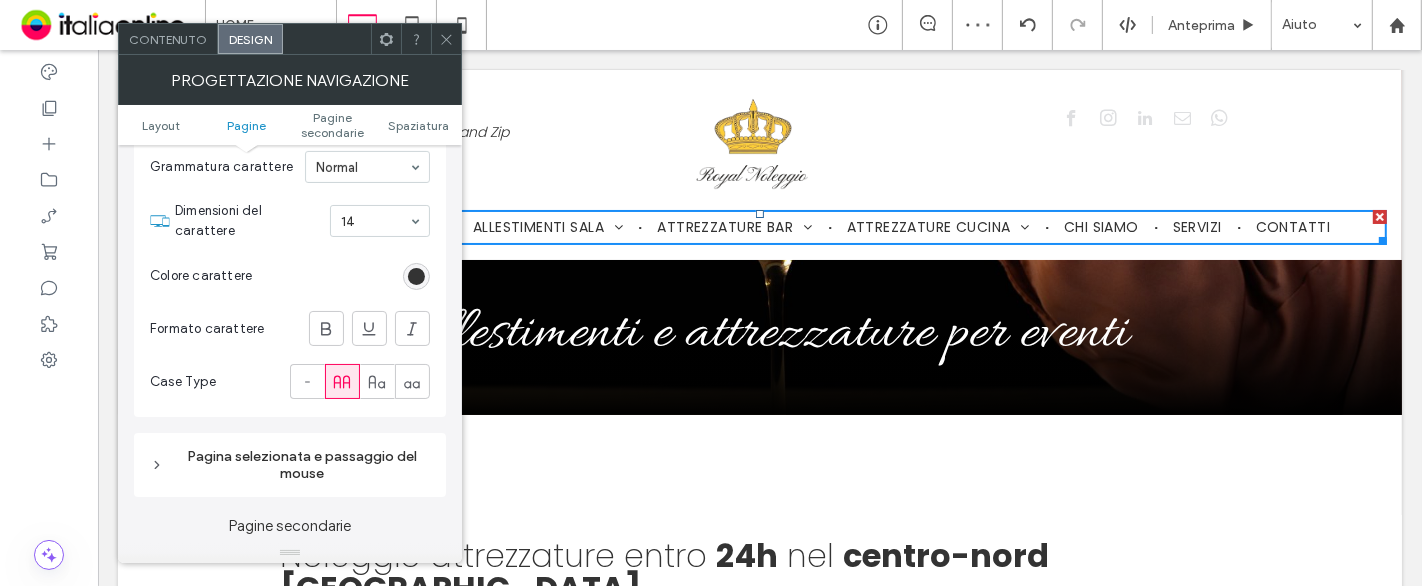 drag, startPoint x: 448, startPoint y: 46, endPoint x: 370, endPoint y: 195, distance: 168.18144 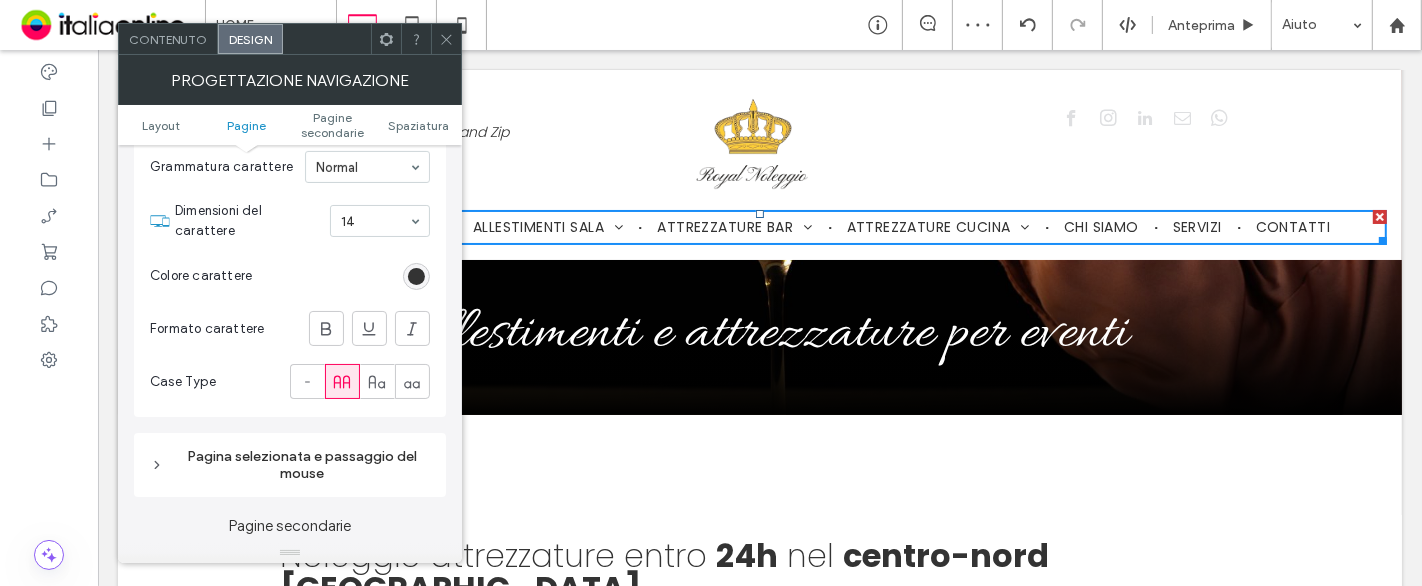 click 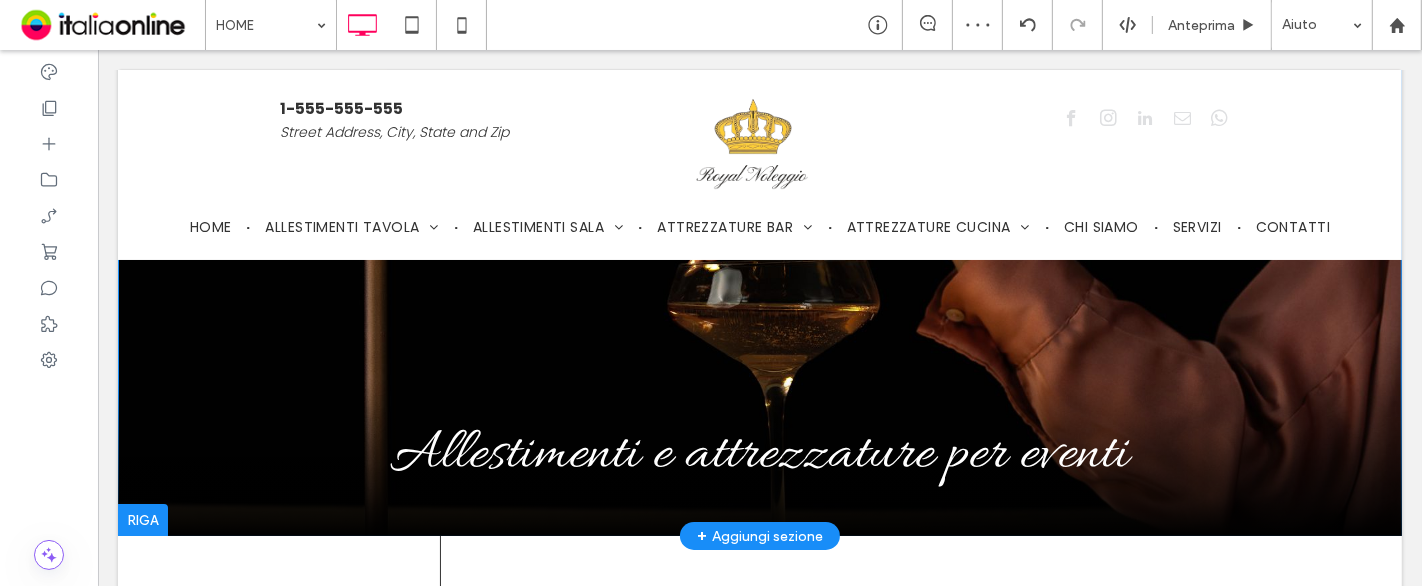 scroll, scrollTop: 0, scrollLeft: 0, axis: both 